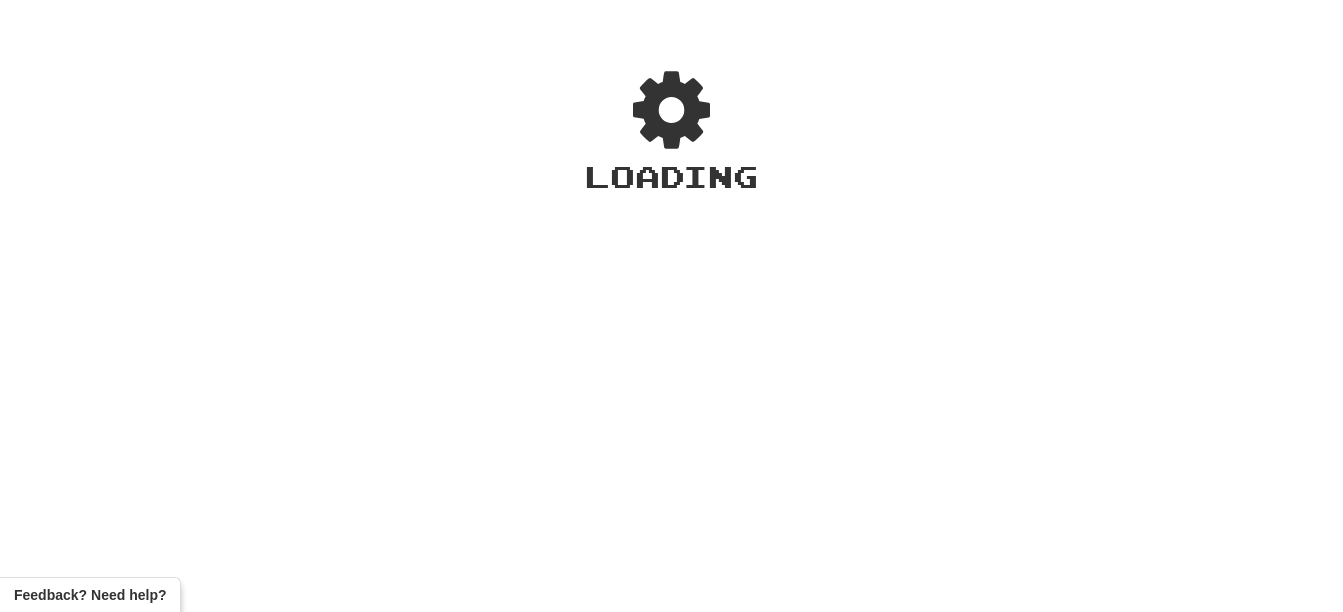 scroll, scrollTop: 0, scrollLeft: 0, axis: both 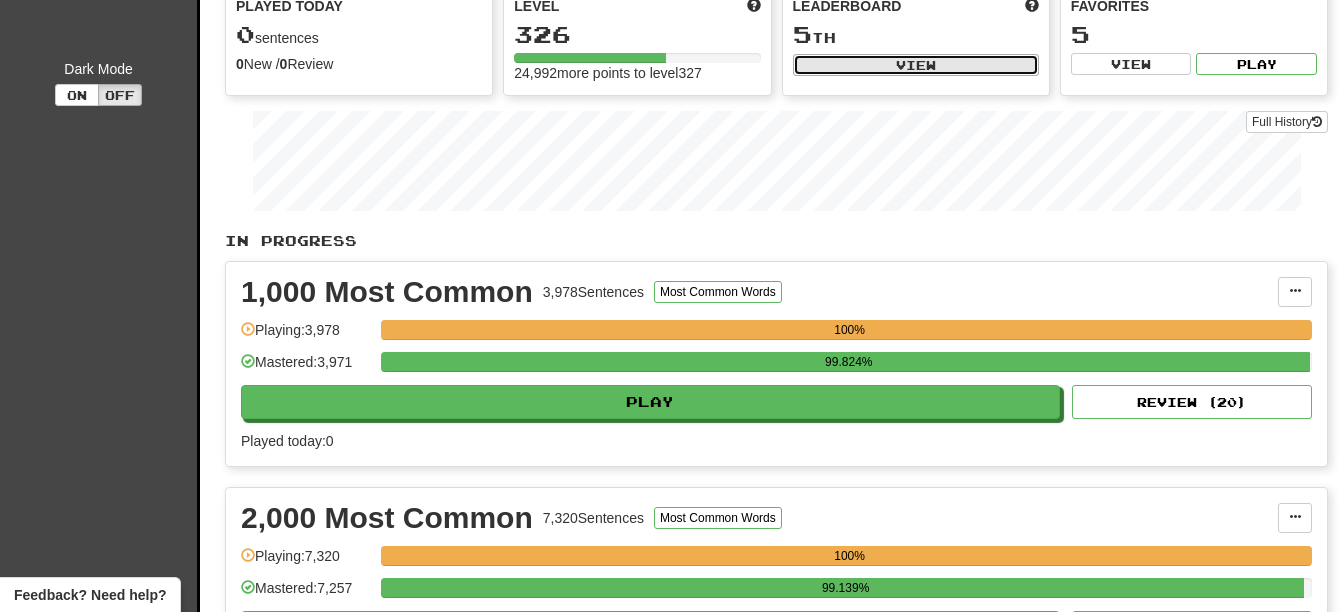 click on "View" at bounding box center [916, 65] 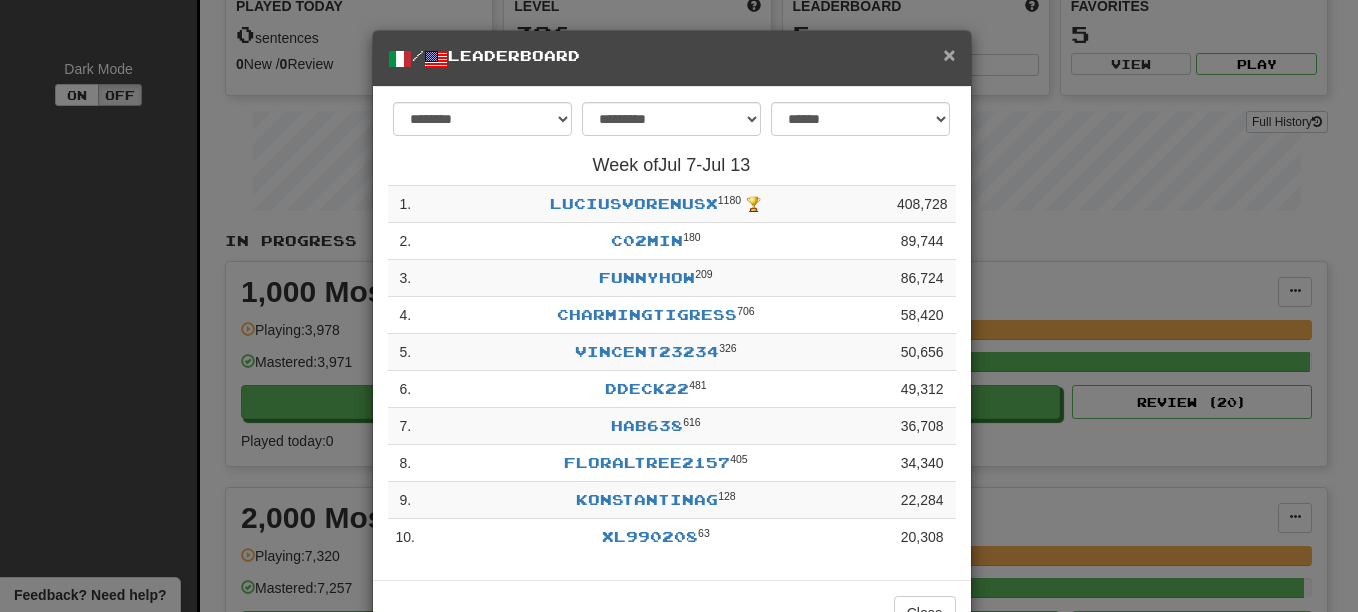 click on "×" at bounding box center (949, 54) 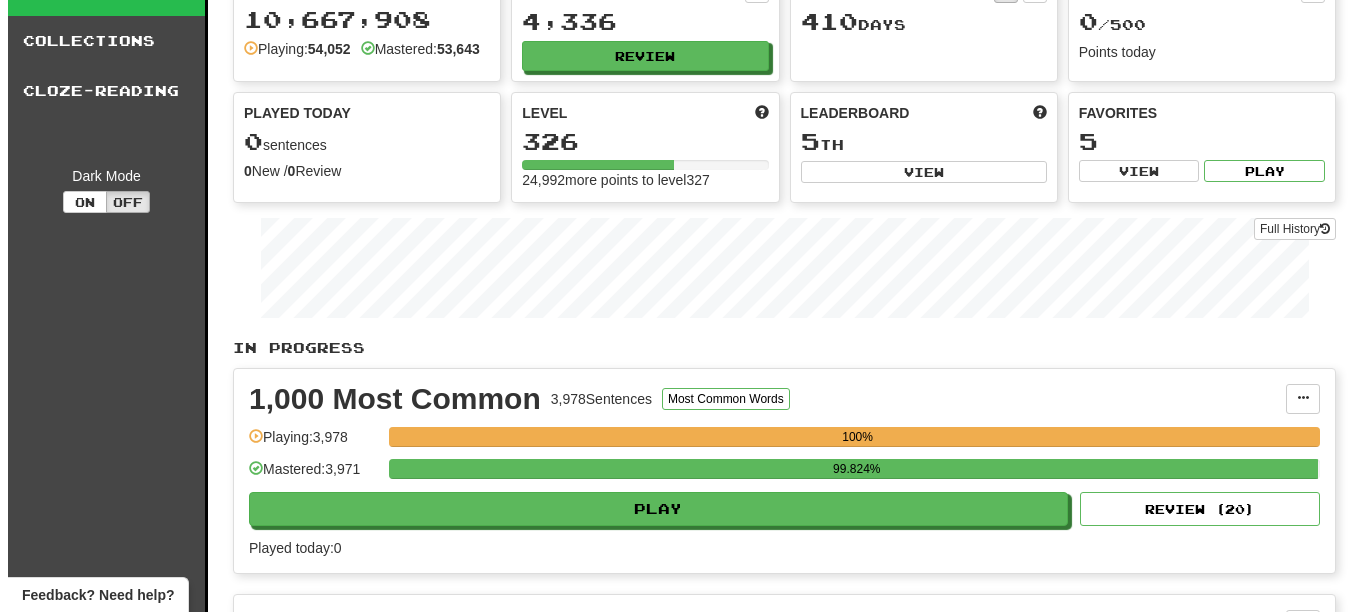 scroll, scrollTop: 0, scrollLeft: 0, axis: both 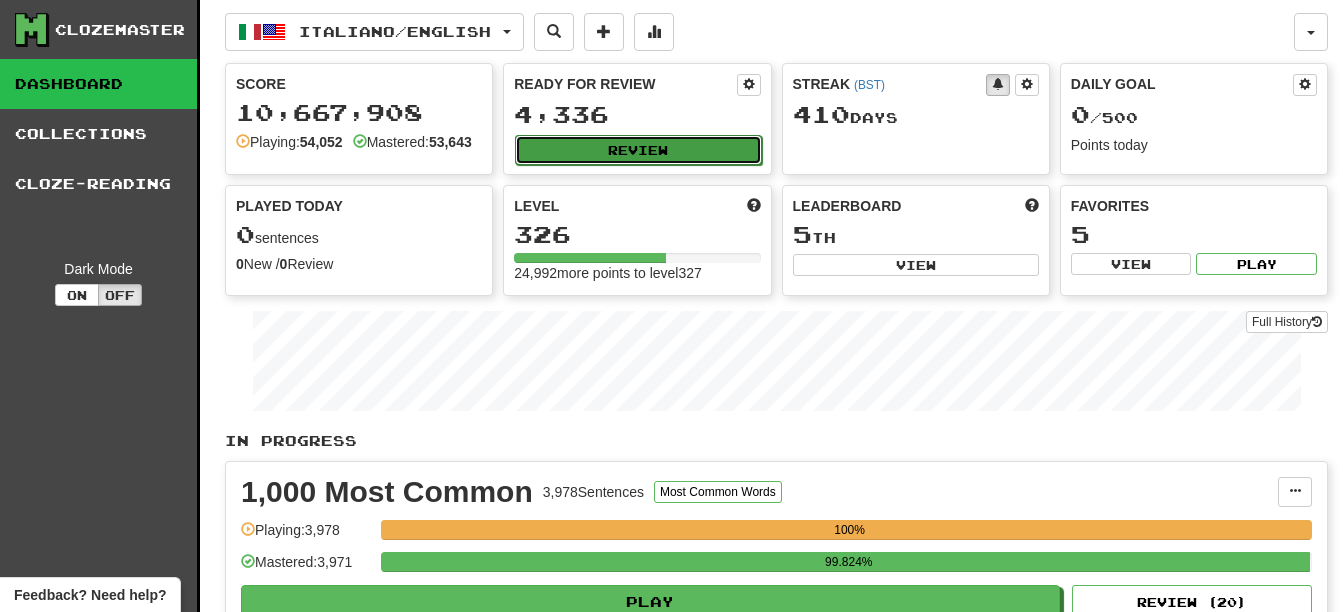 click on "Review" at bounding box center [638, 150] 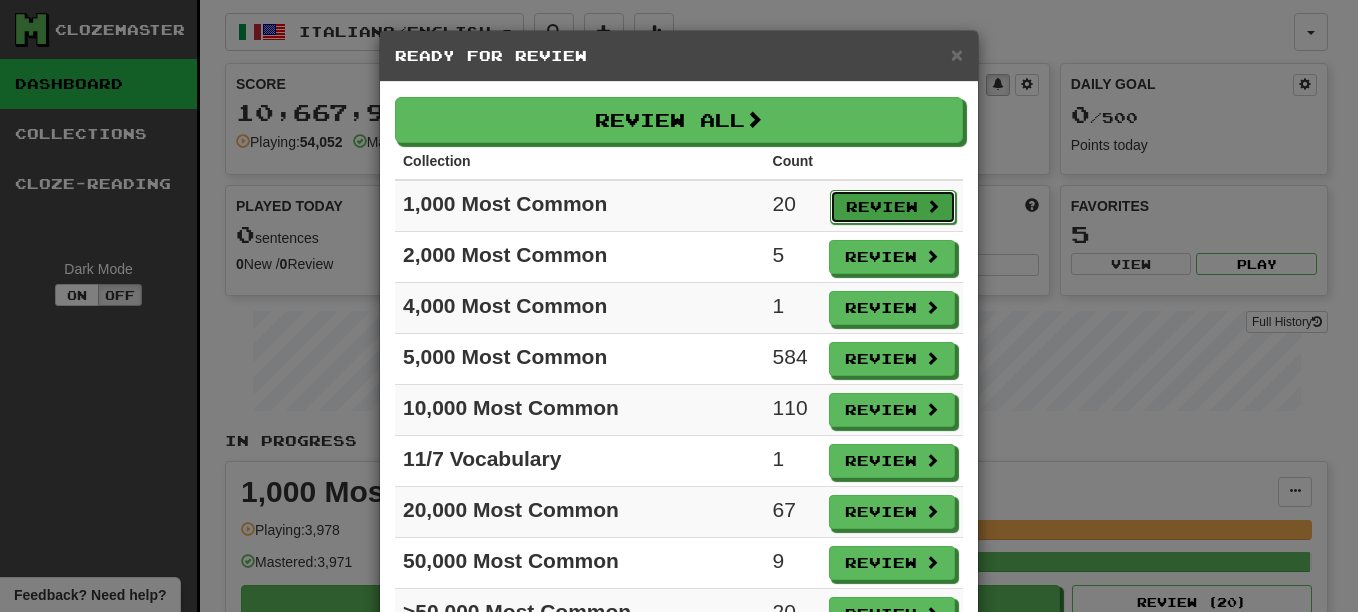 click on "Review" at bounding box center [893, 207] 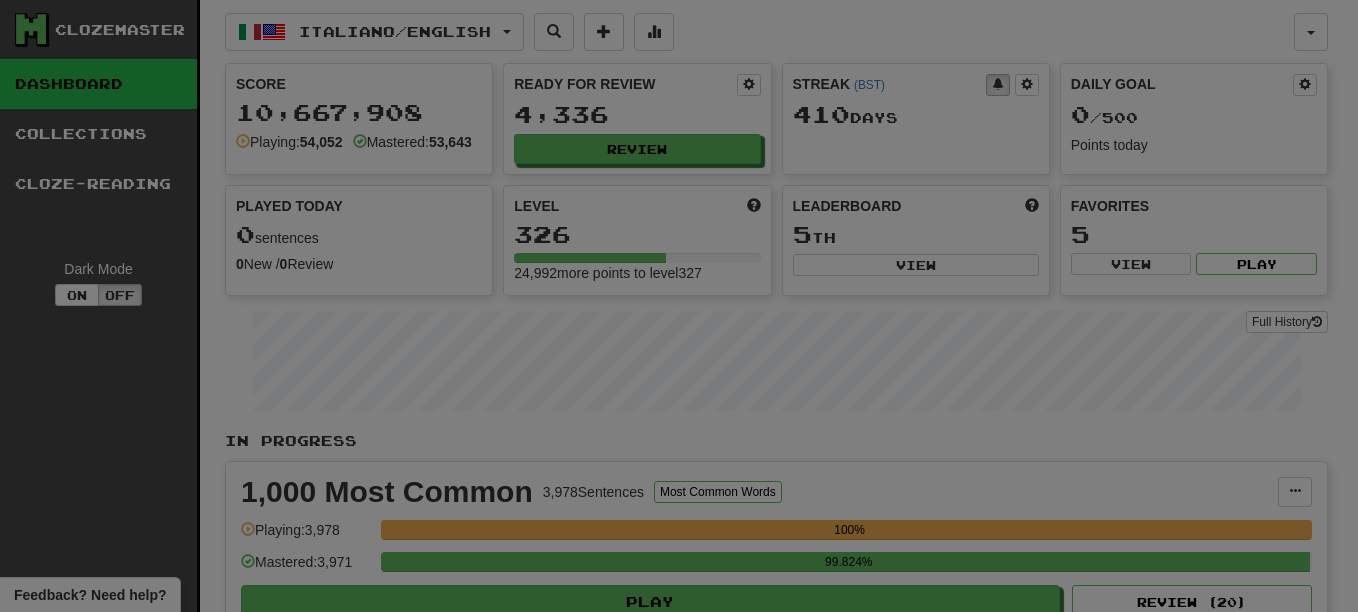 select on "**" 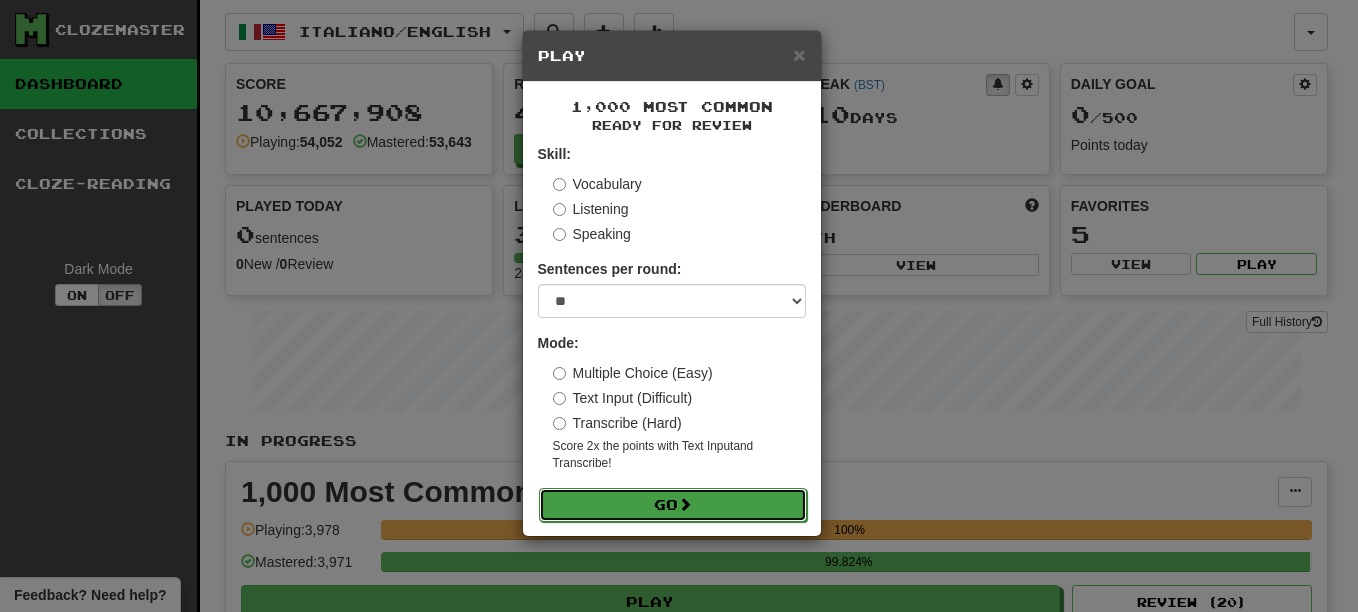 click on "Go" at bounding box center [673, 505] 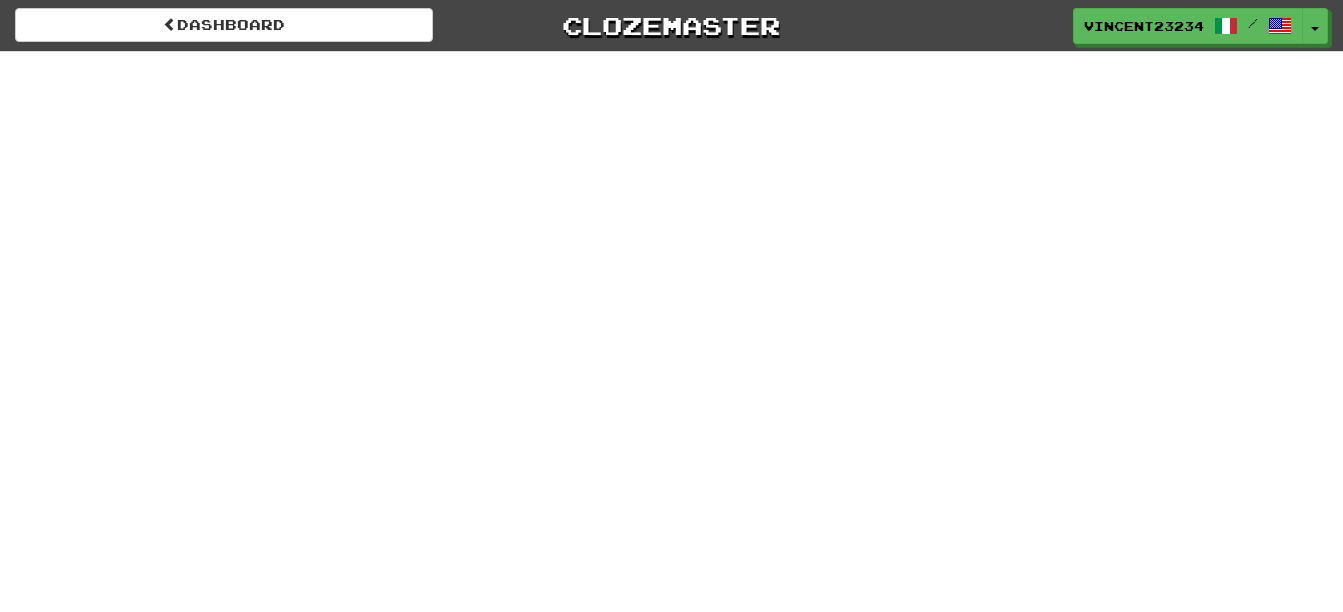 scroll, scrollTop: 0, scrollLeft: 0, axis: both 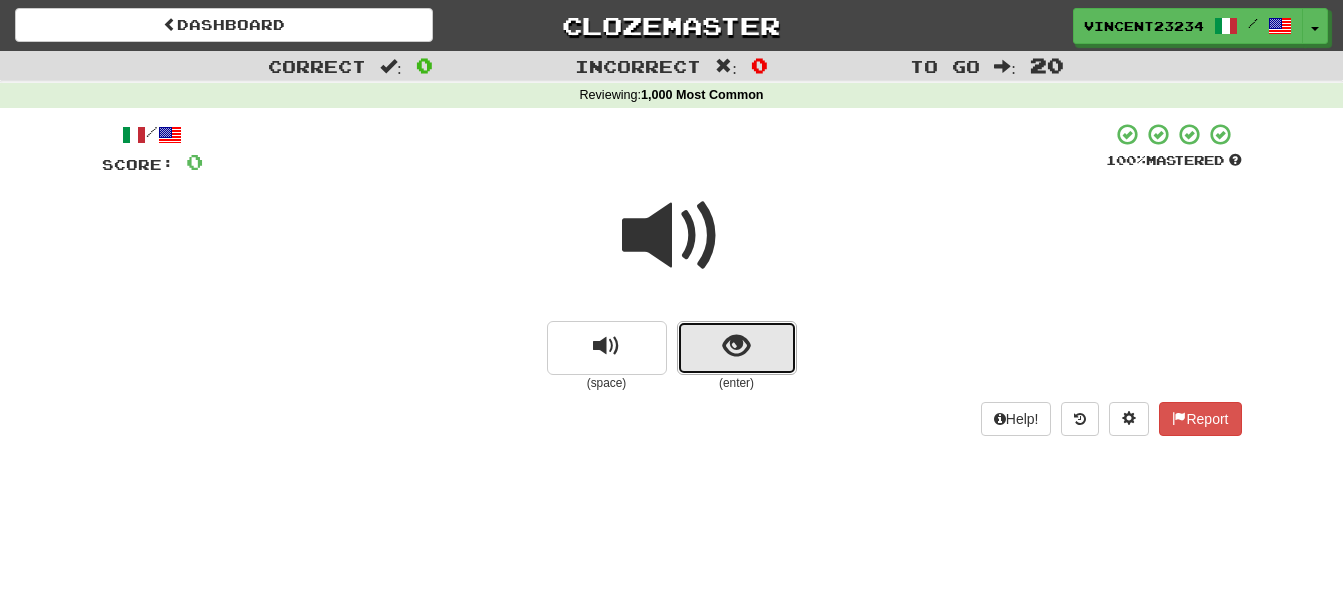 click at bounding box center (737, 348) 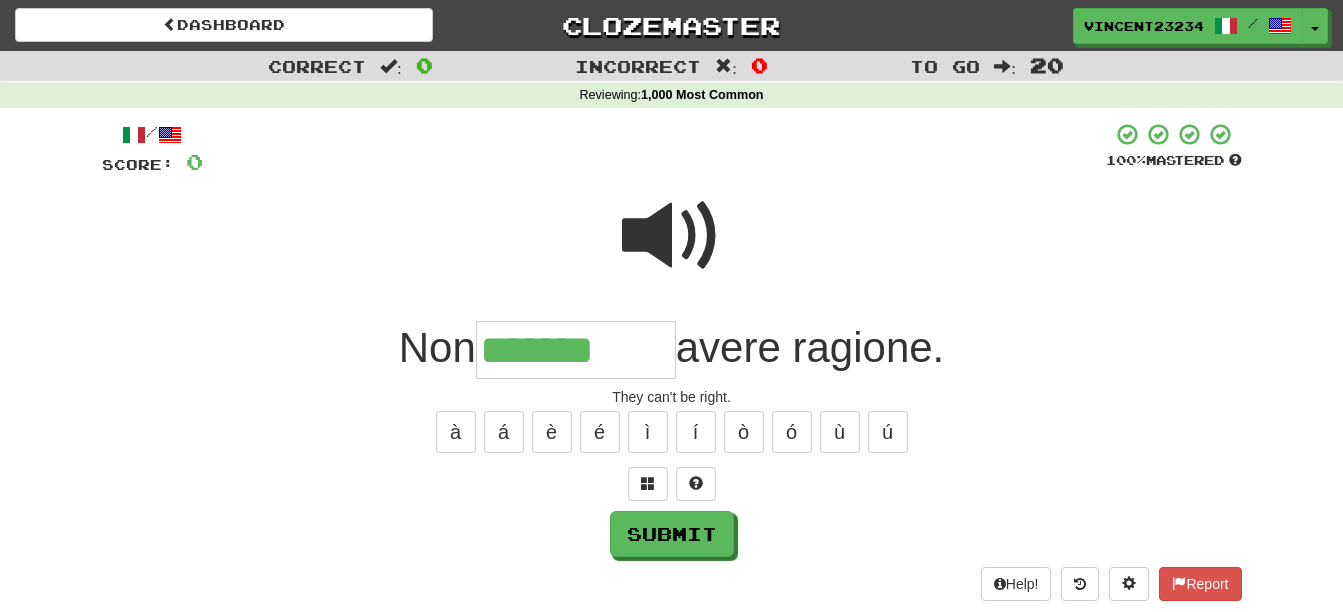 type on "*******" 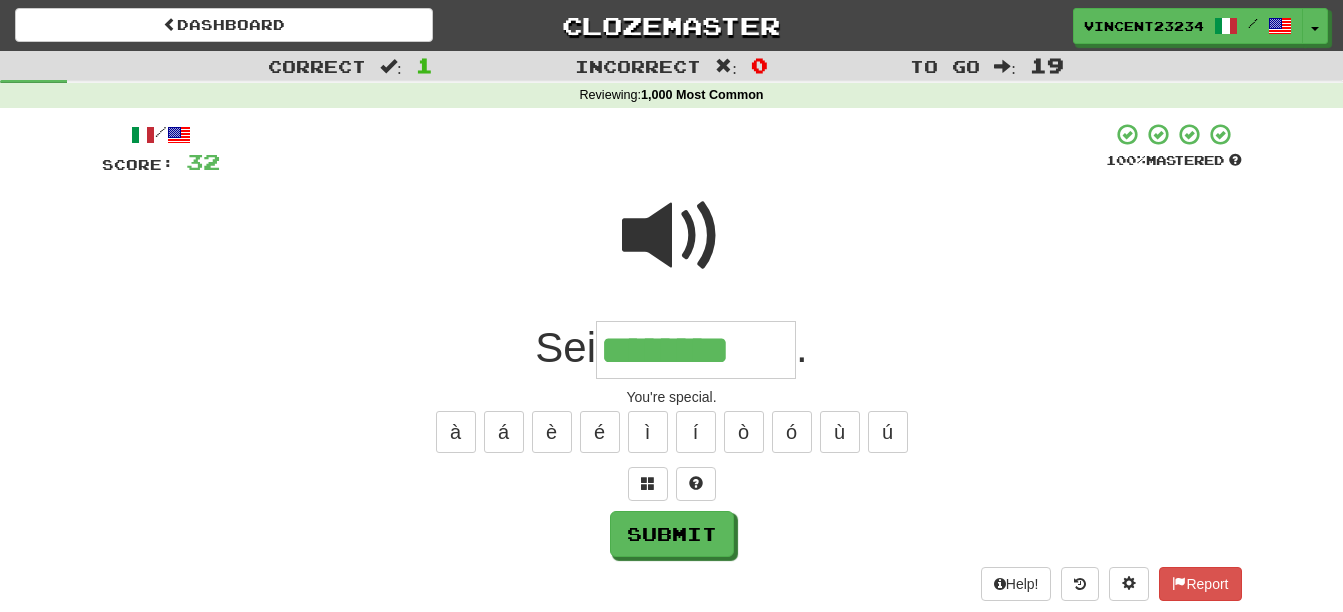 type on "********" 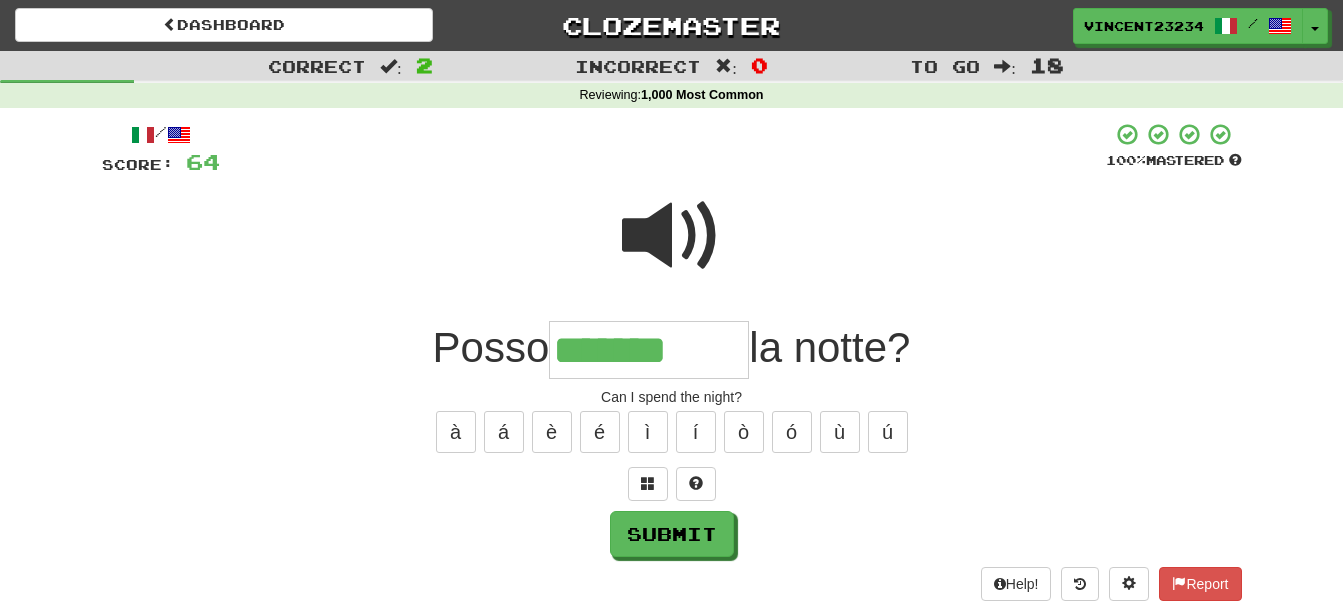 type on "*******" 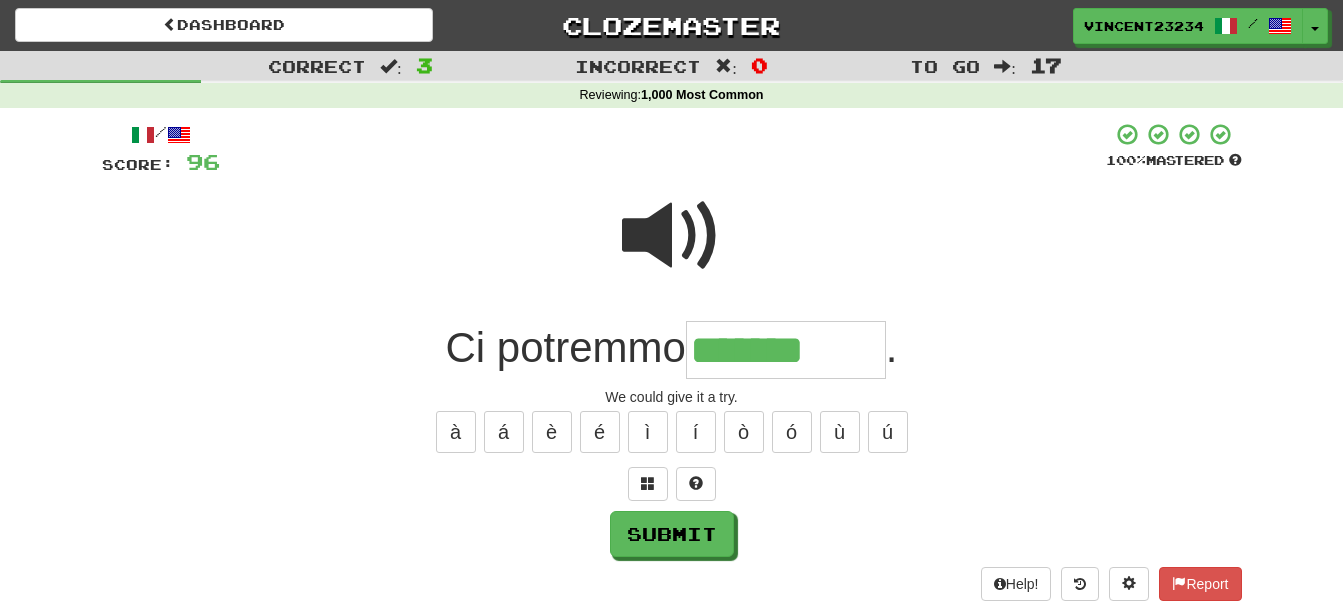 type on "*******" 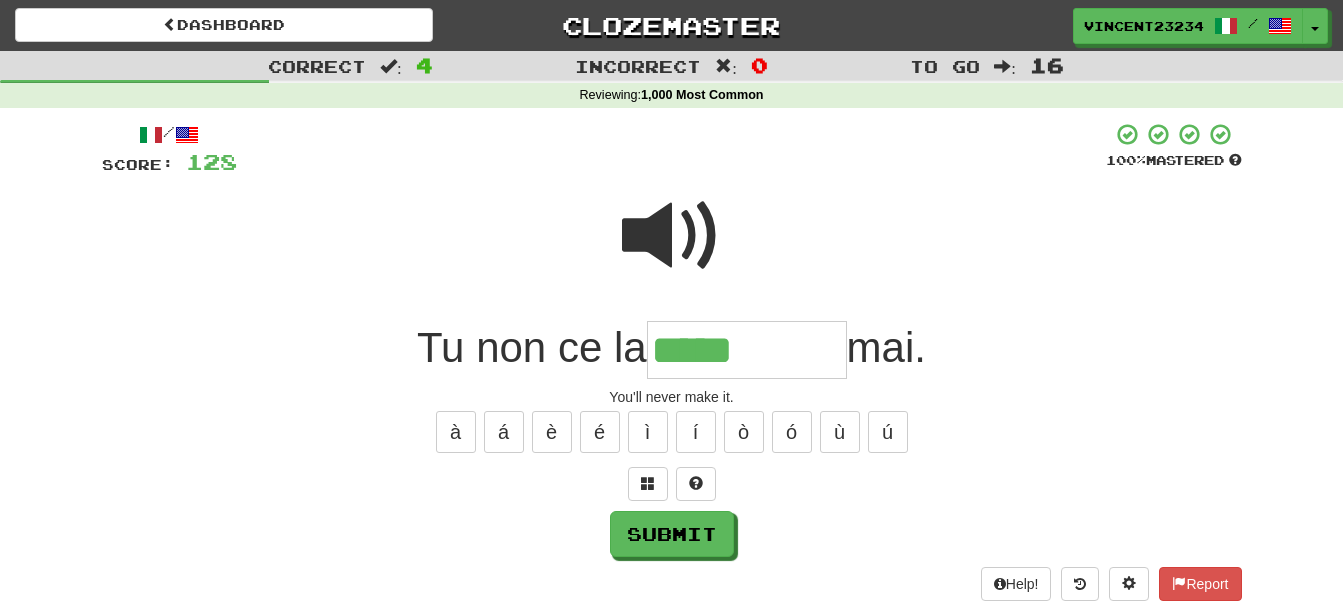 type on "*****" 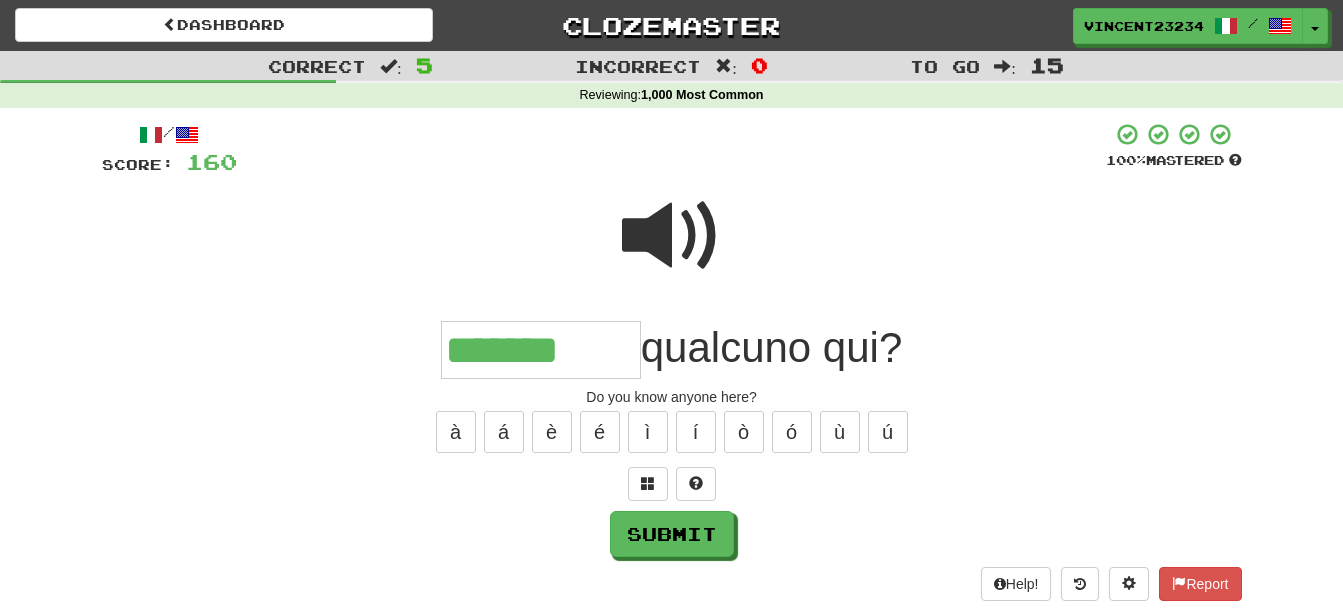 type on "*******" 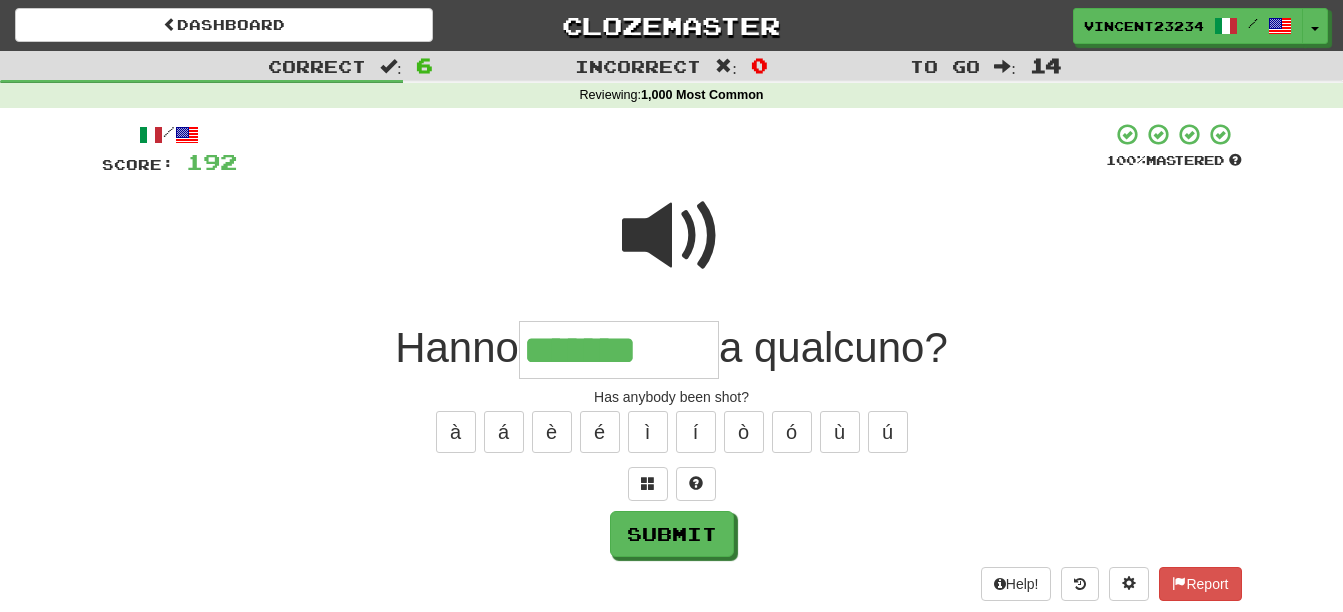 type on "*******" 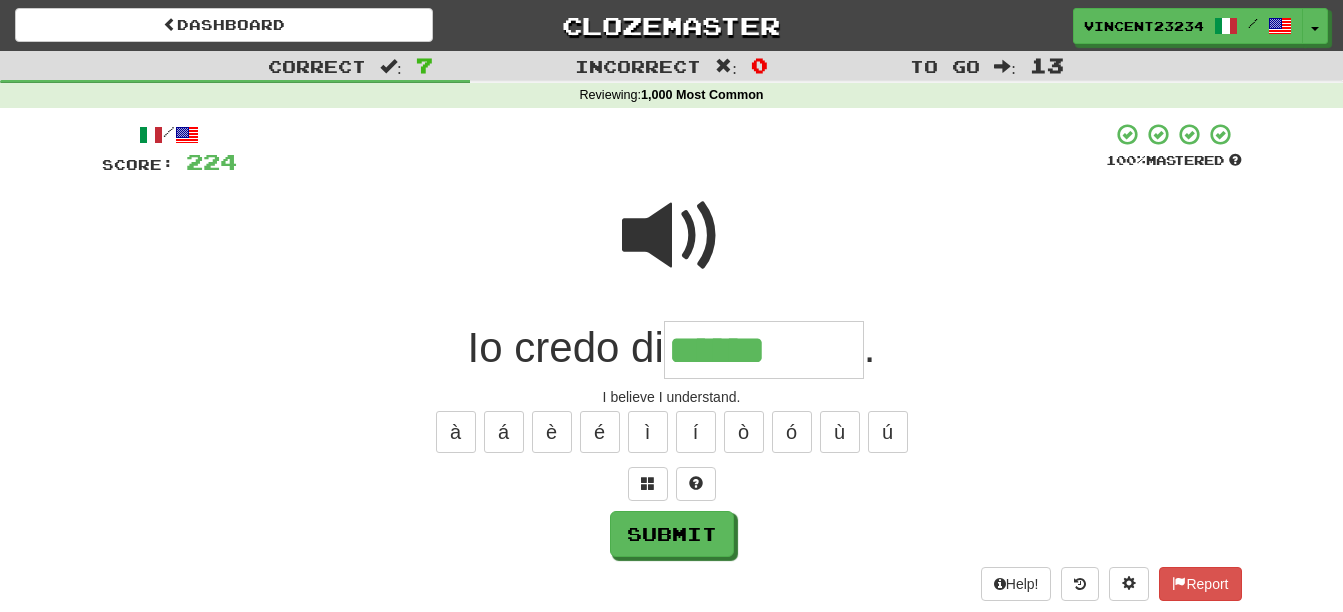 type on "******" 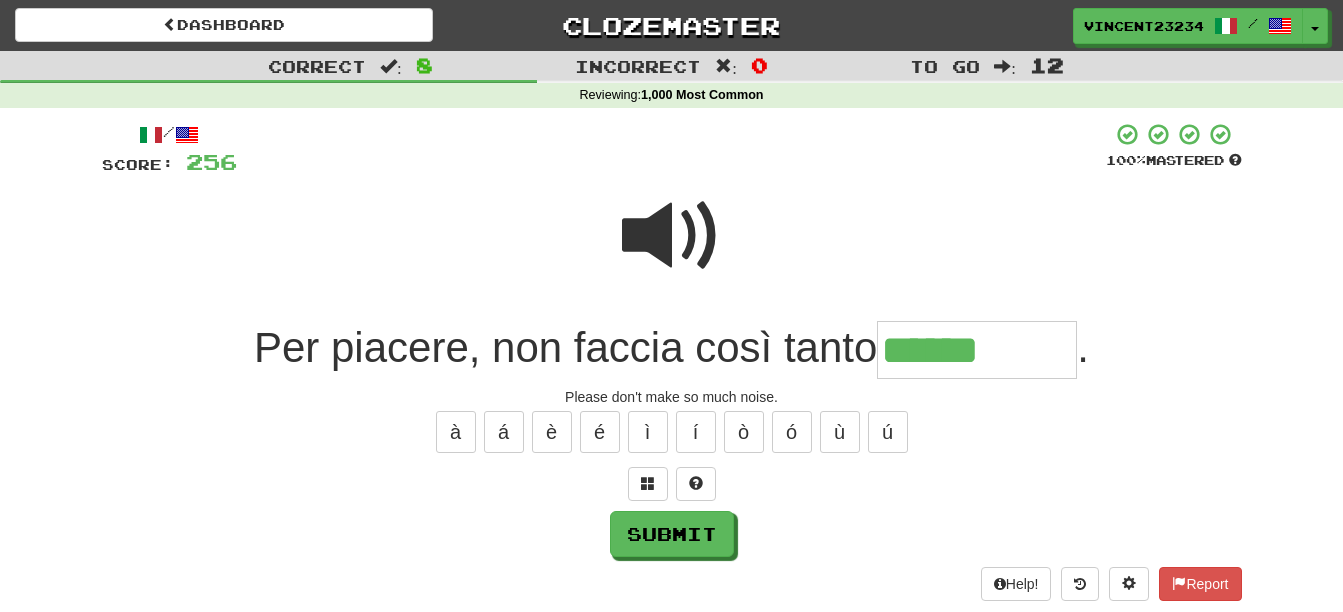 type on "******" 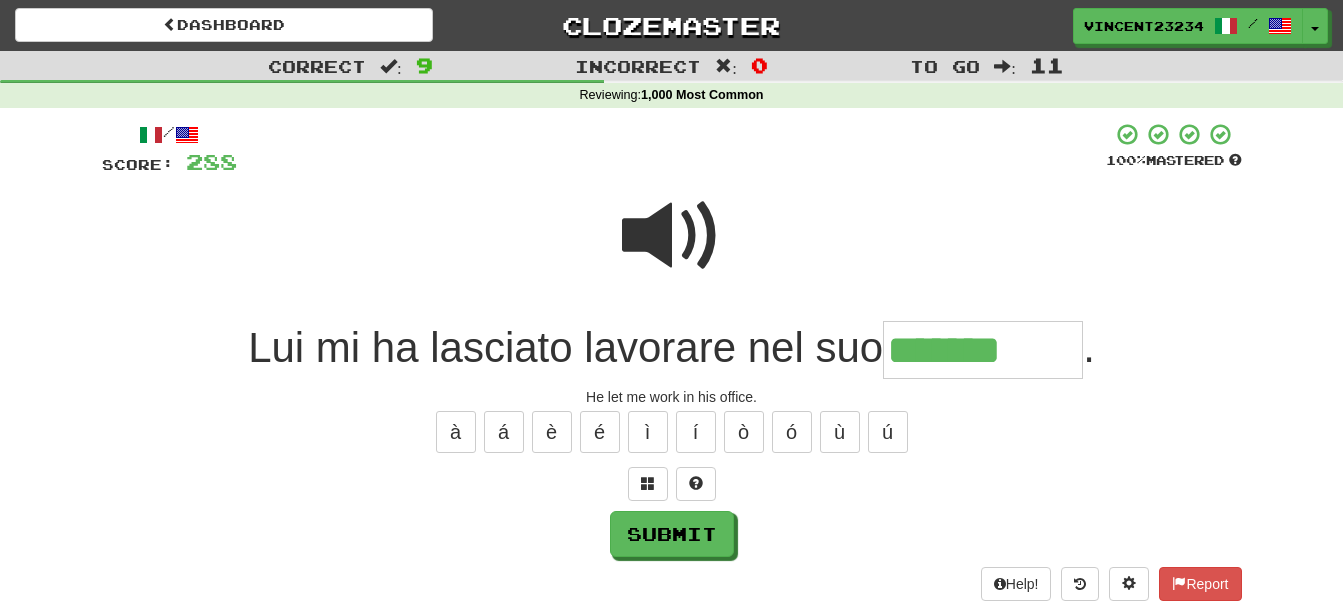 type on "*******" 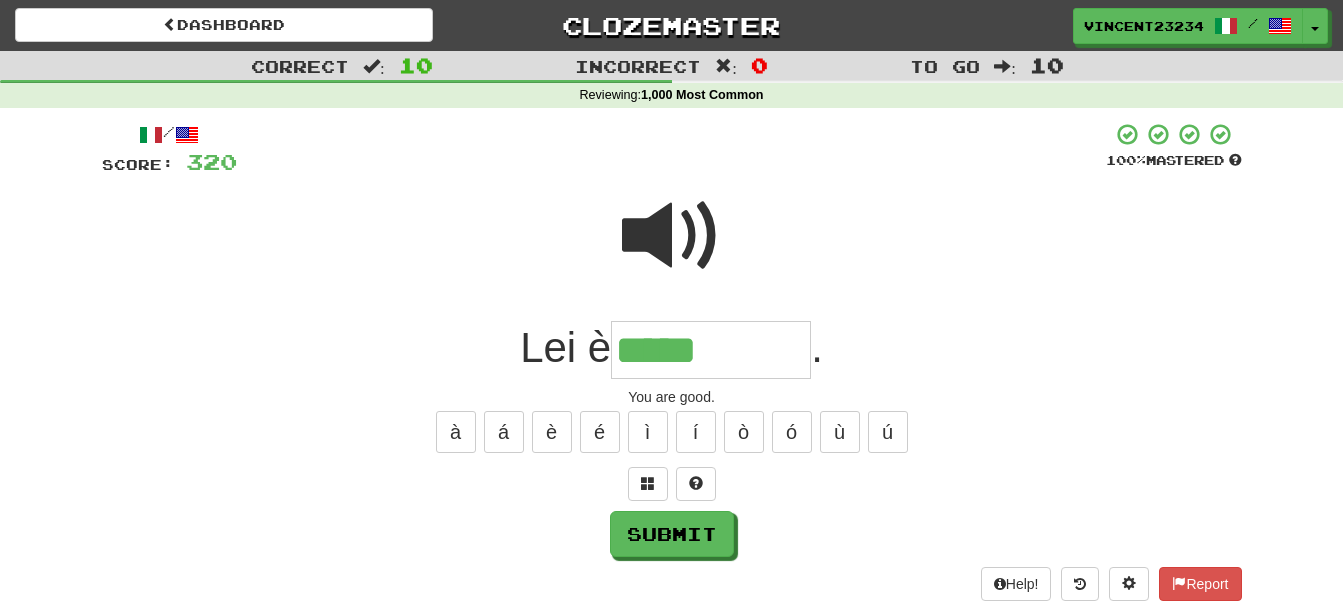 type on "*****" 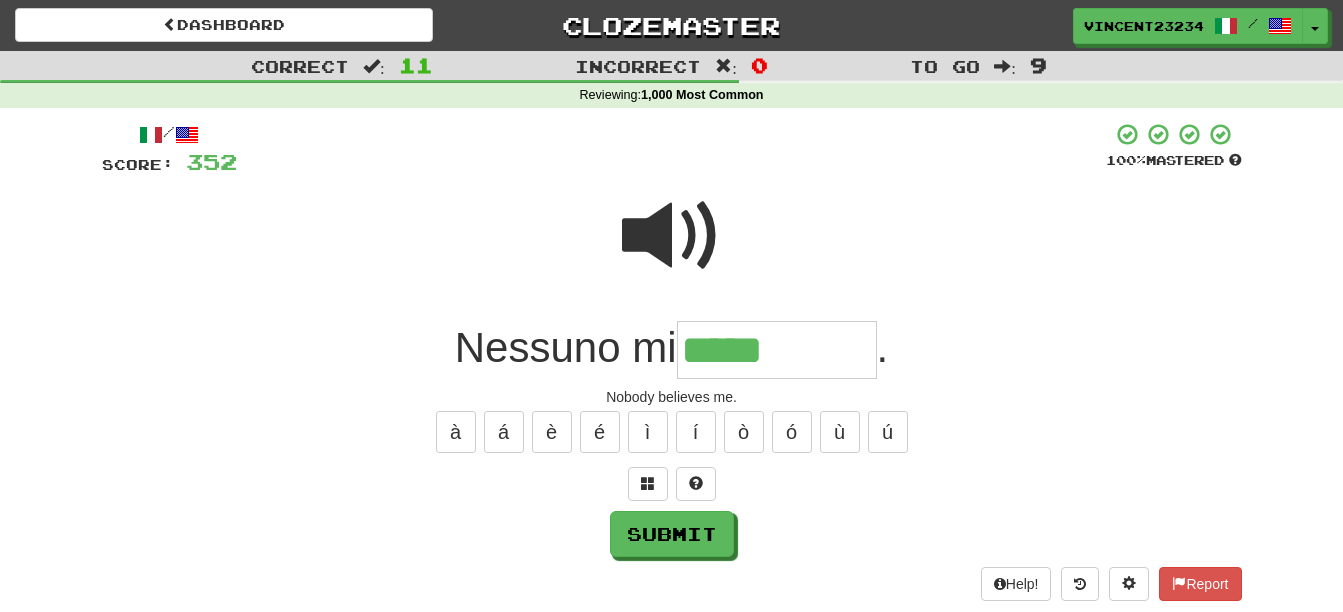 type on "*****" 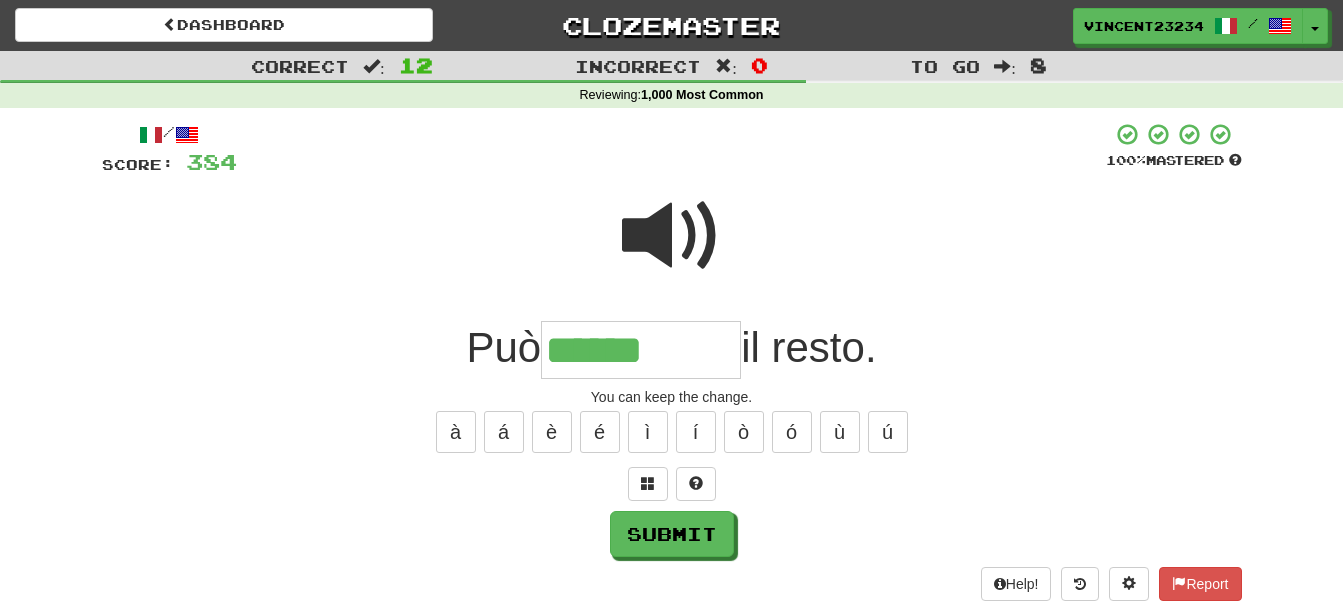 type on "******" 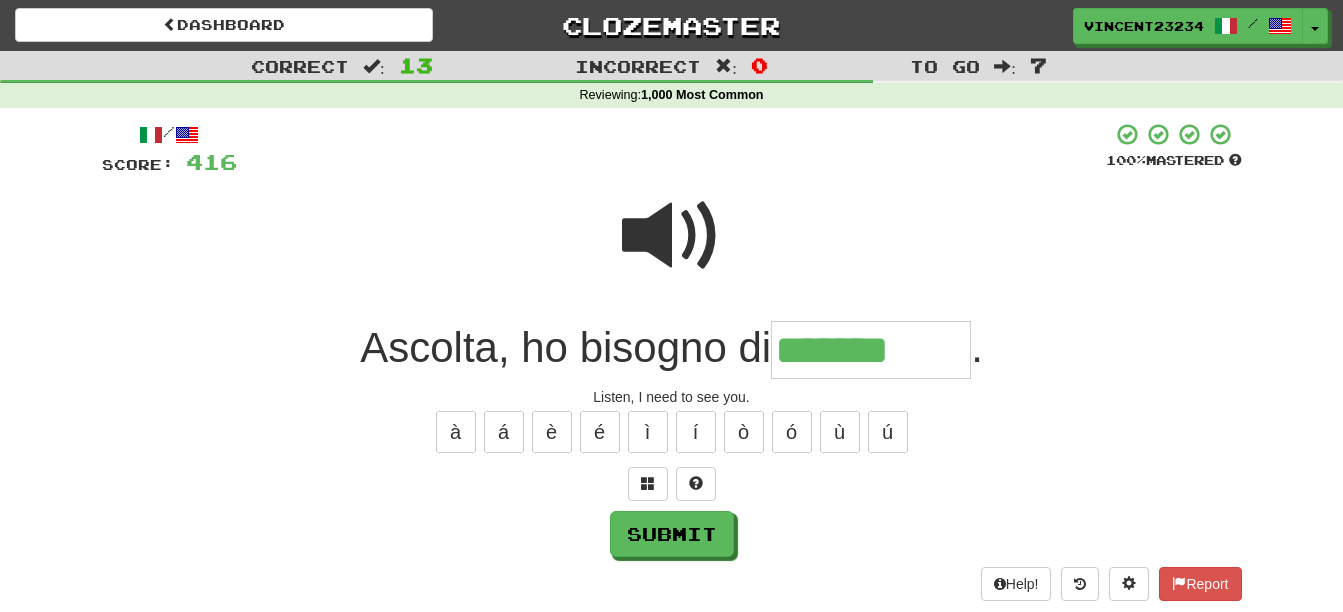 type on "*******" 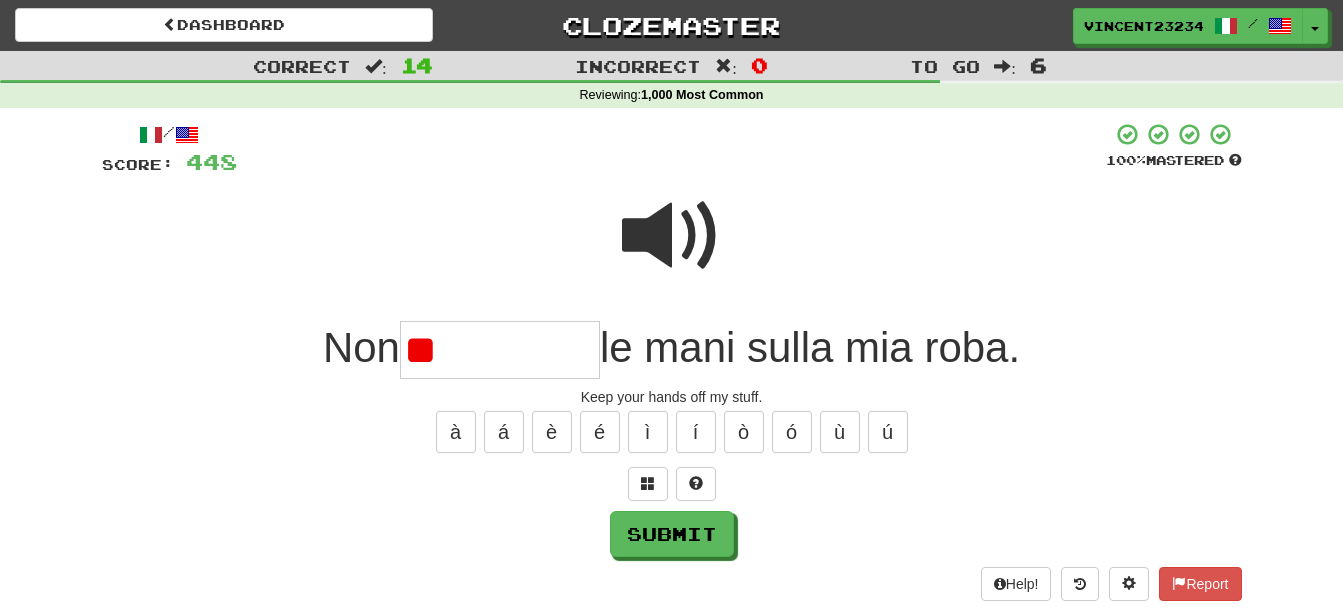 type on "*" 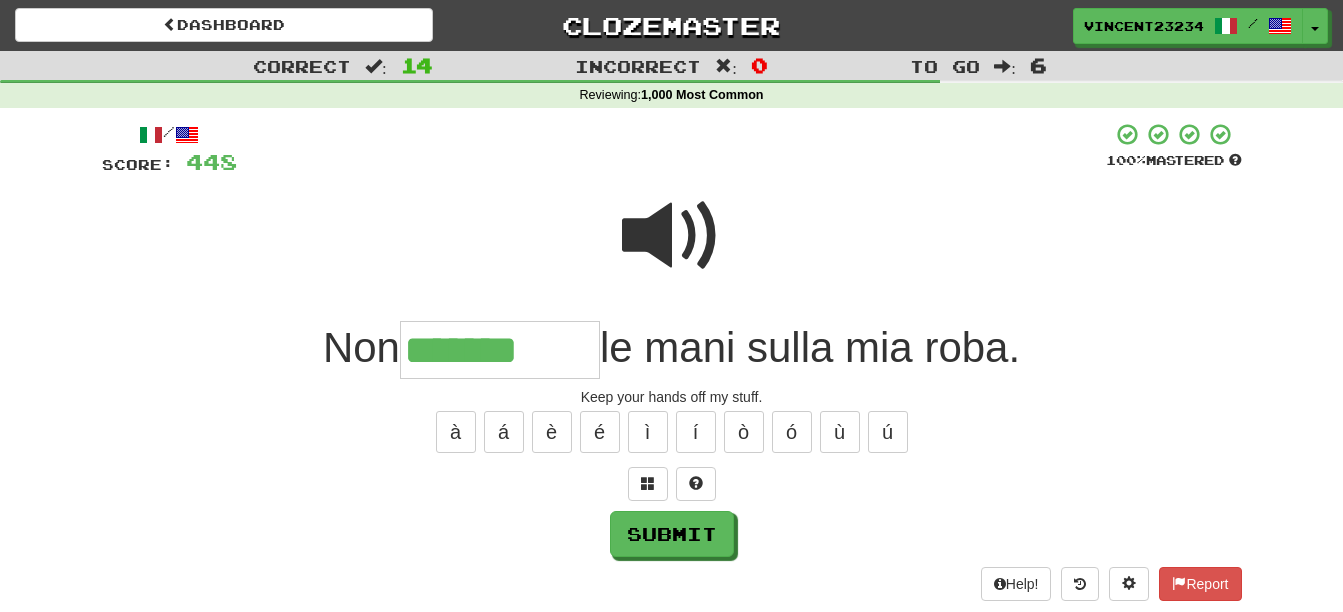 type on "*******" 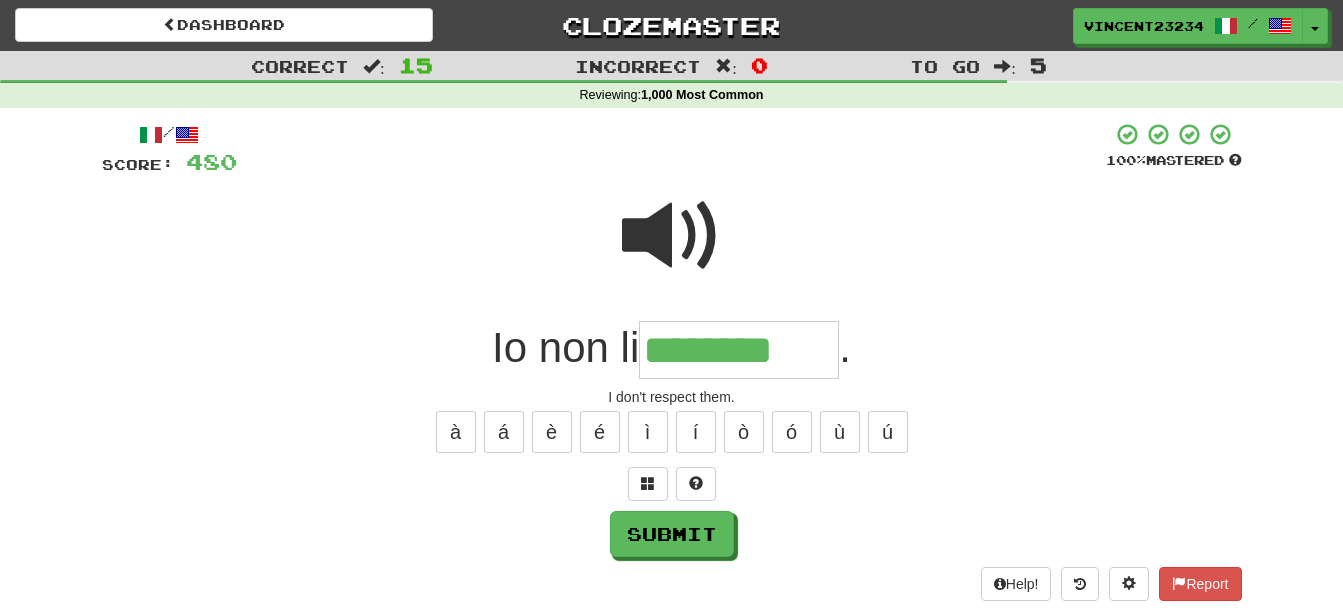 type on "********" 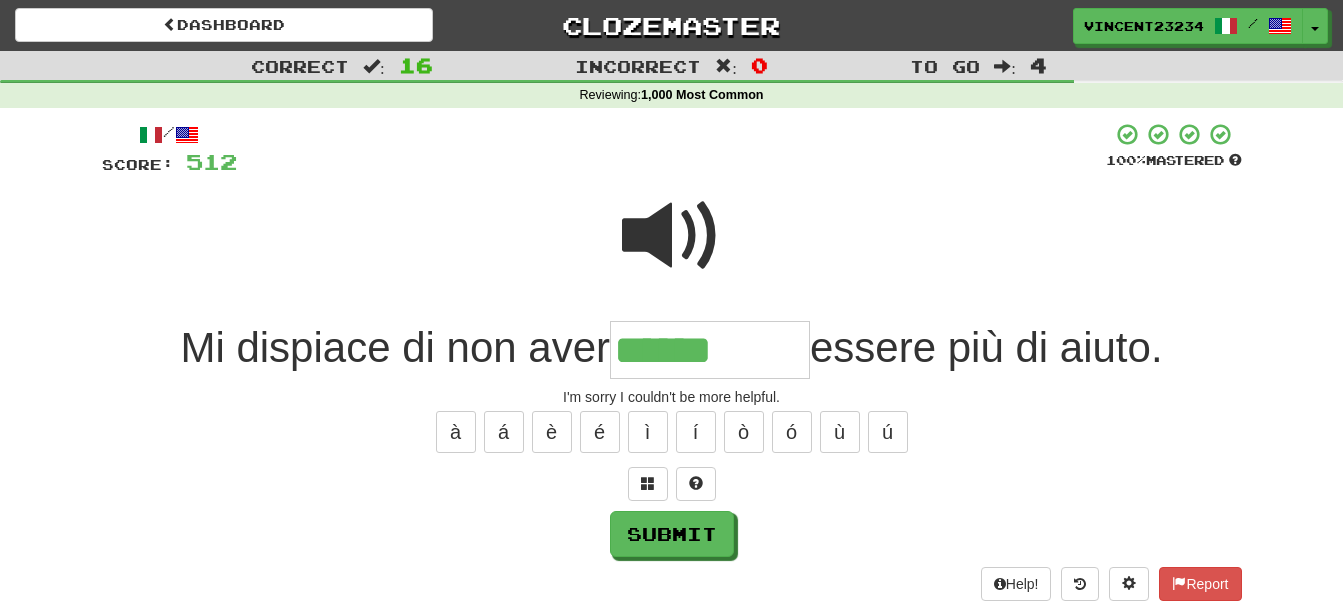 type on "******" 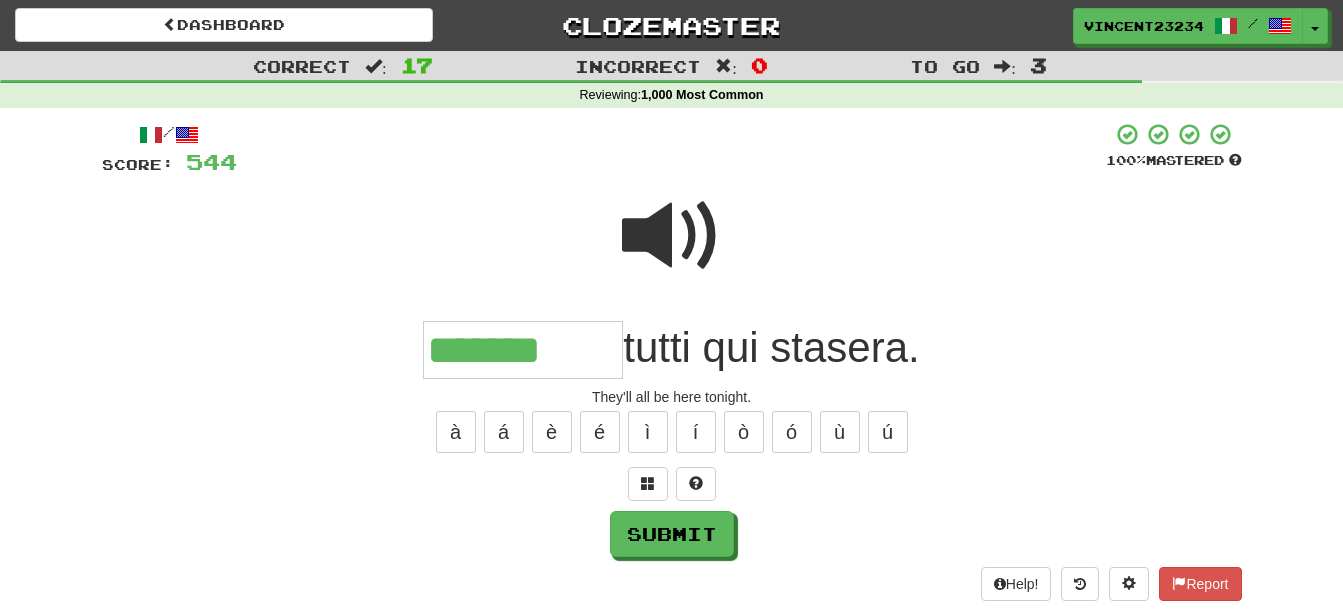 type on "*******" 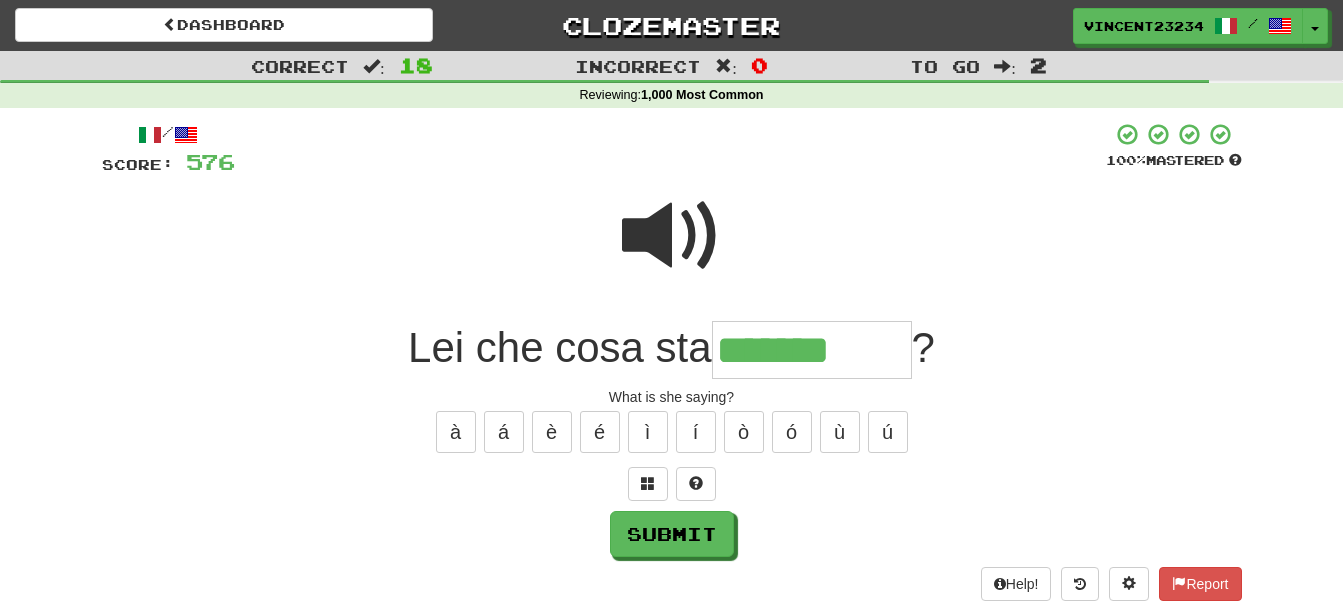 type on "*******" 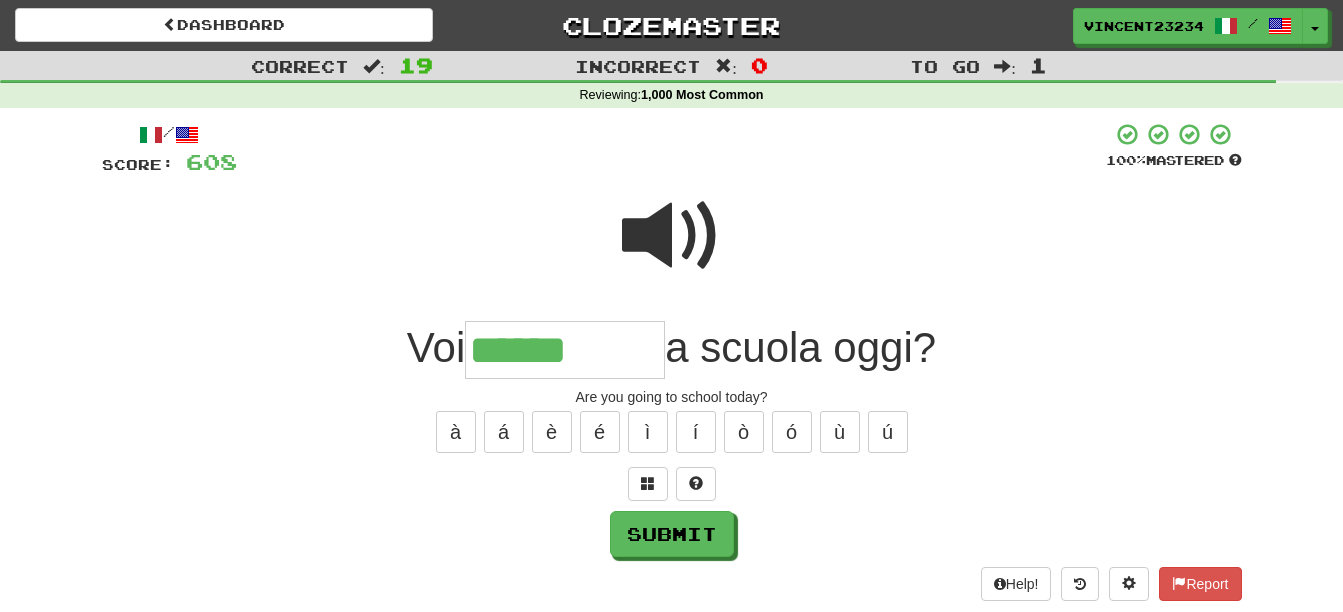 type on "******" 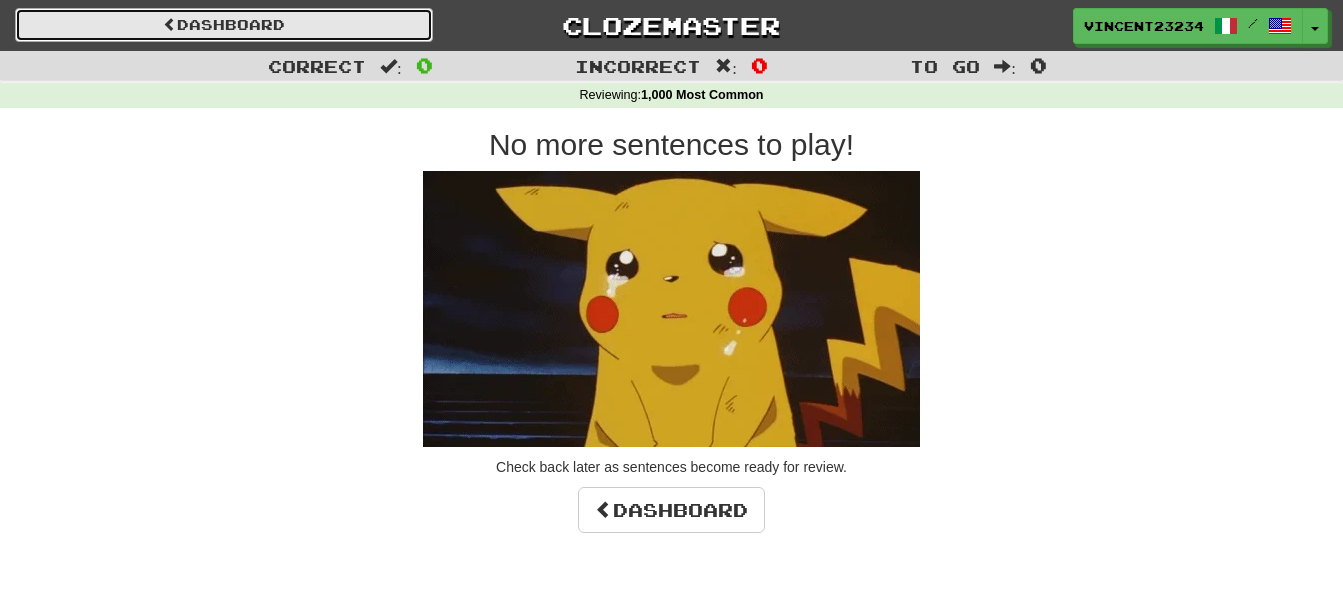 click on "Dashboard" at bounding box center (224, 25) 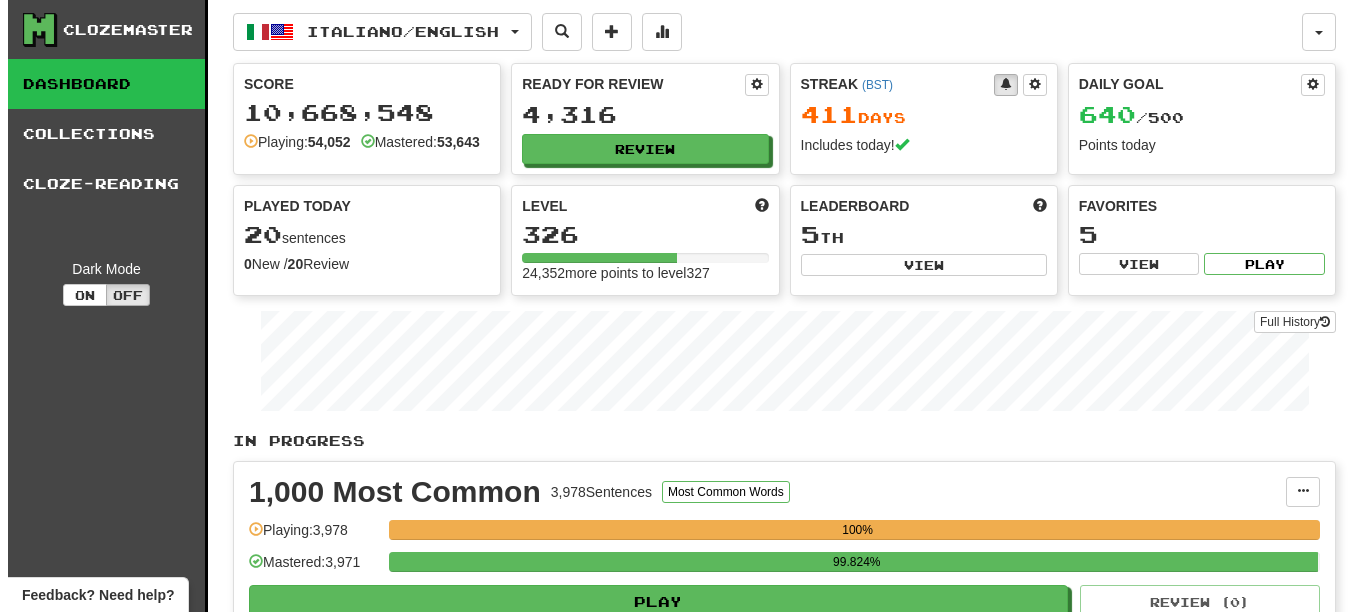 scroll, scrollTop: 0, scrollLeft: 0, axis: both 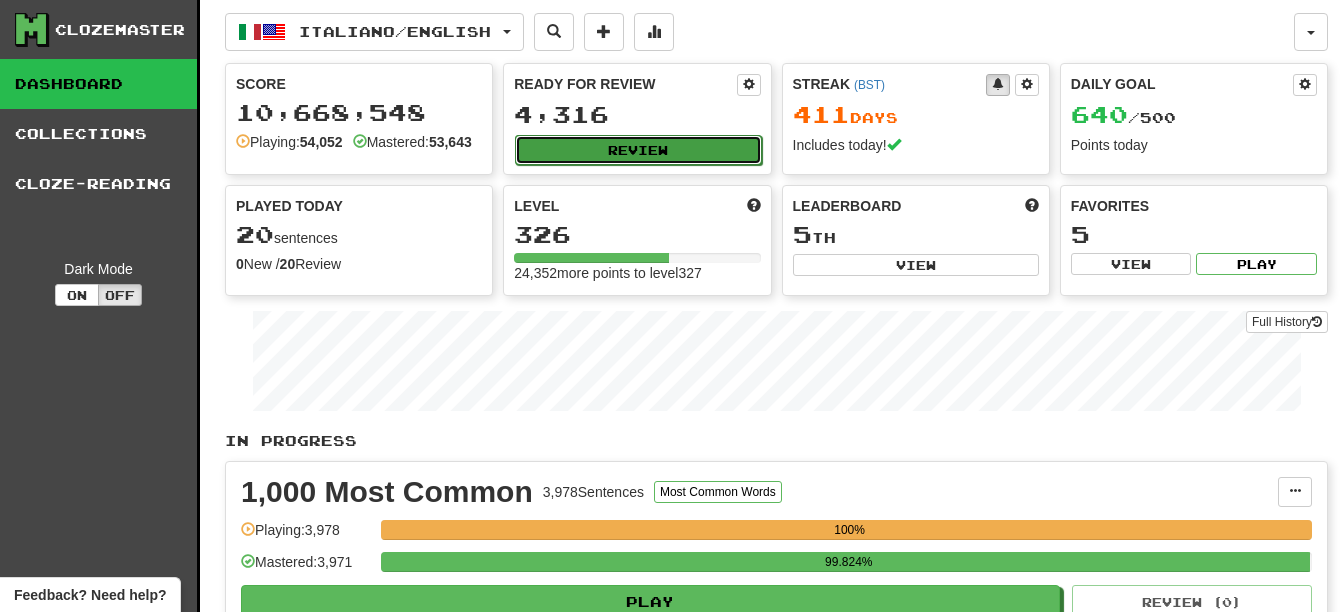 click on "Review" at bounding box center (638, 150) 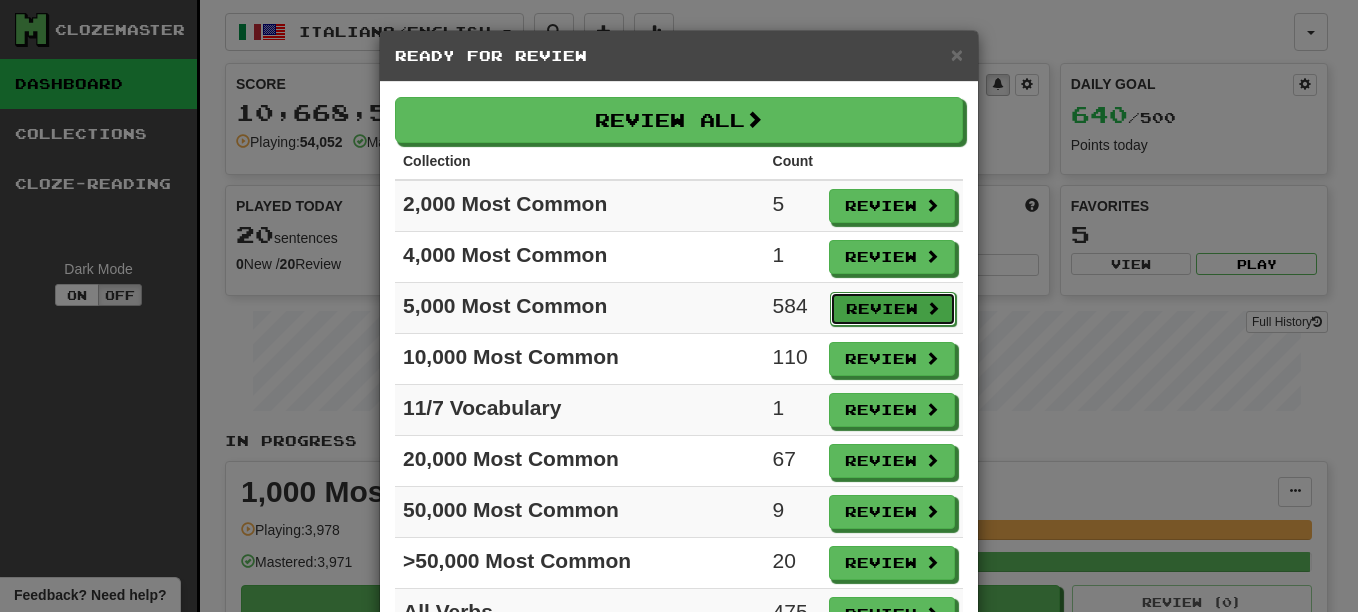 click on "Review" at bounding box center (893, 309) 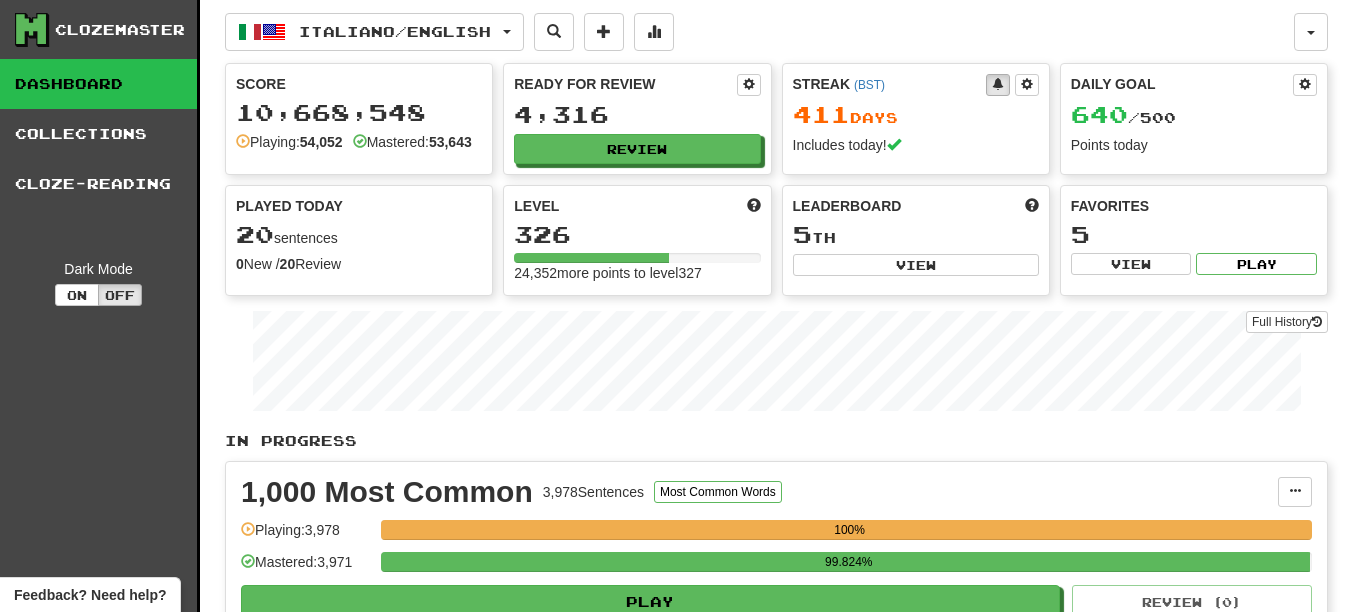 select on "**" 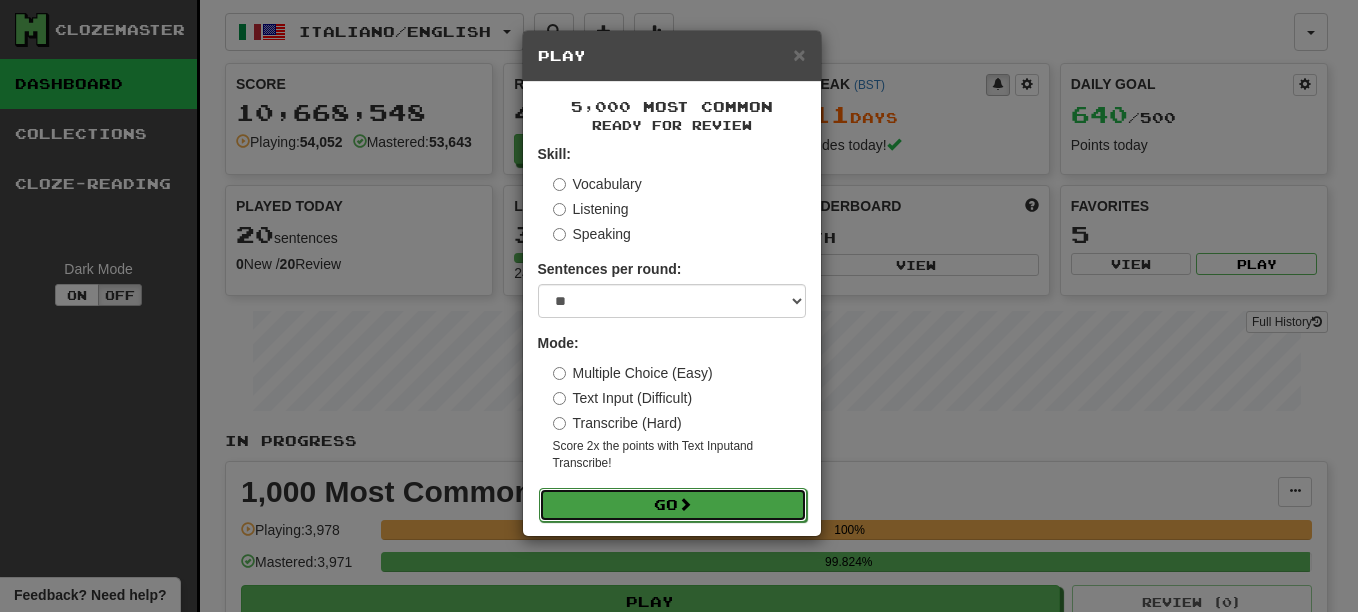 click on "Go" at bounding box center (673, 505) 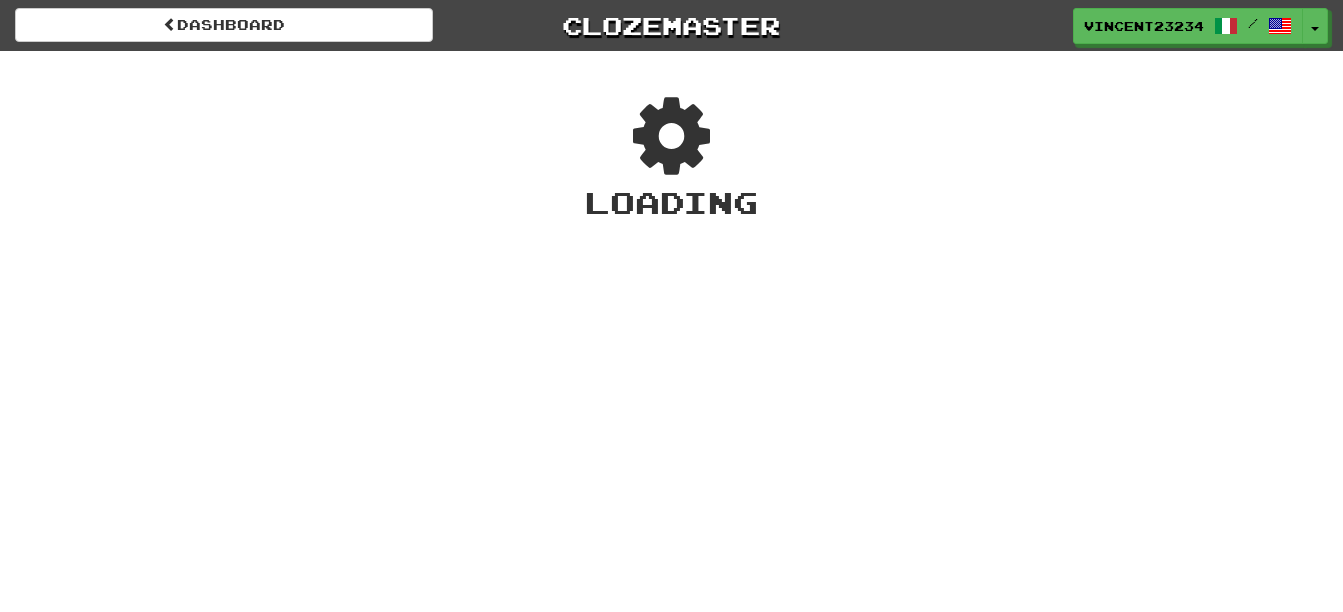 scroll, scrollTop: 0, scrollLeft: 0, axis: both 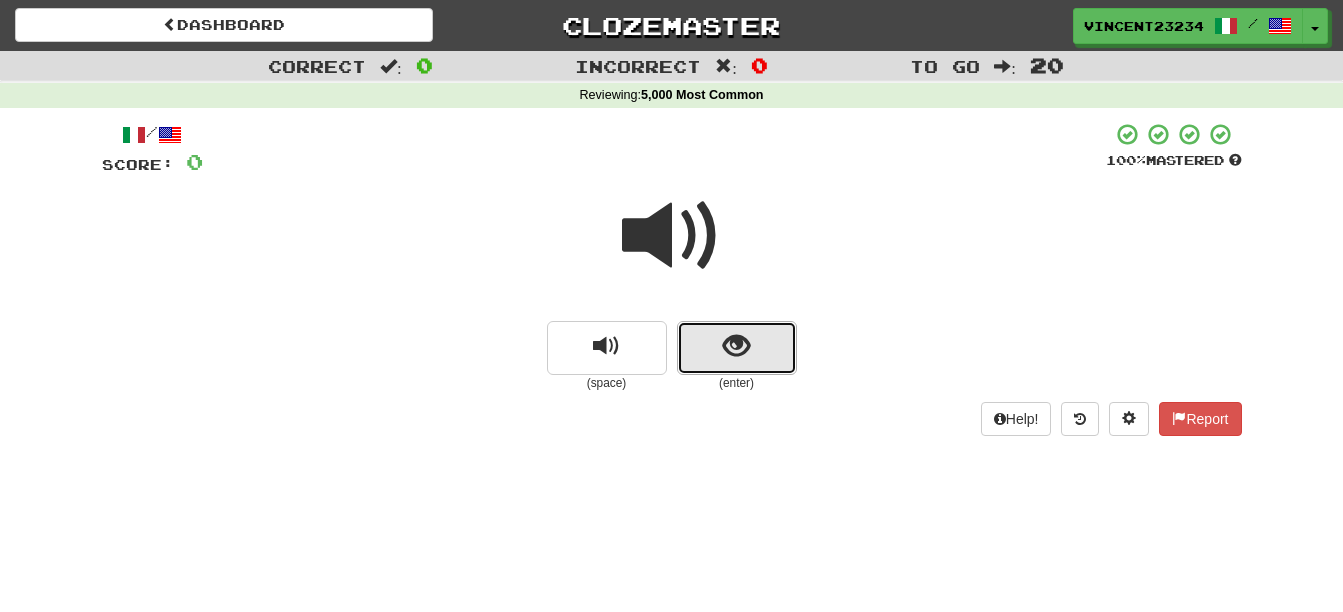 click at bounding box center [737, 348] 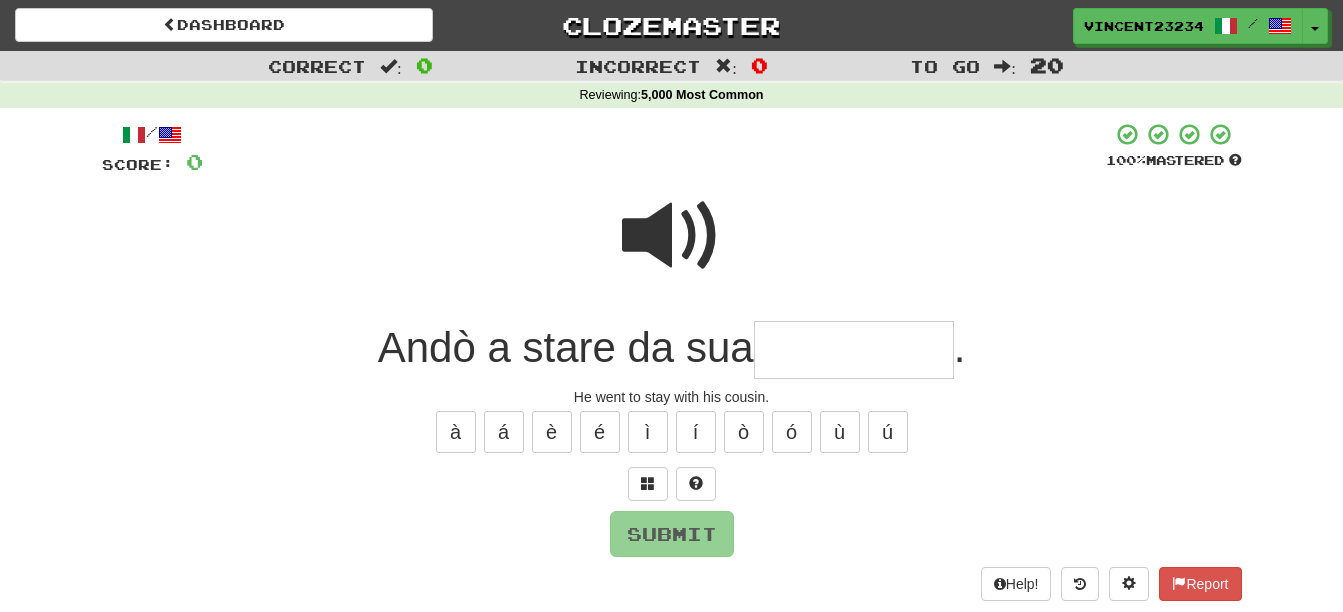 click at bounding box center [854, 350] 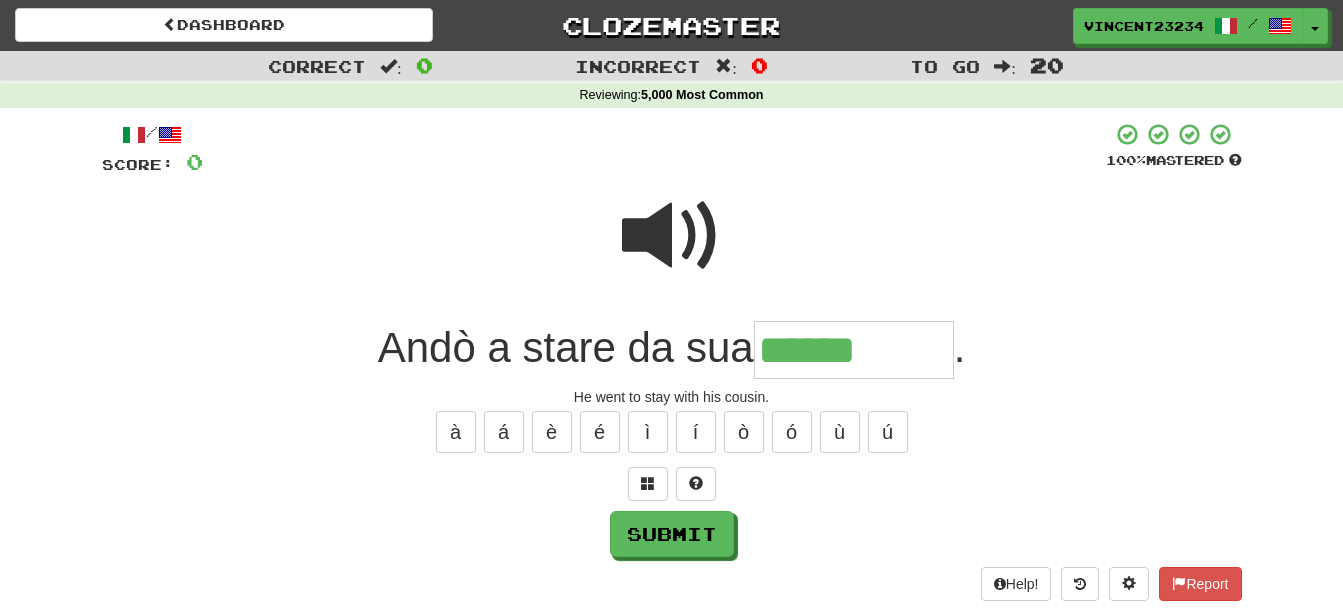 type on "******" 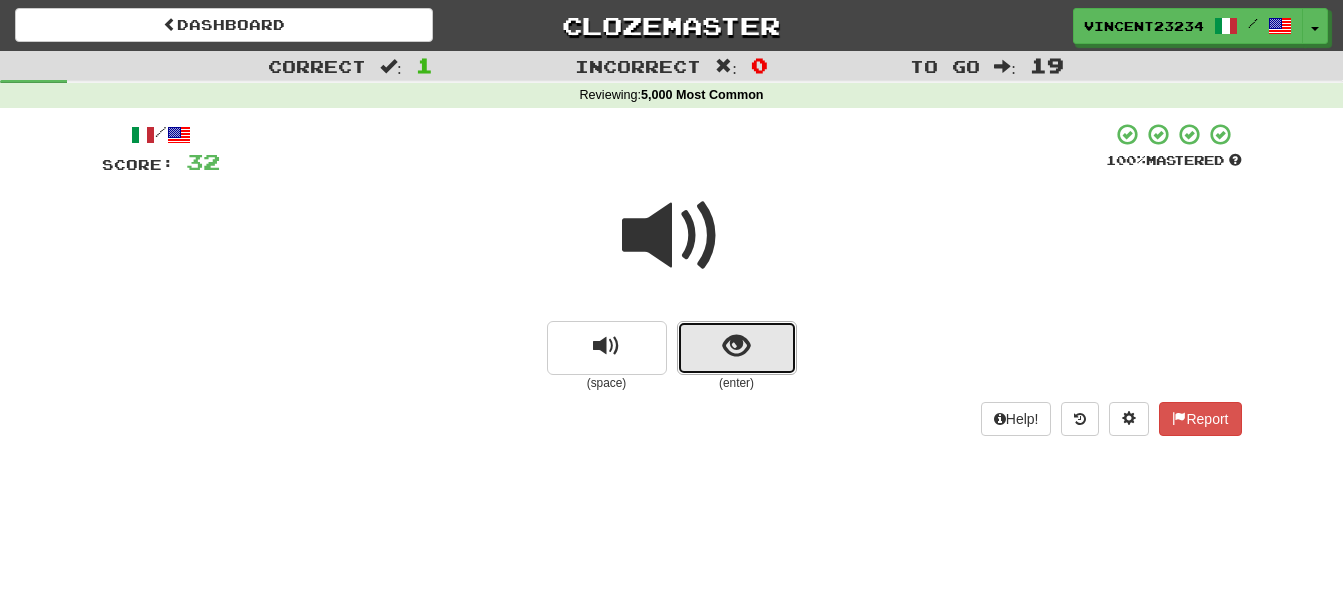 click at bounding box center (737, 348) 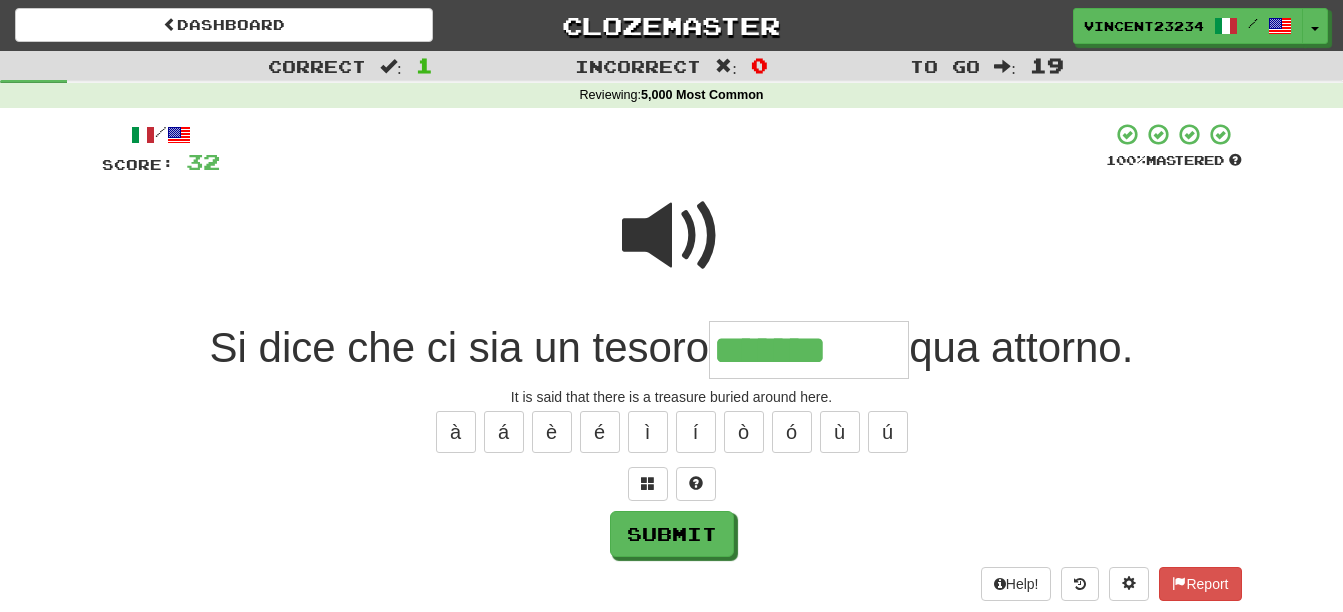 type on "*******" 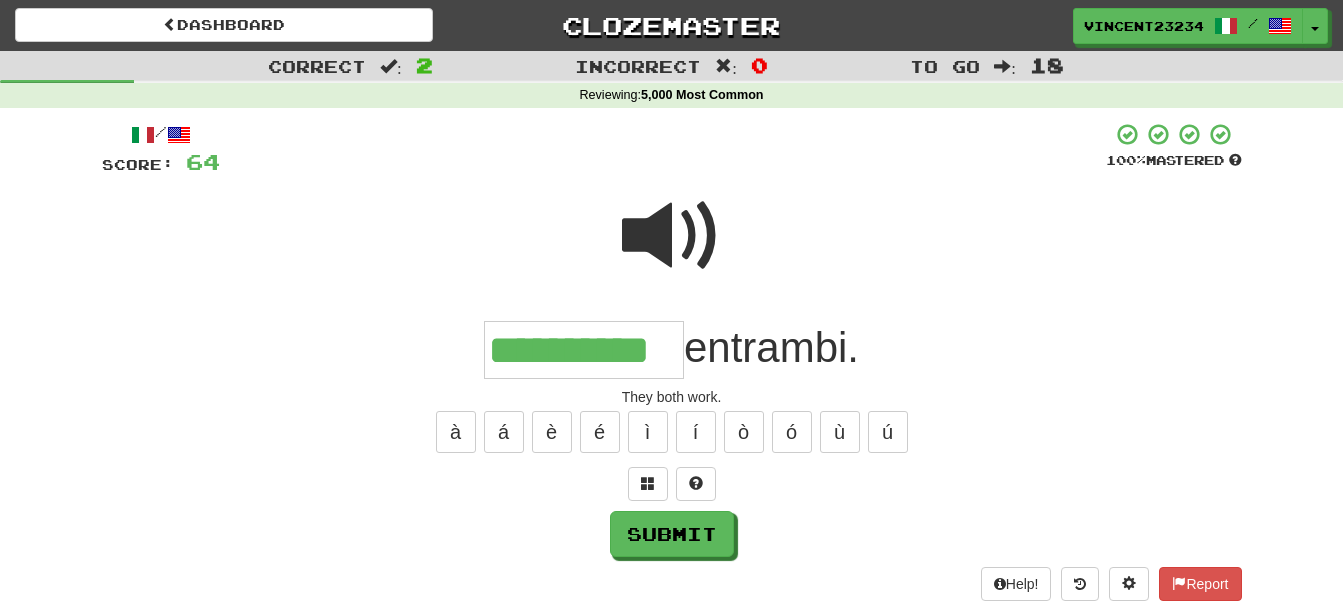 scroll, scrollTop: 0, scrollLeft: 14, axis: horizontal 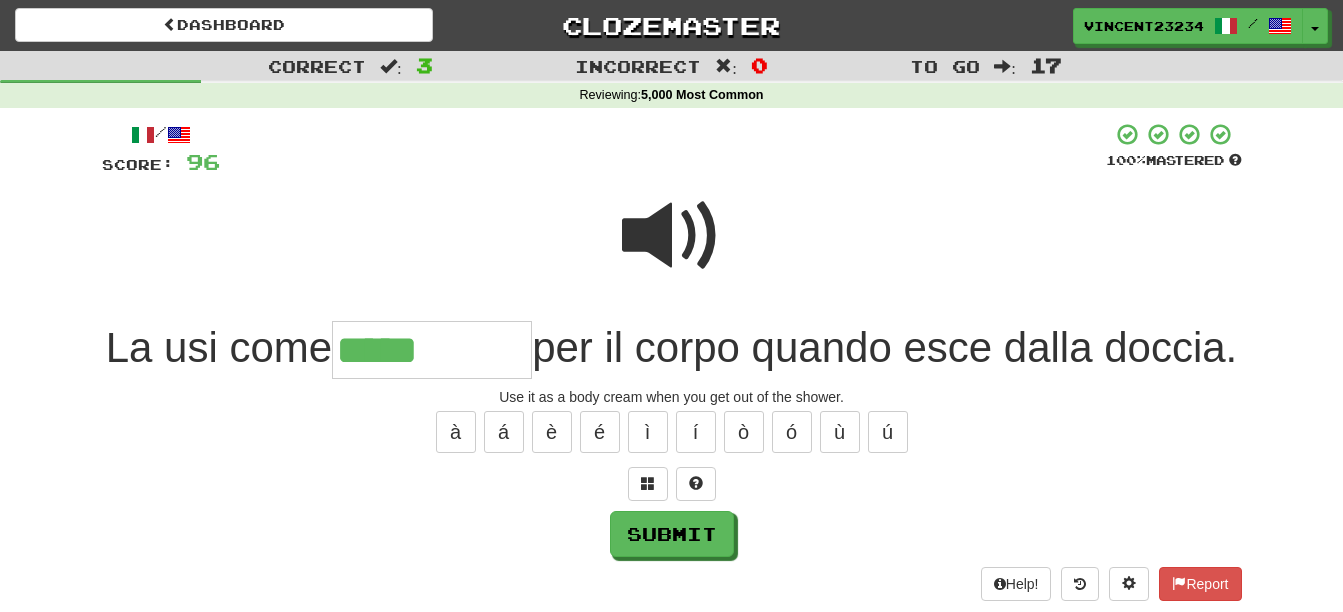 type on "*****" 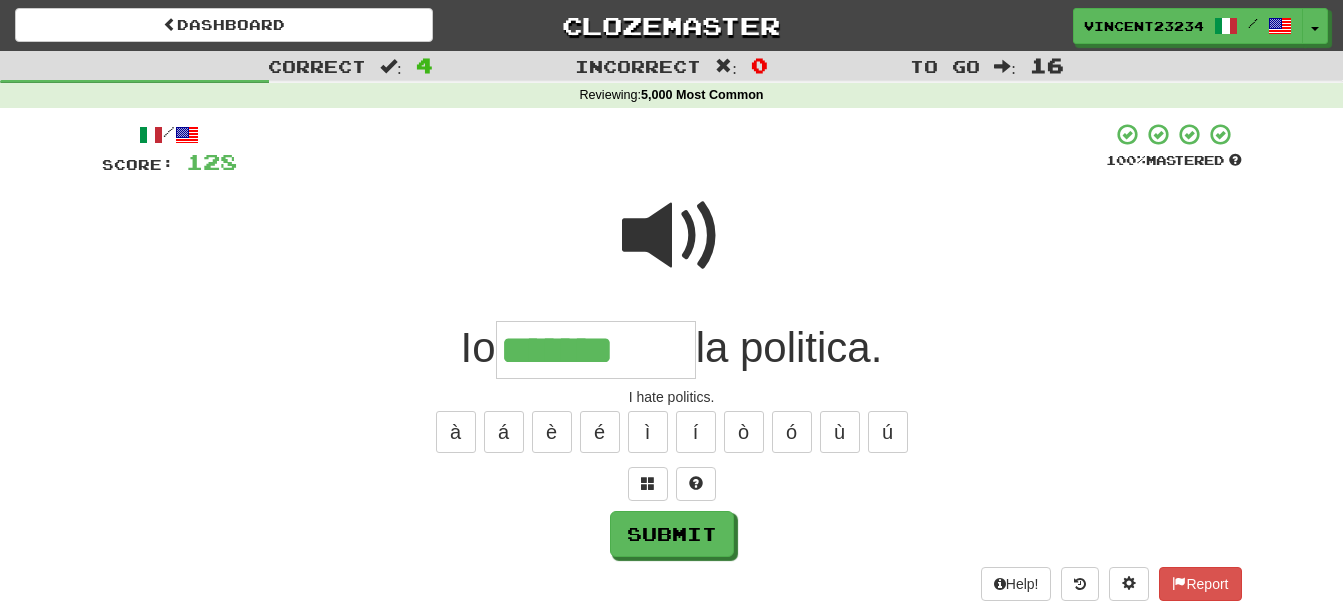 type on "*******" 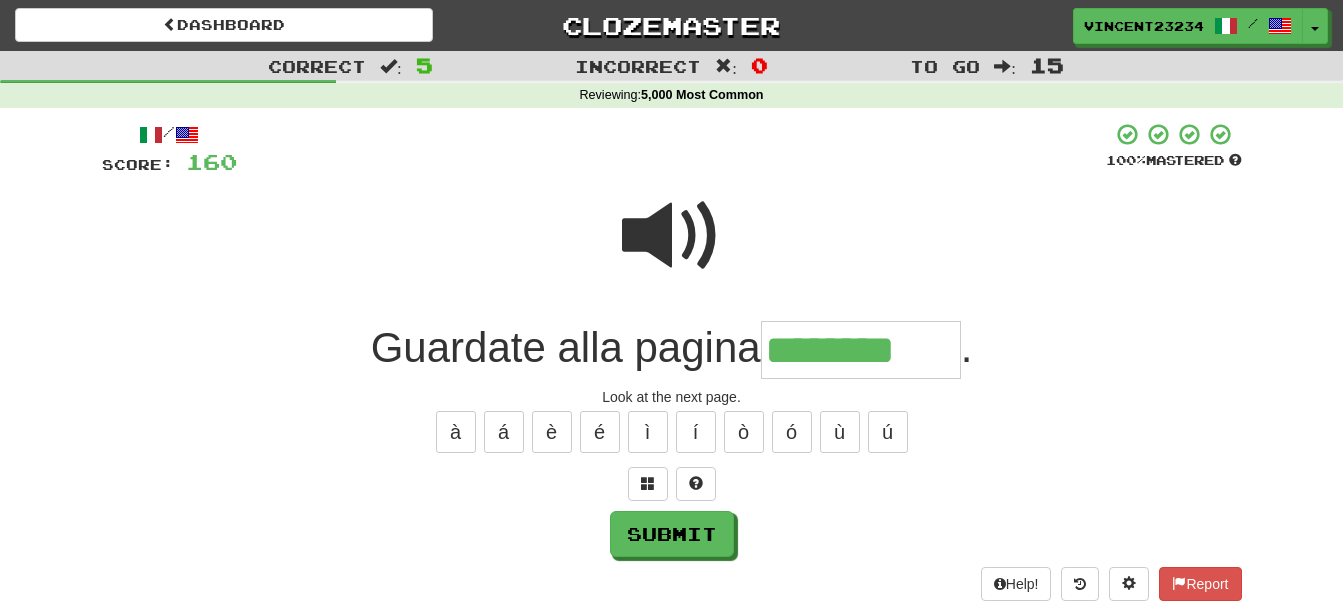 type on "********" 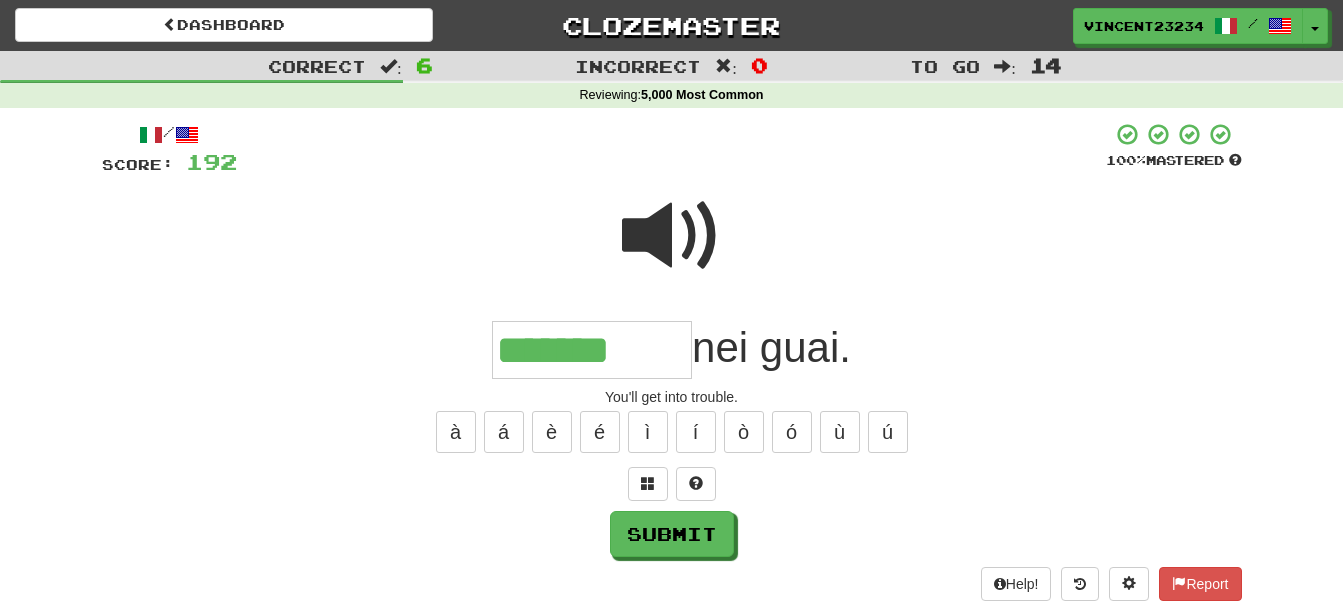 type on "*******" 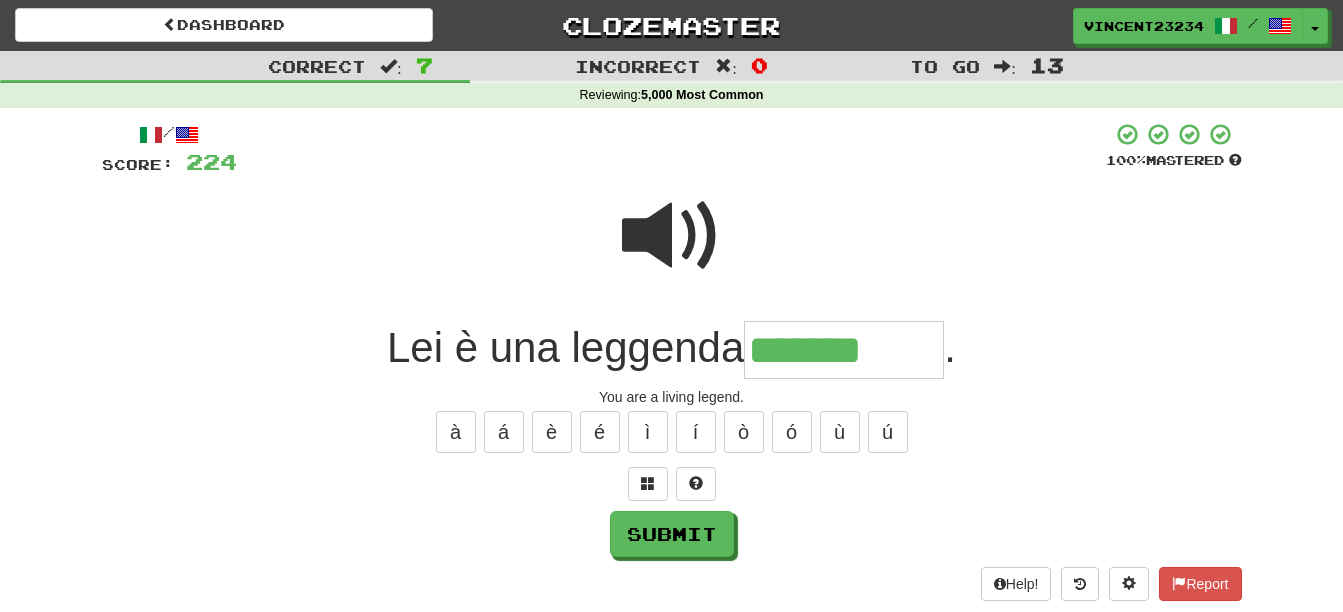 type on "*******" 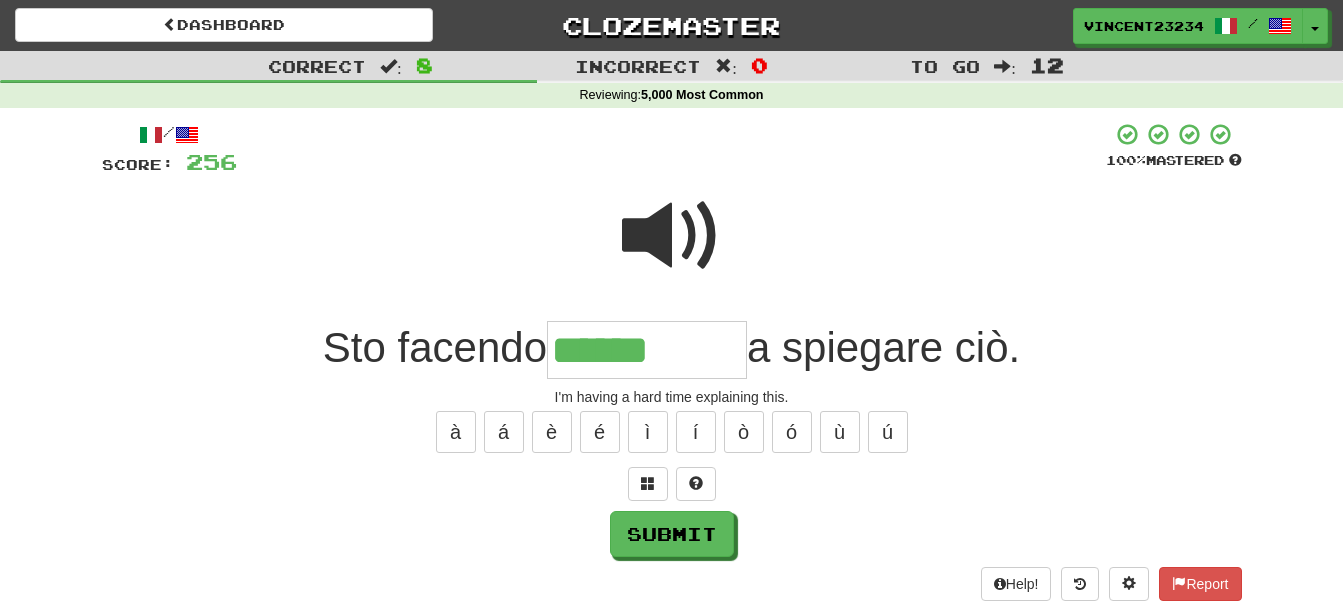 type on "******" 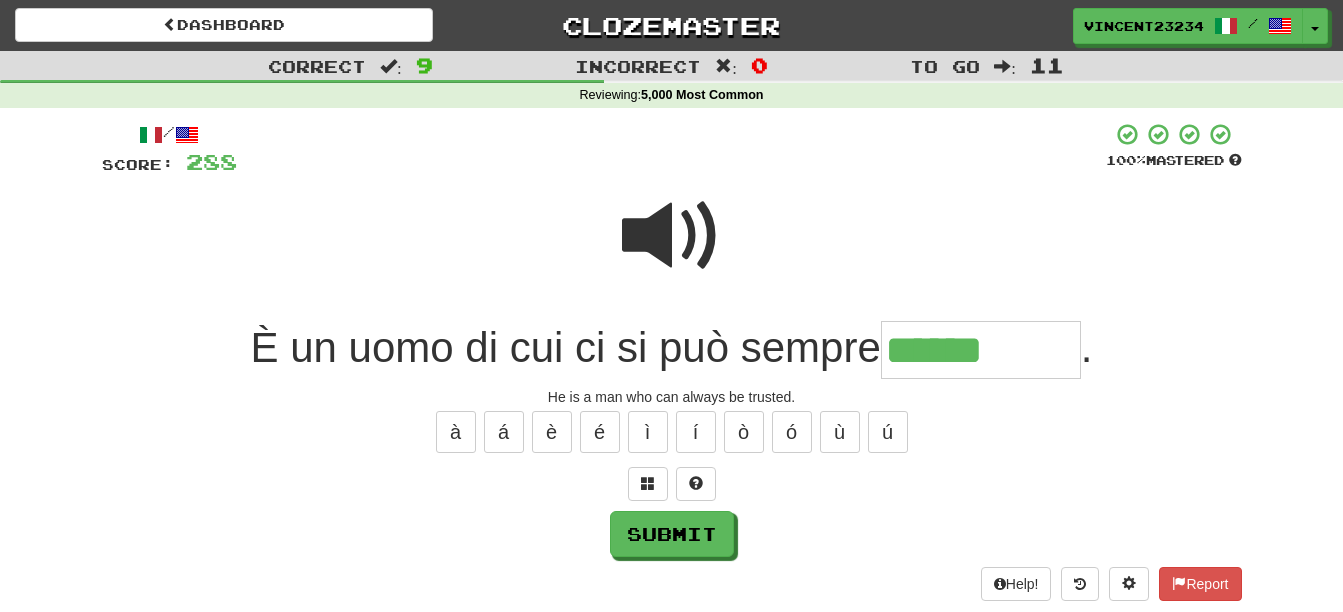 type on "******" 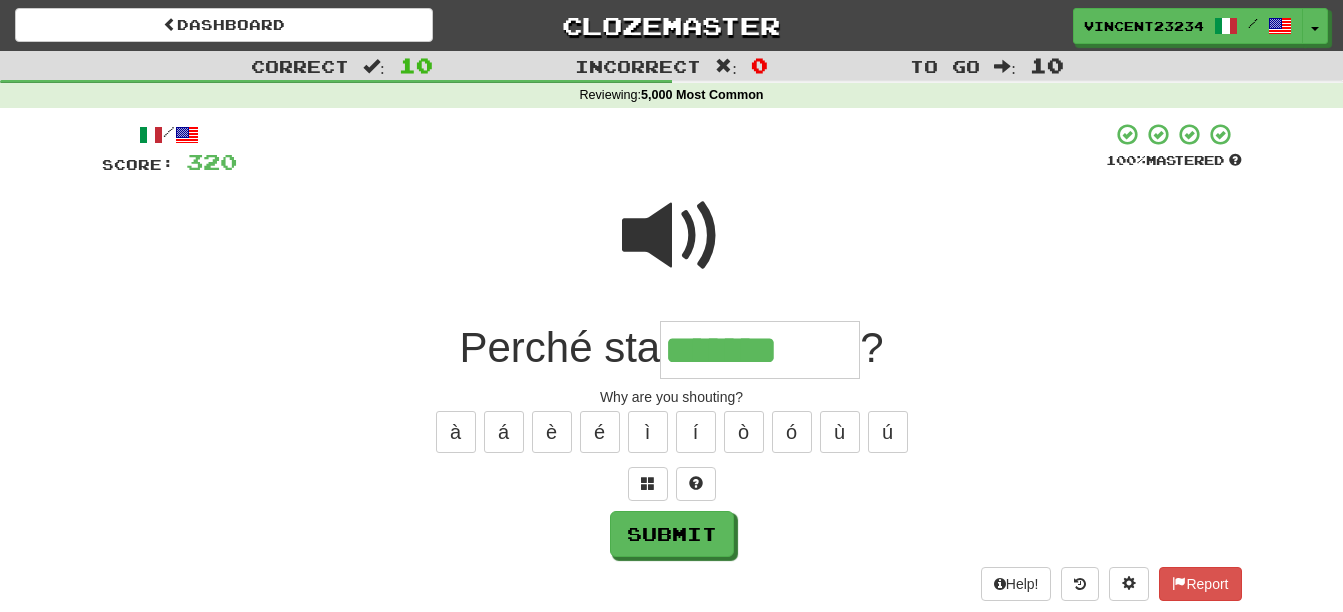 type on "*******" 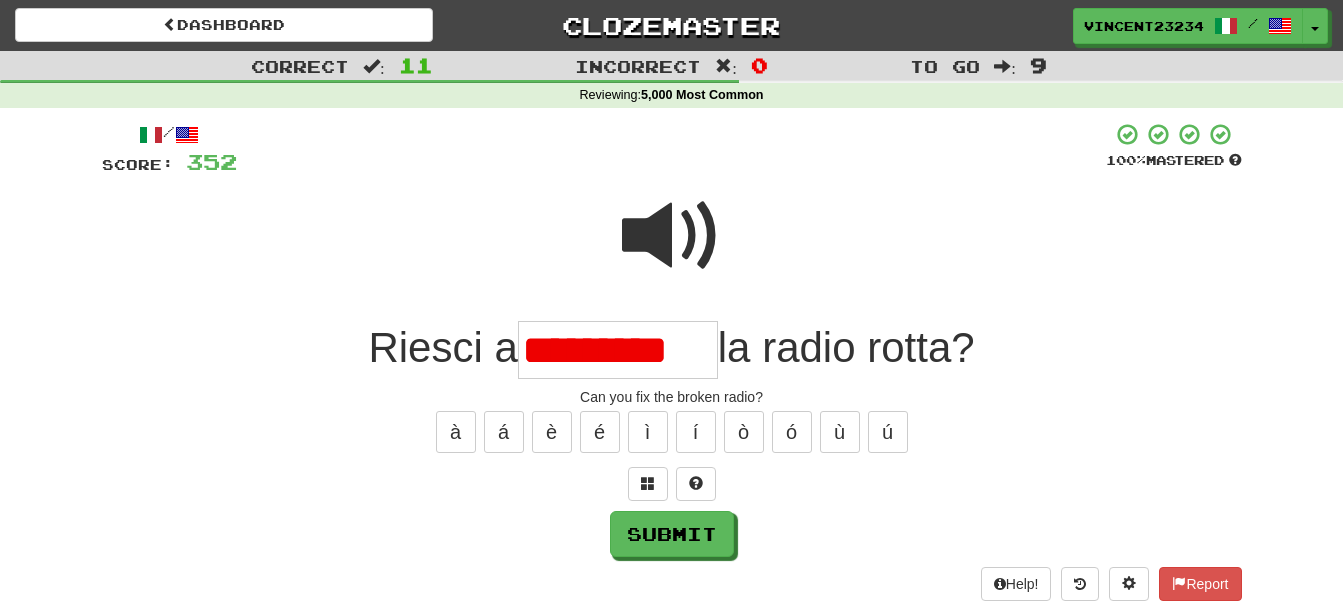 click on "*********" at bounding box center [618, 350] 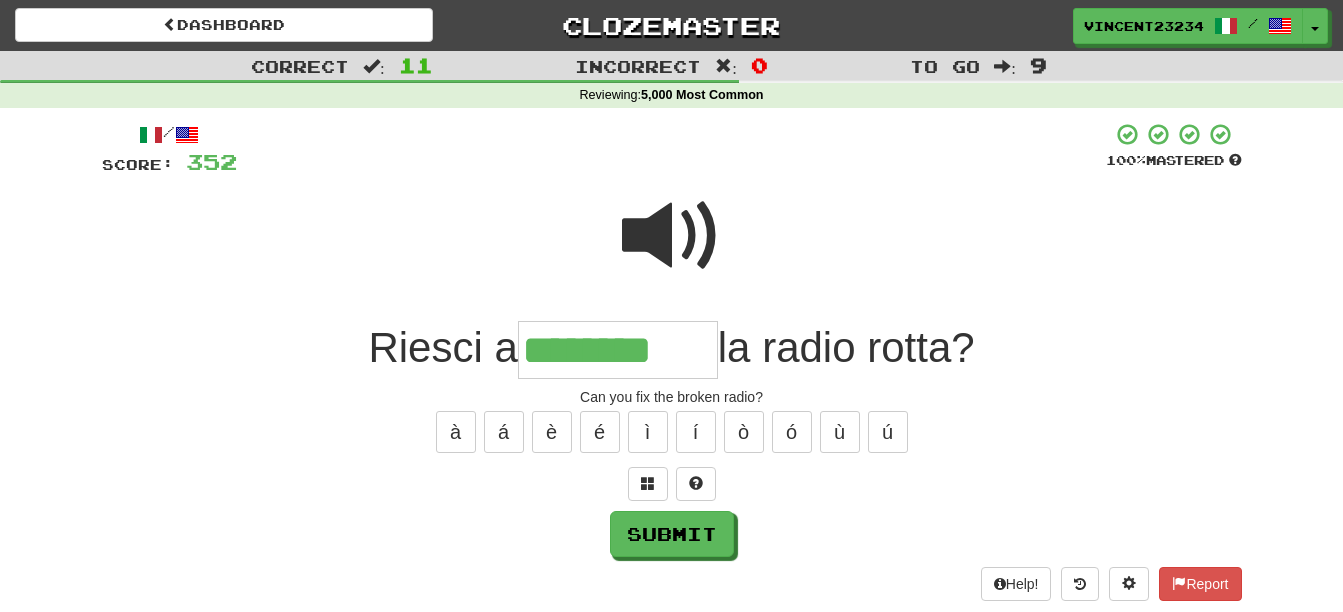 type on "********" 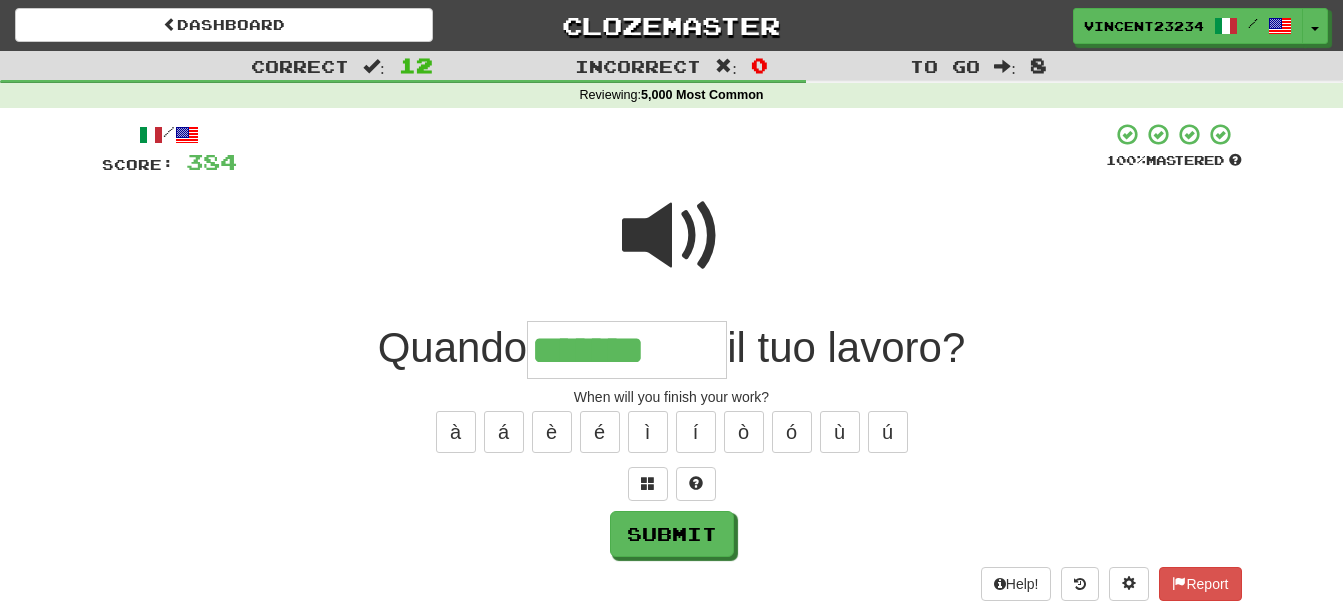 type on "*******" 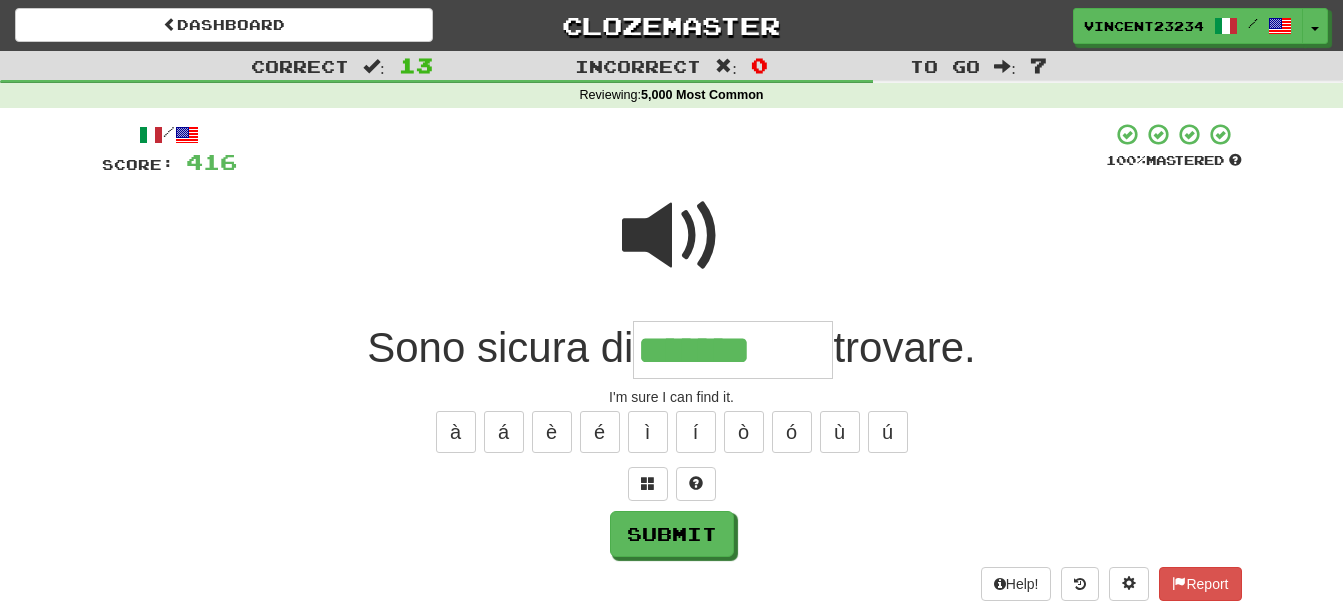 type on "*******" 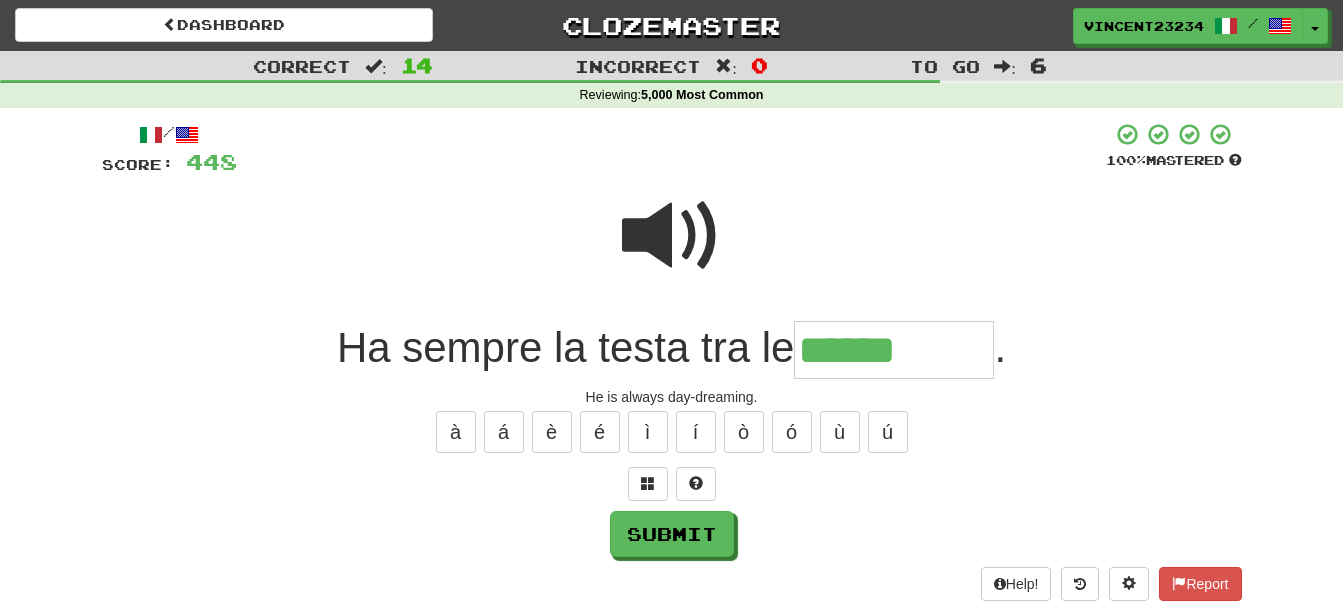 type on "******" 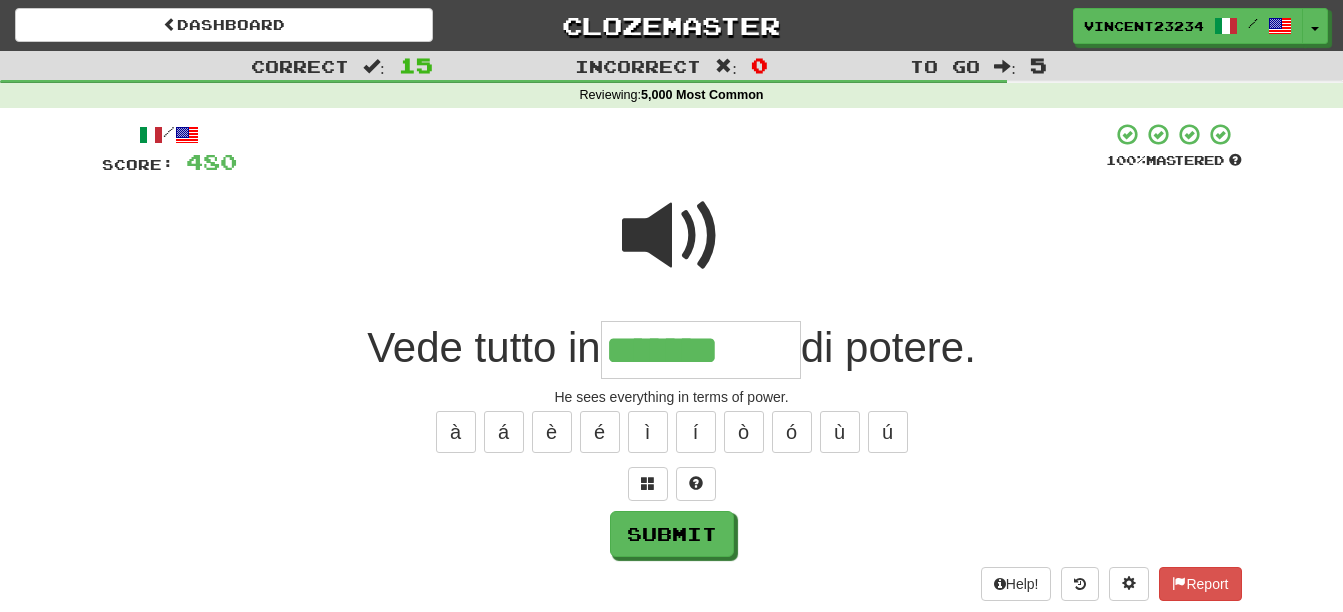 type on "*******" 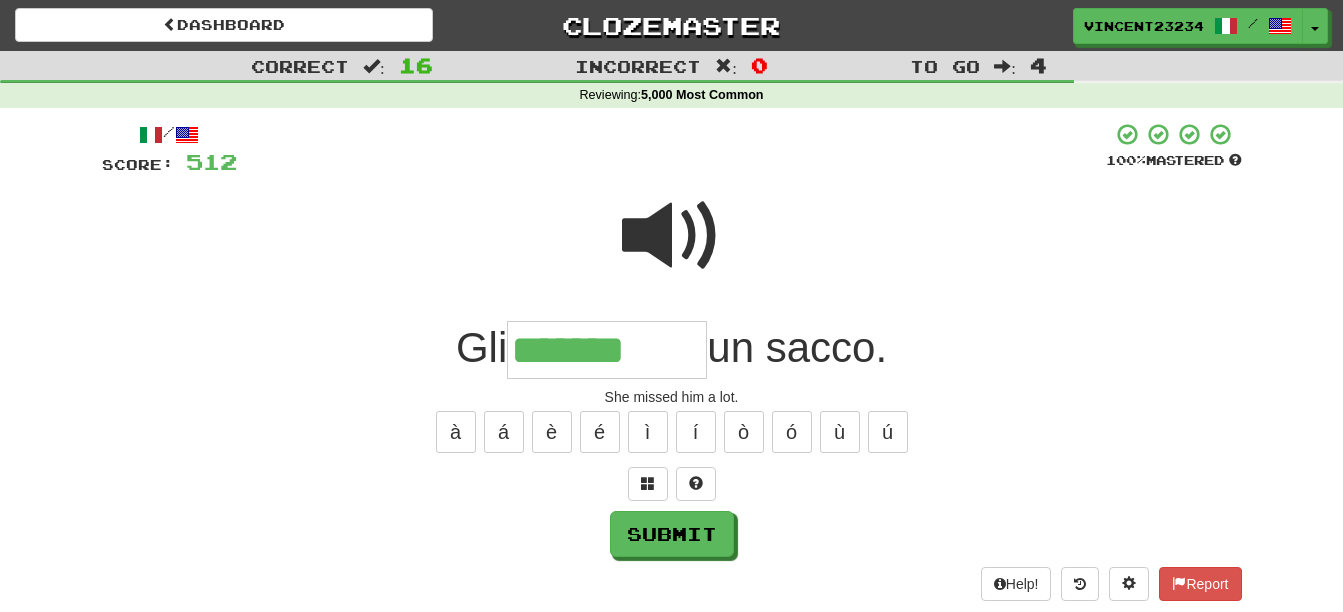 type on "*******" 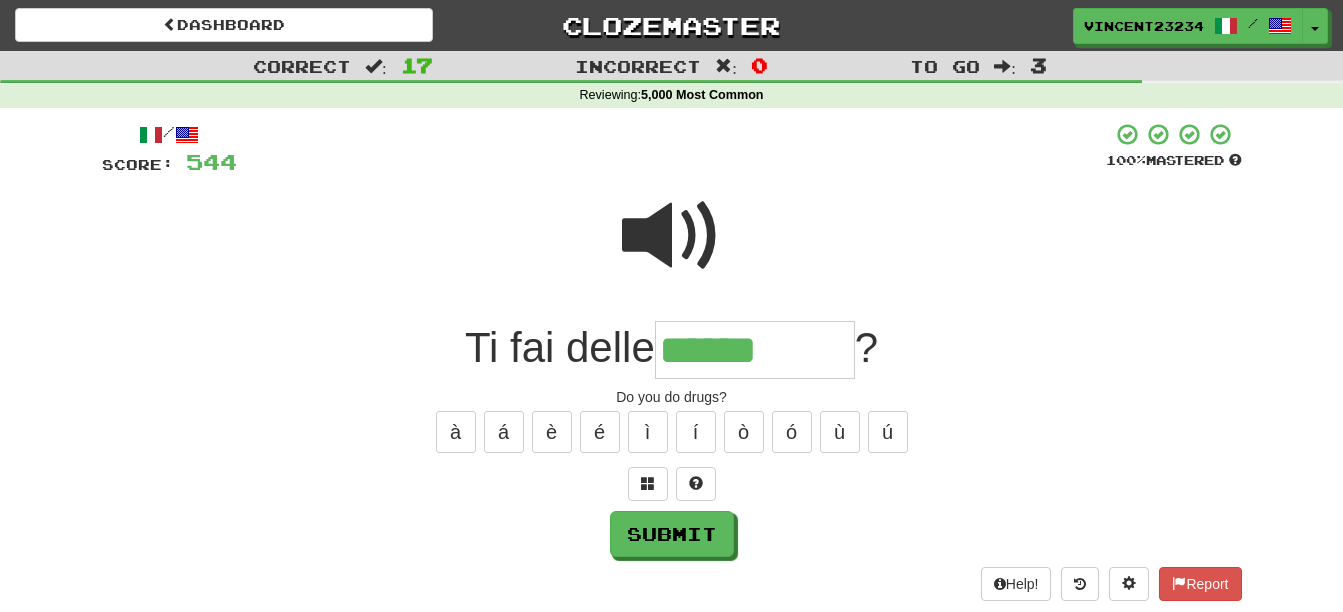 type on "******" 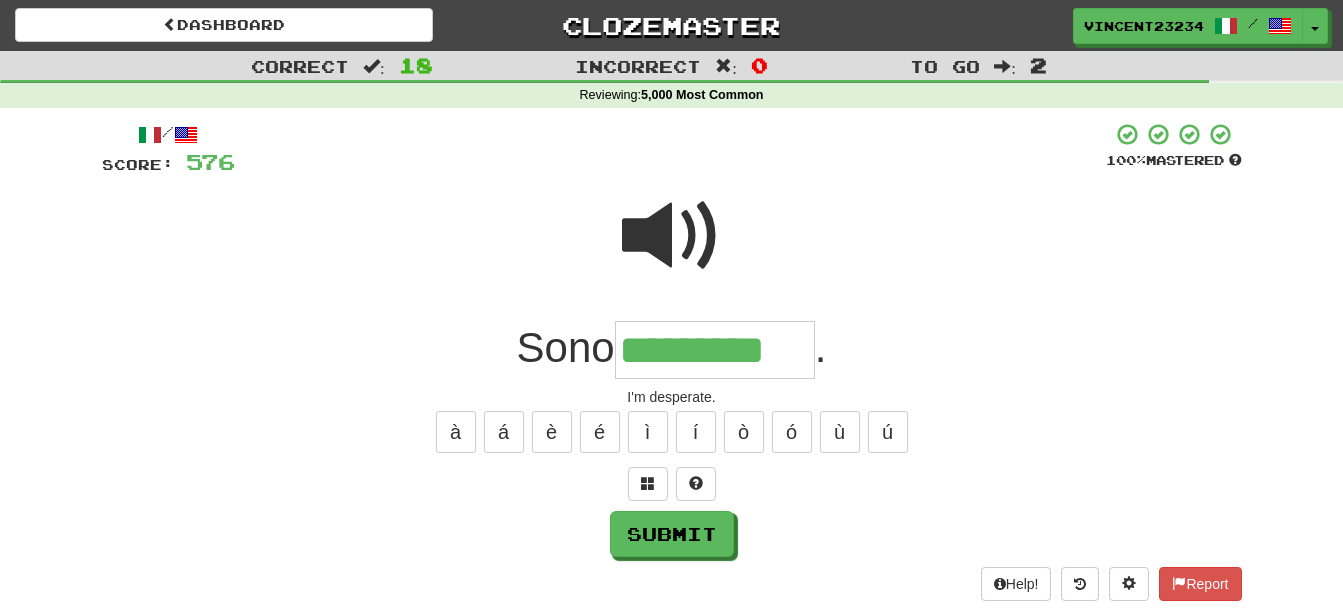 type on "*********" 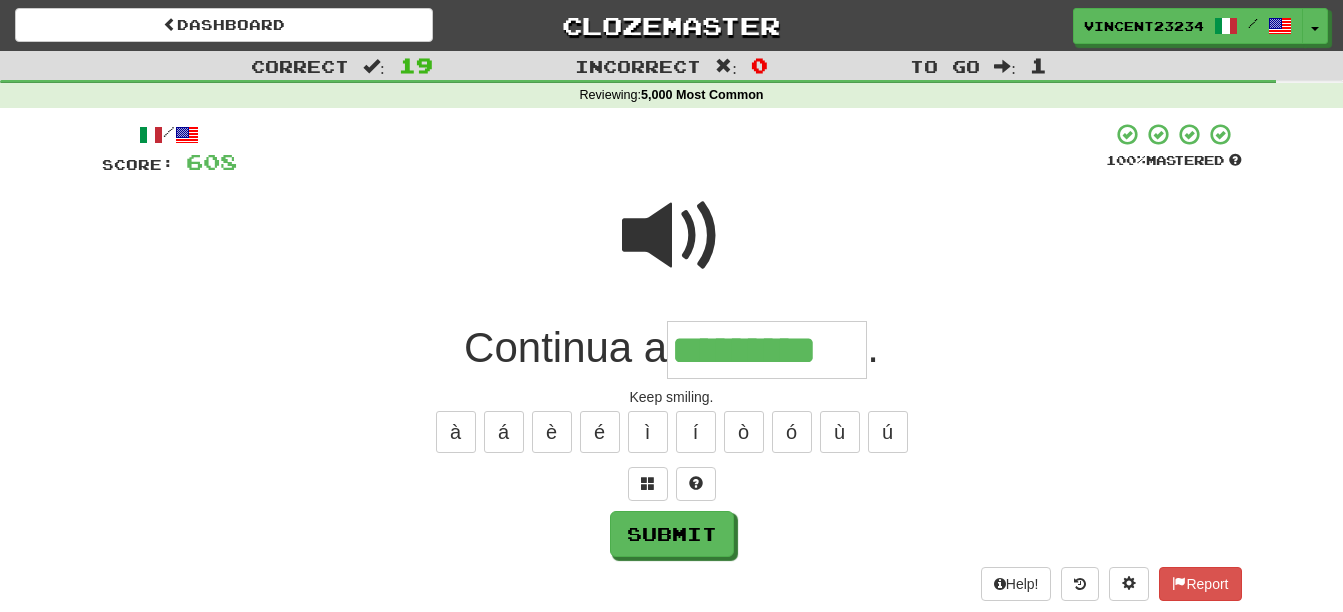 type on "*********" 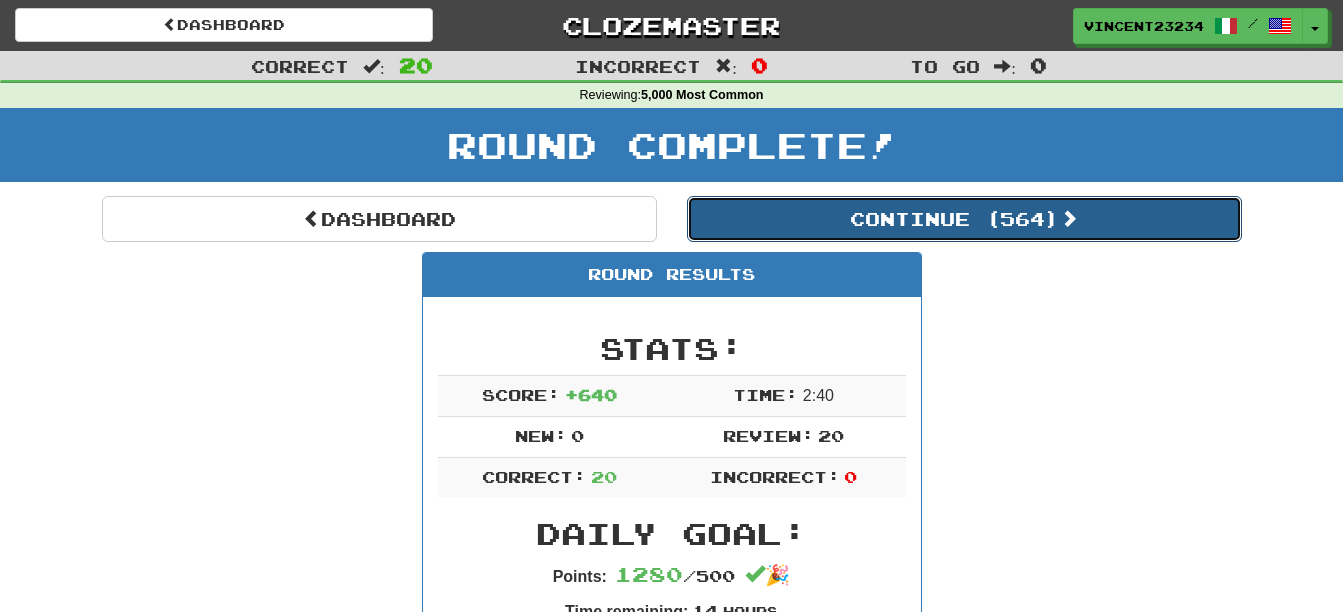 click on "Continue ( 564 )" at bounding box center (964, 219) 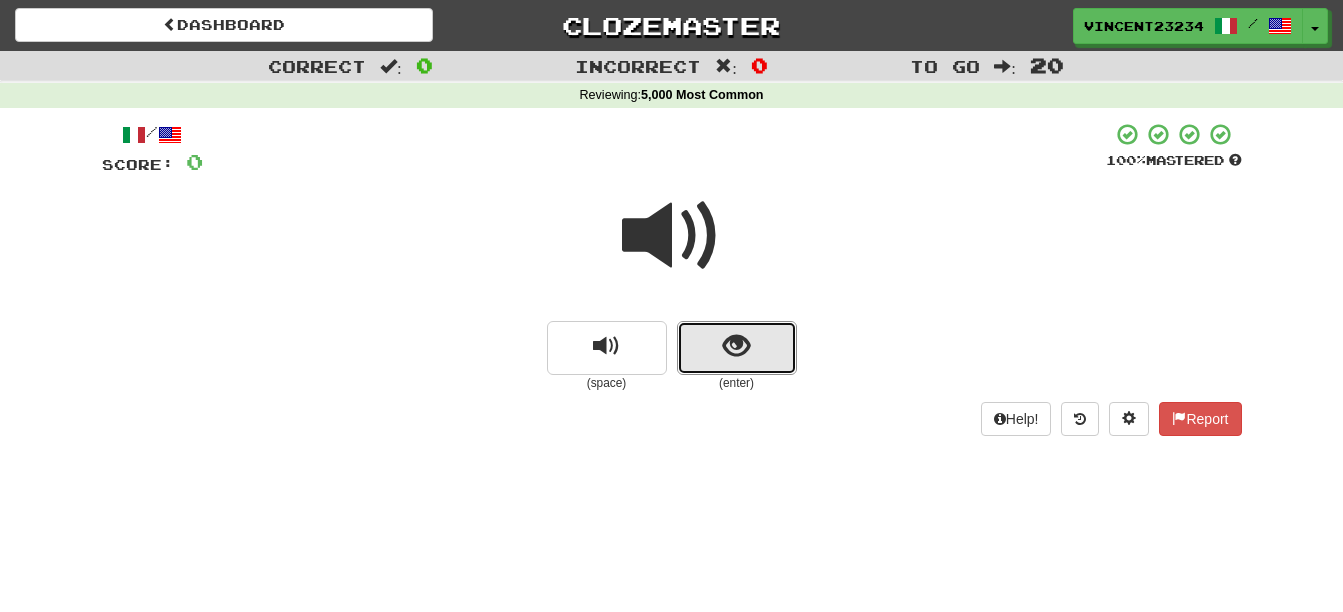 click at bounding box center (737, 348) 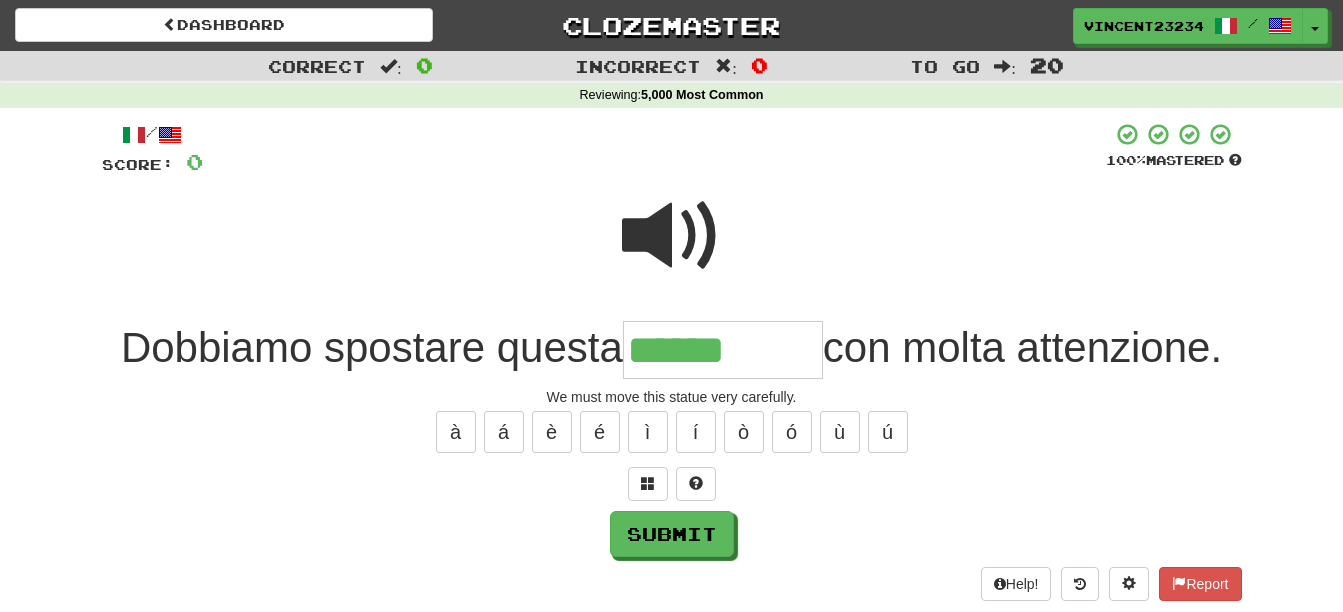 type on "******" 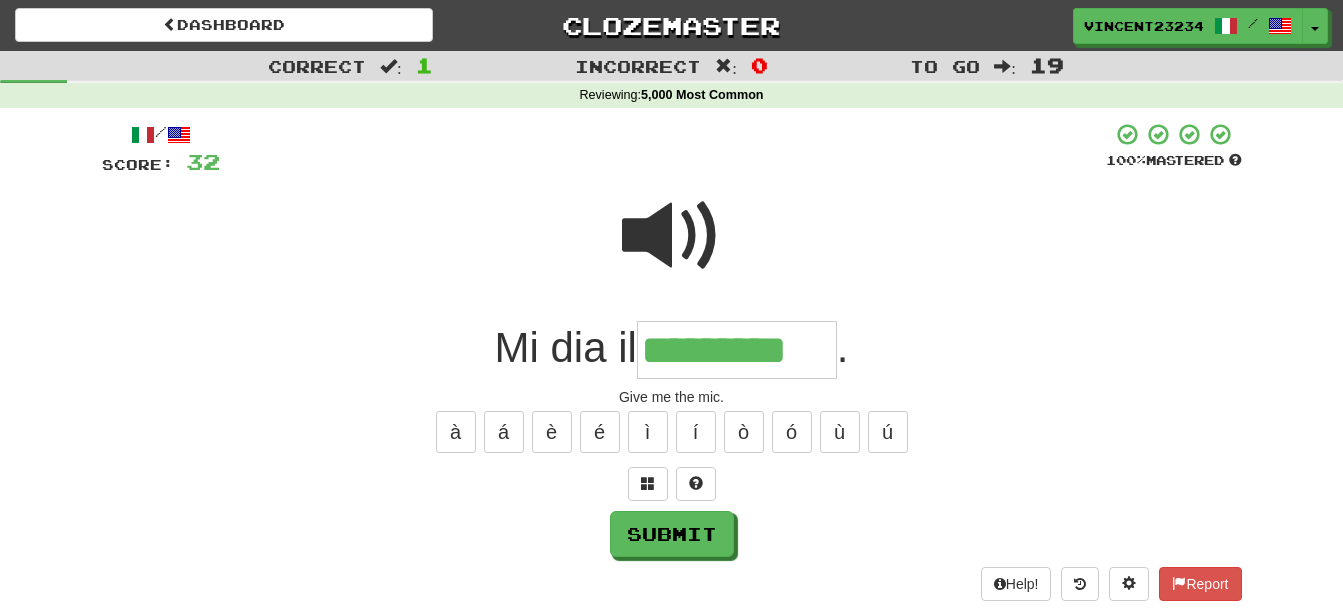 type on "*********" 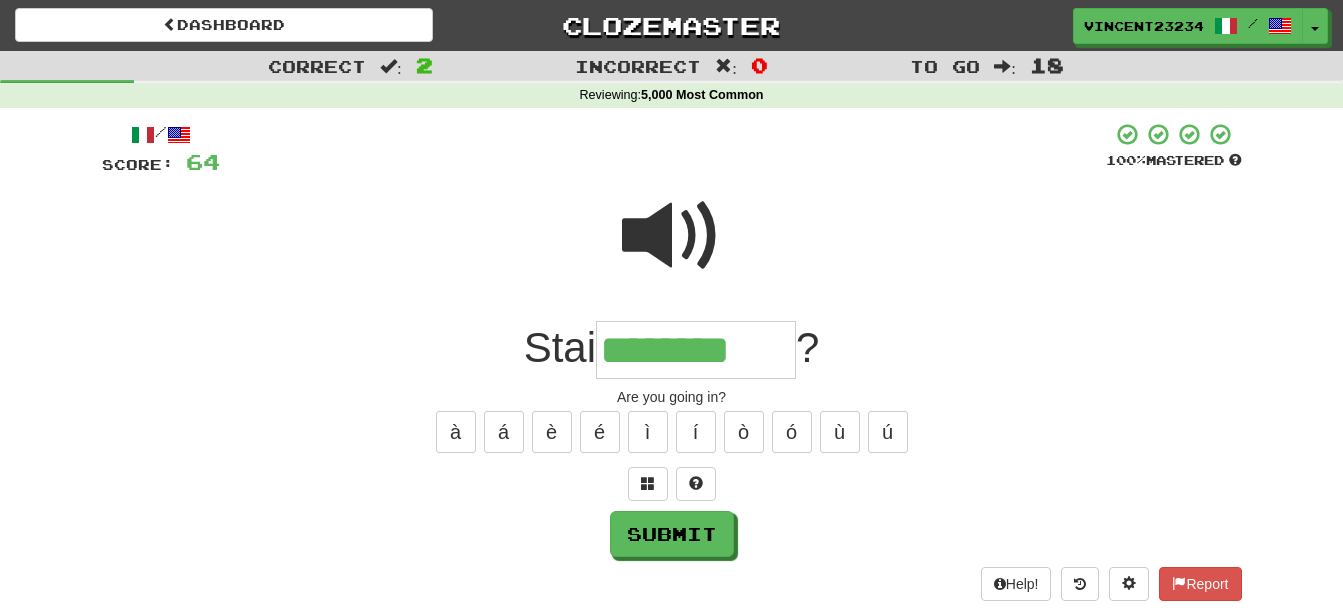 type on "********" 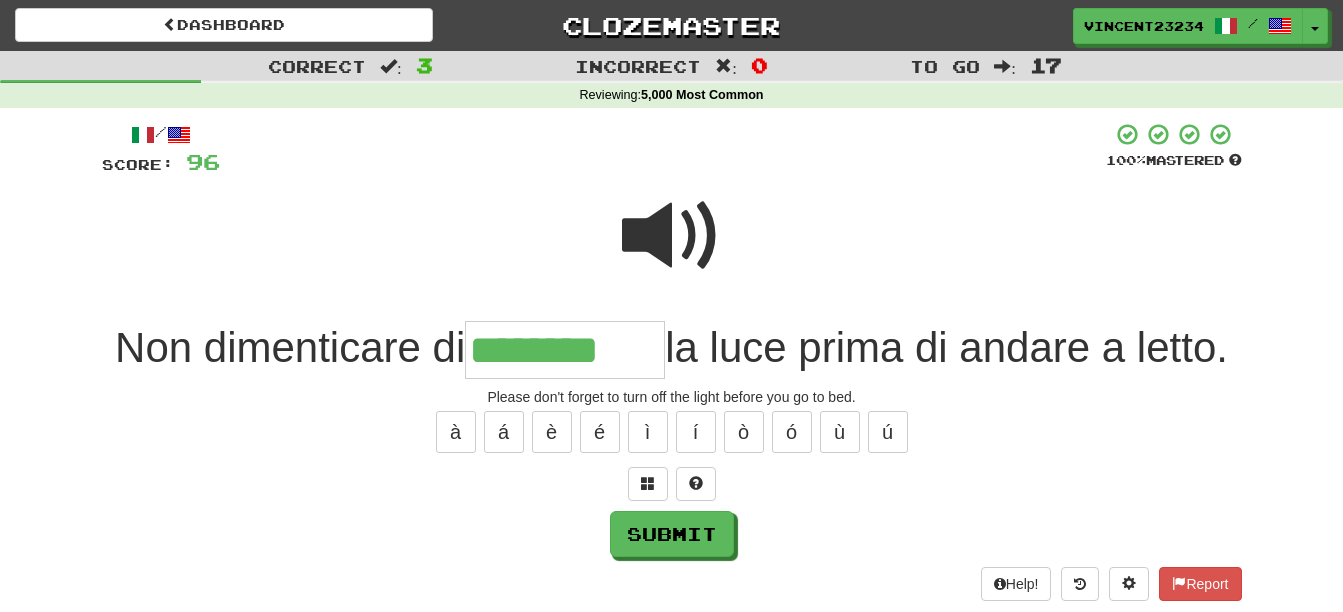 type on "********" 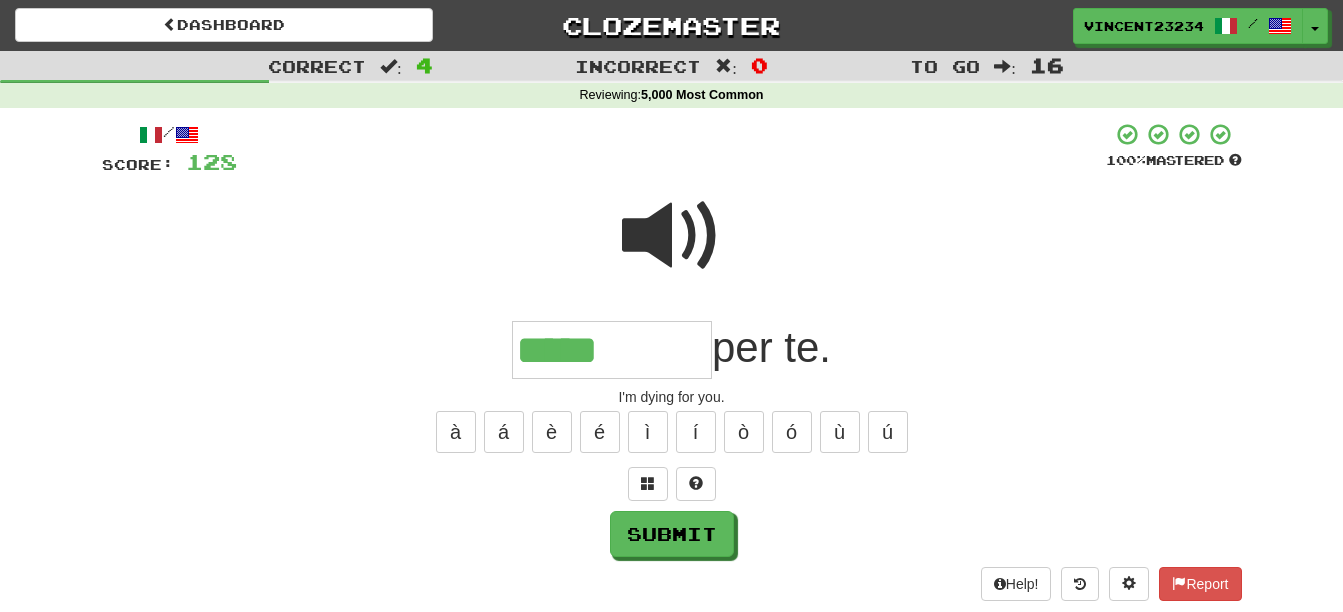 type on "*****" 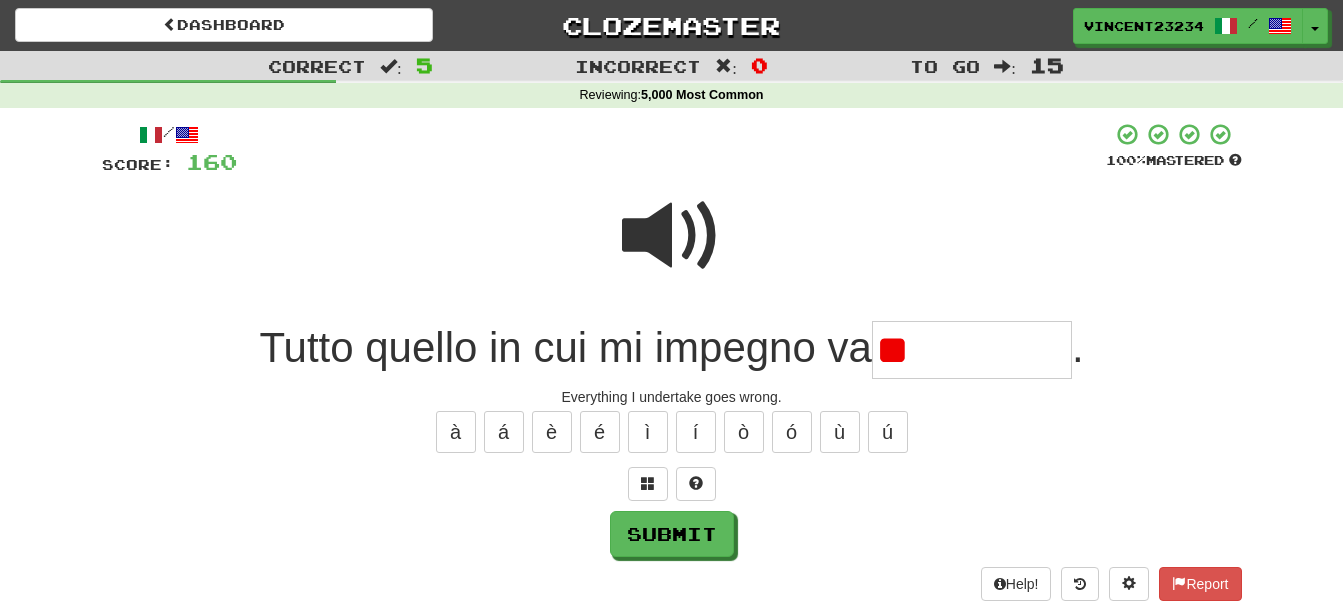 type on "*" 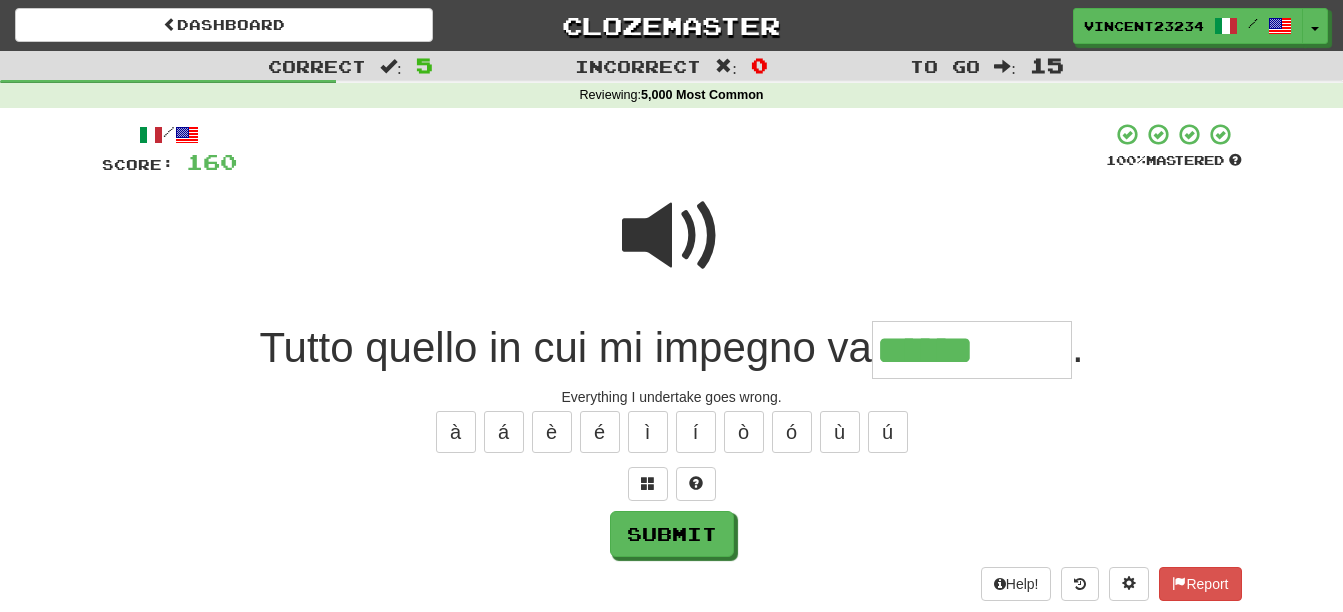 type on "******" 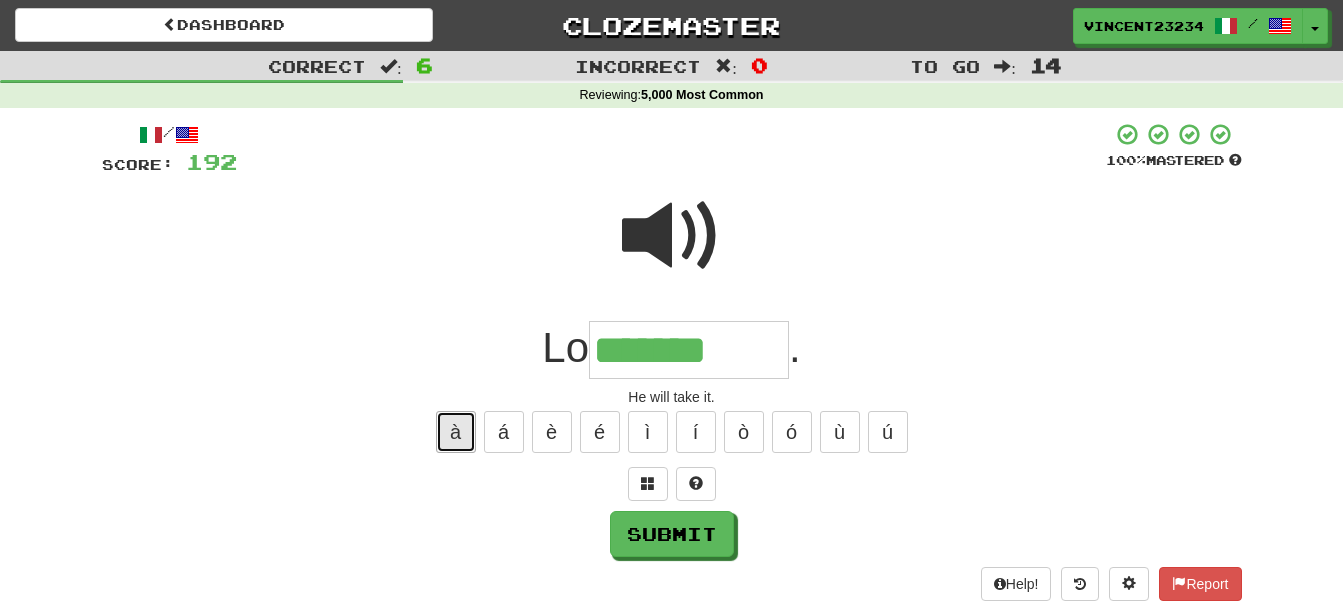 click on "à" at bounding box center (456, 432) 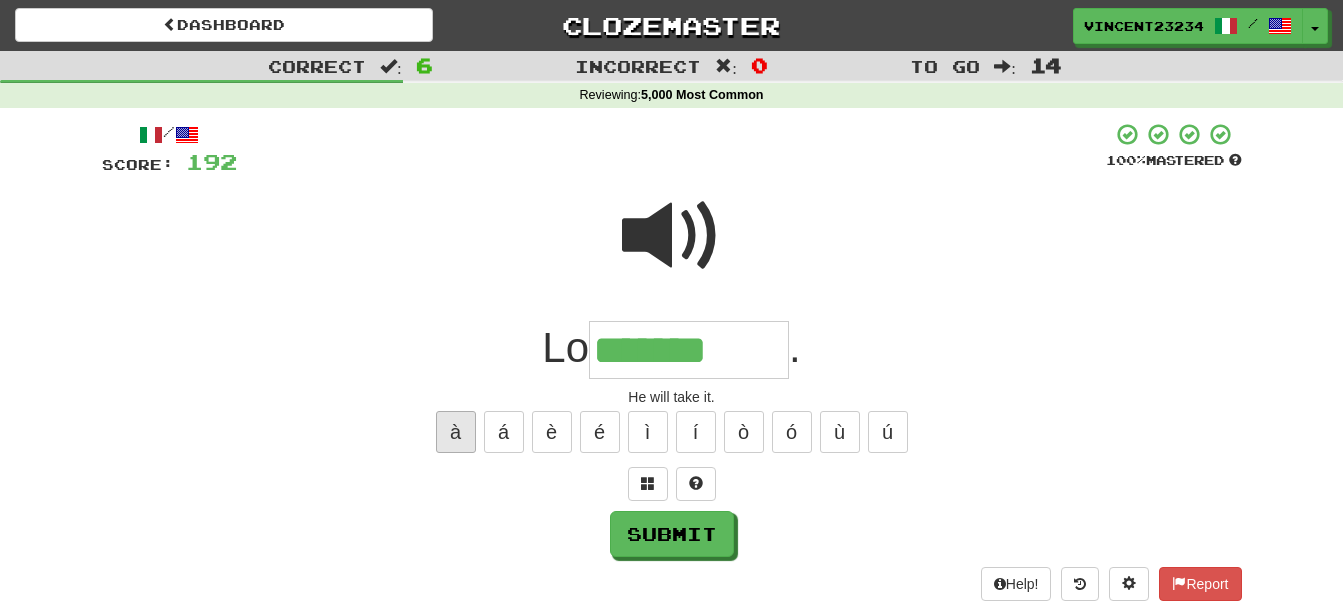 type on "********" 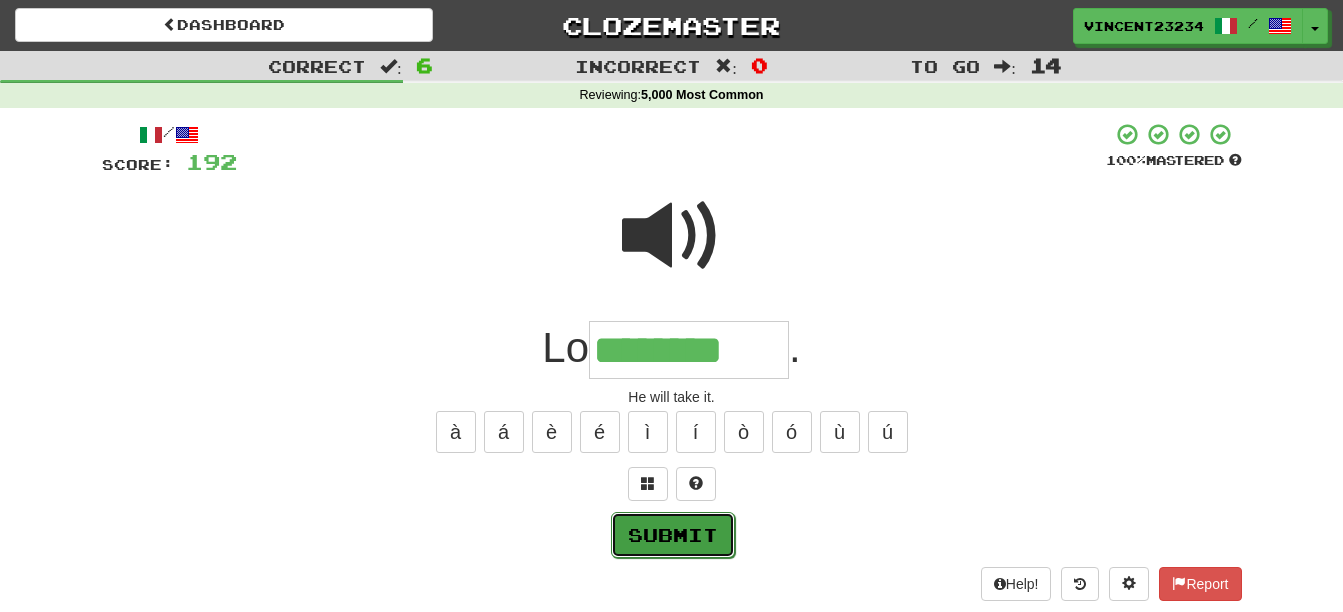 click on "Submit" at bounding box center (673, 535) 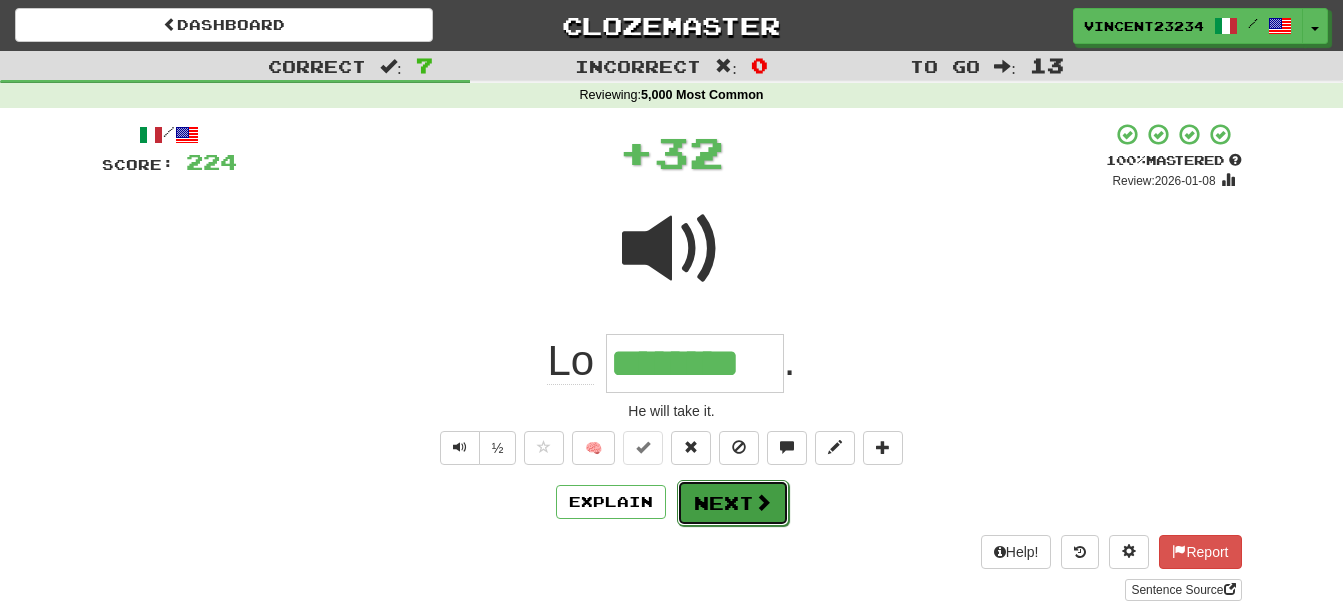 click on "Next" at bounding box center [733, 503] 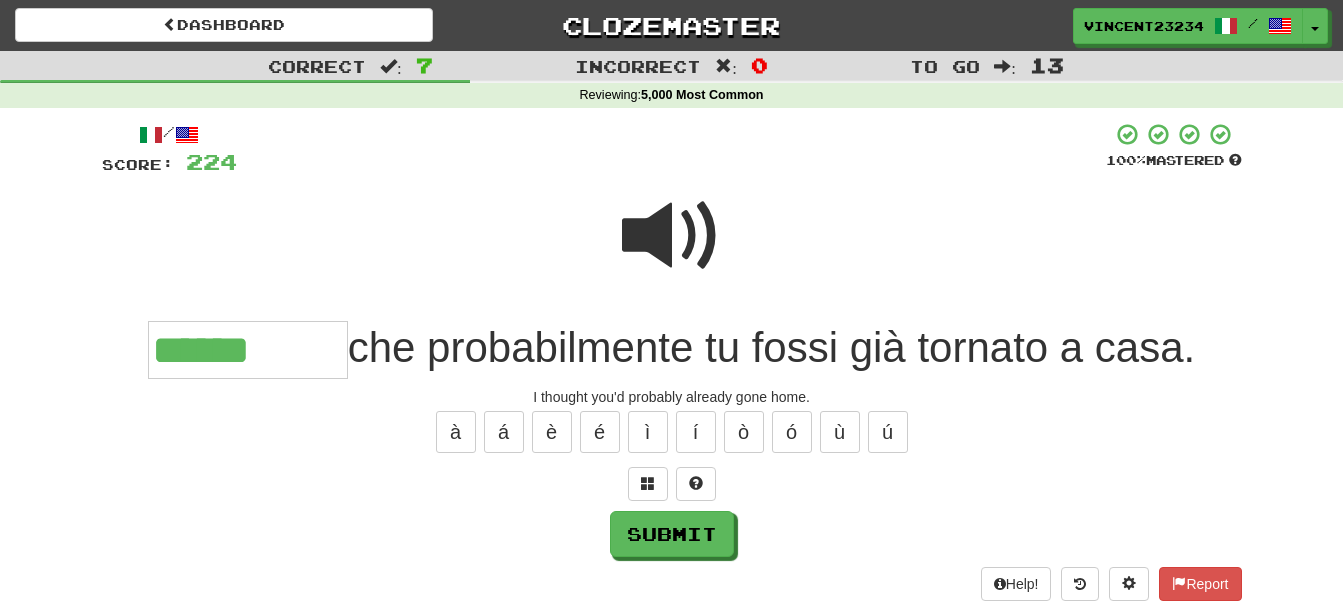 type on "******" 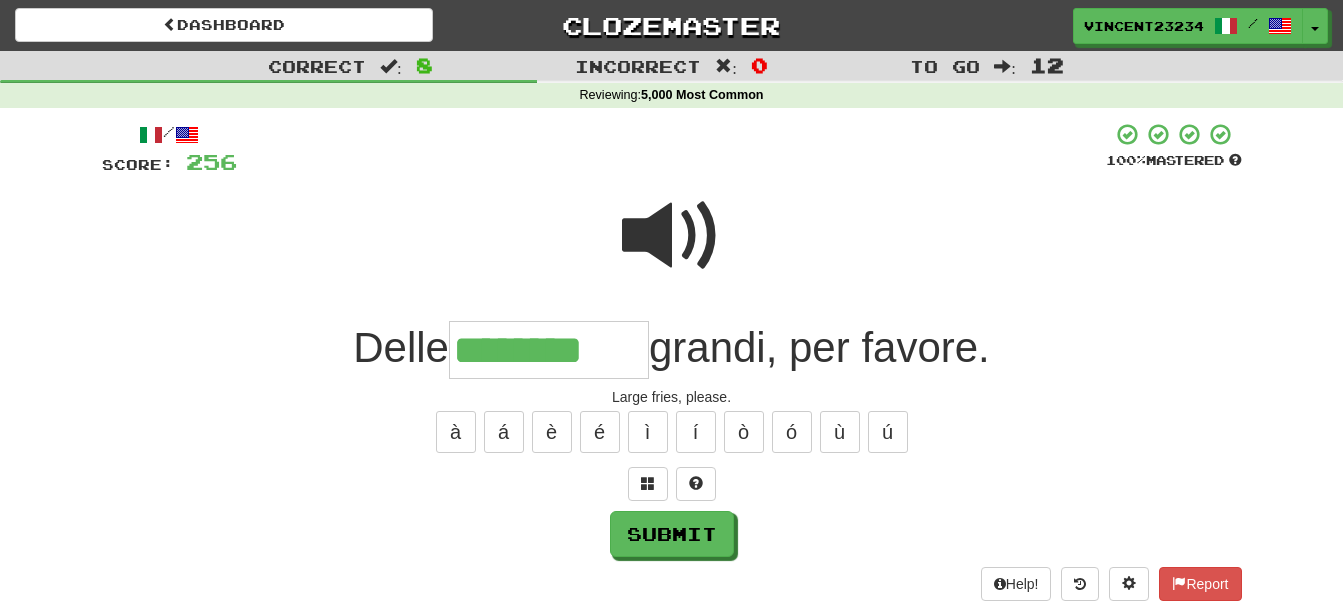 type on "********" 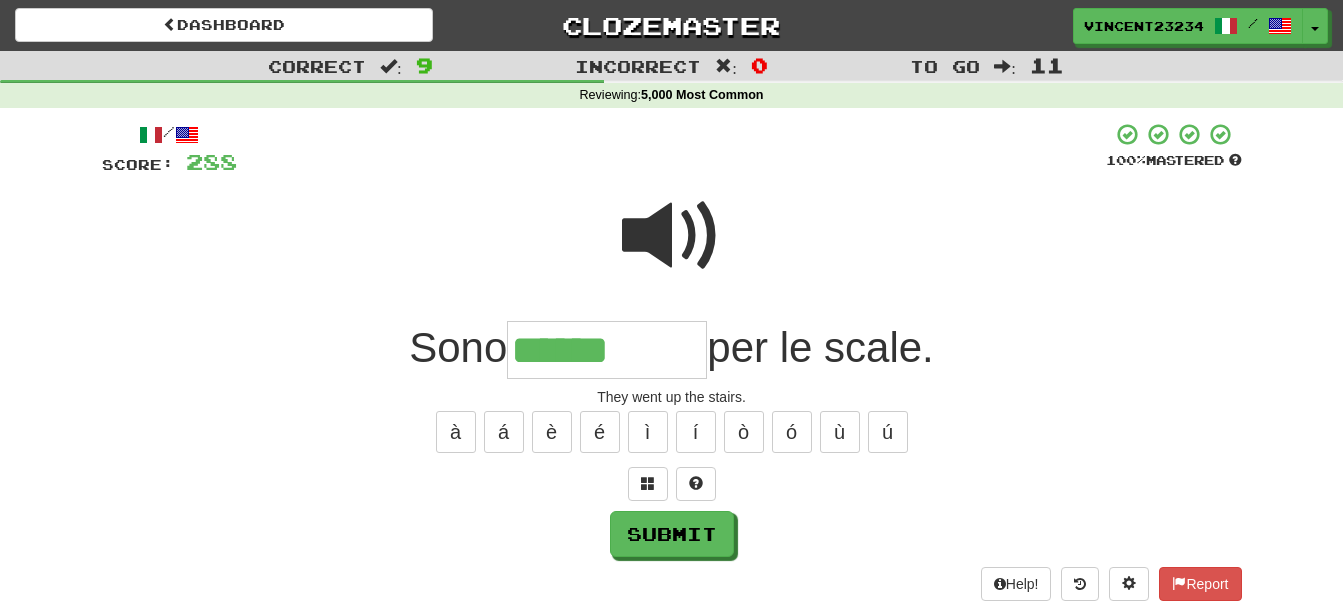 type on "******" 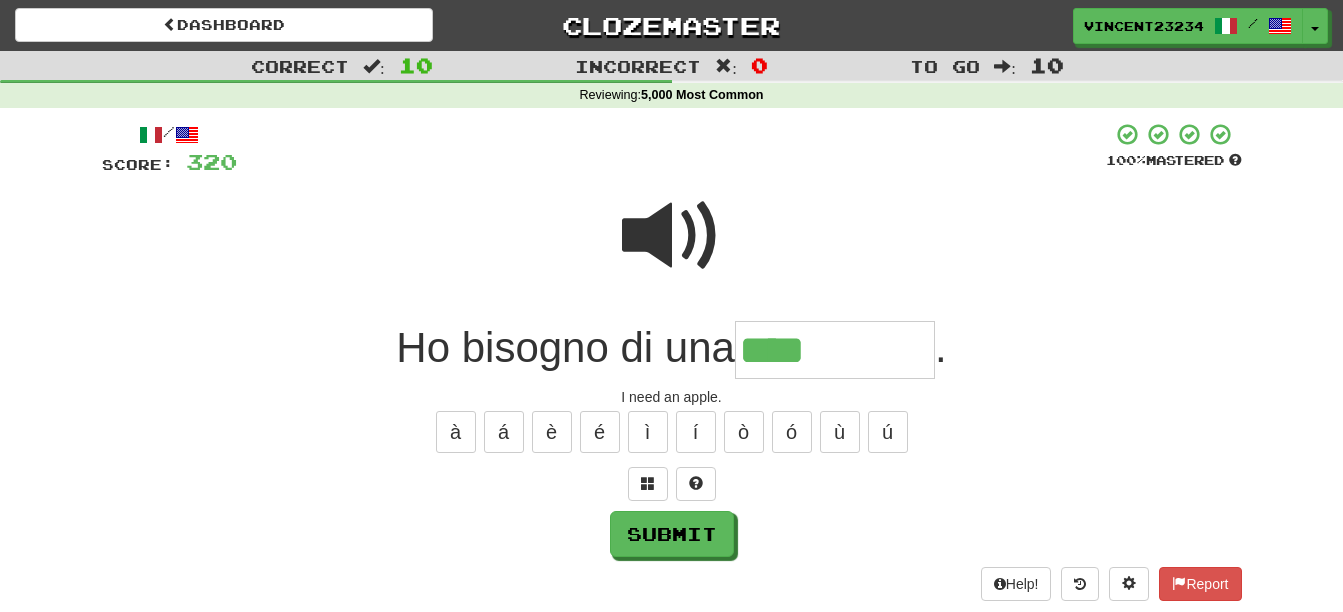 type on "****" 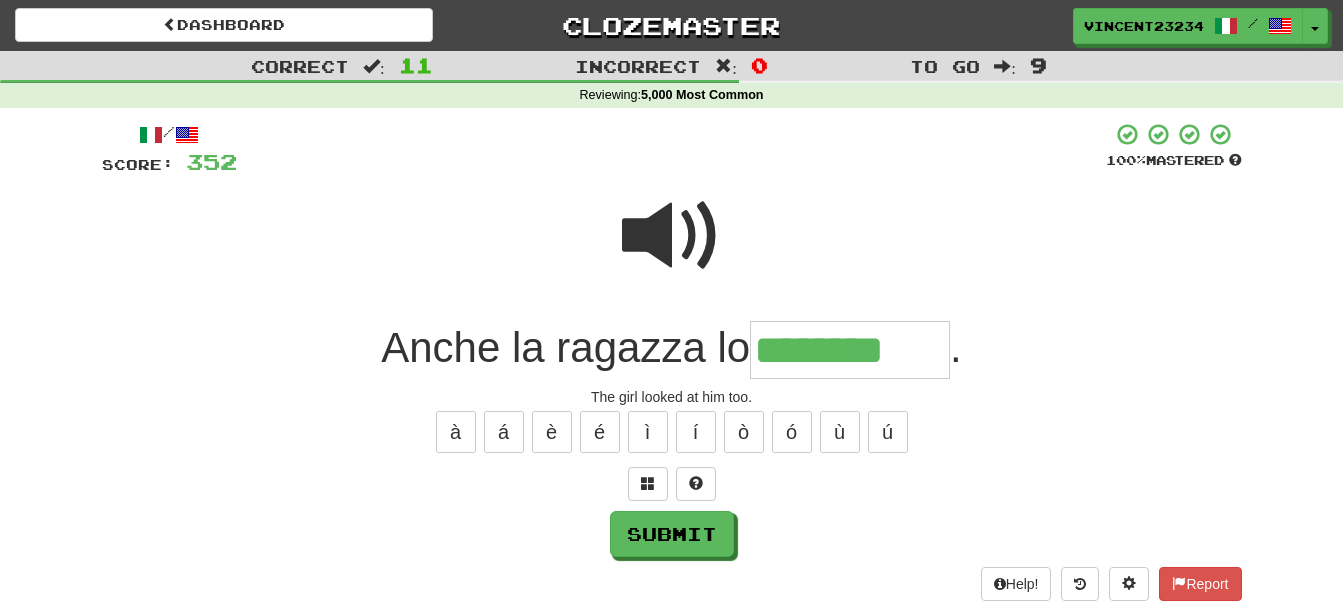 type on "********" 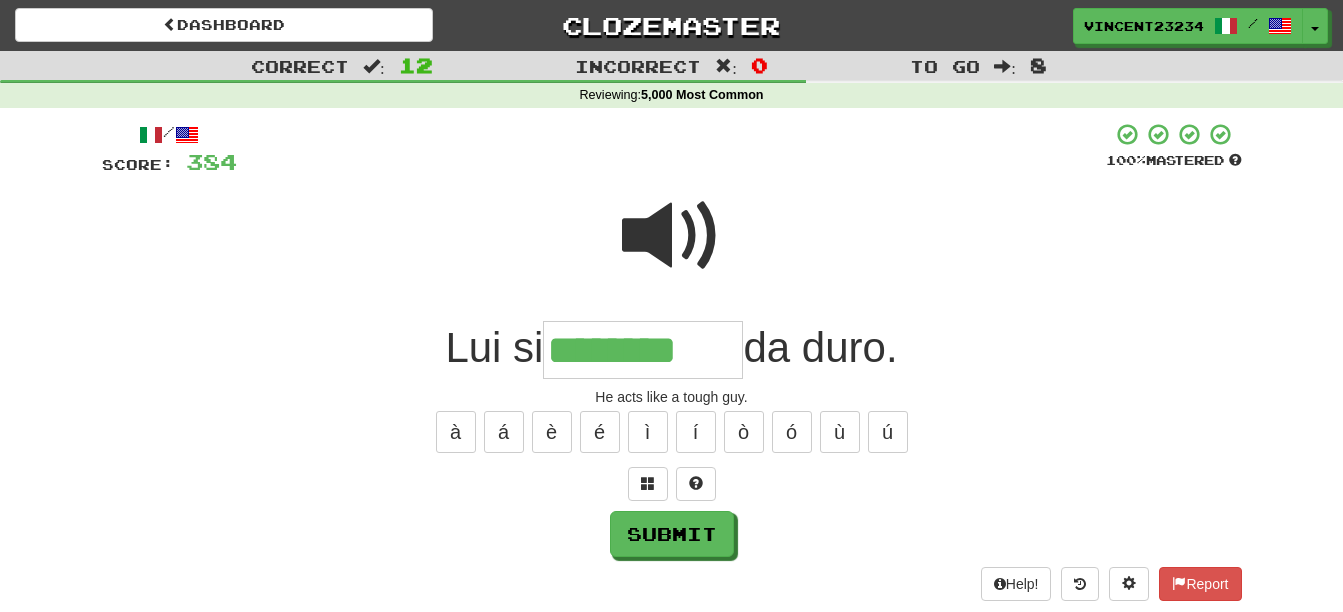 type on "********" 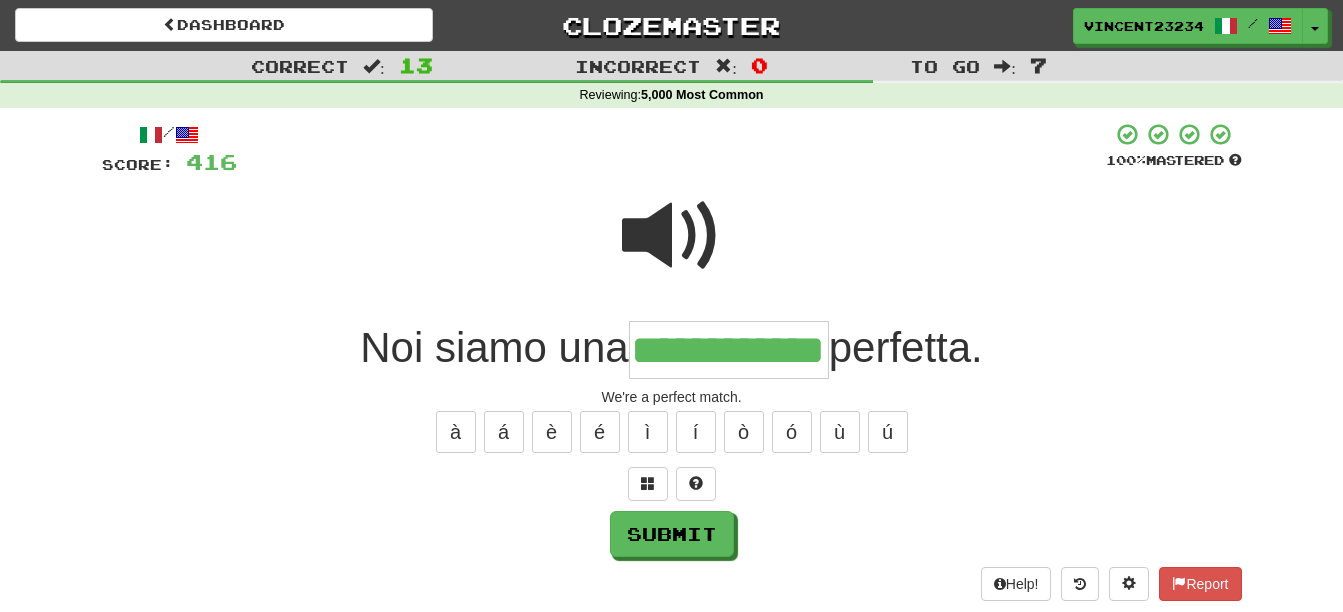 scroll, scrollTop: 0, scrollLeft: 67, axis: horizontal 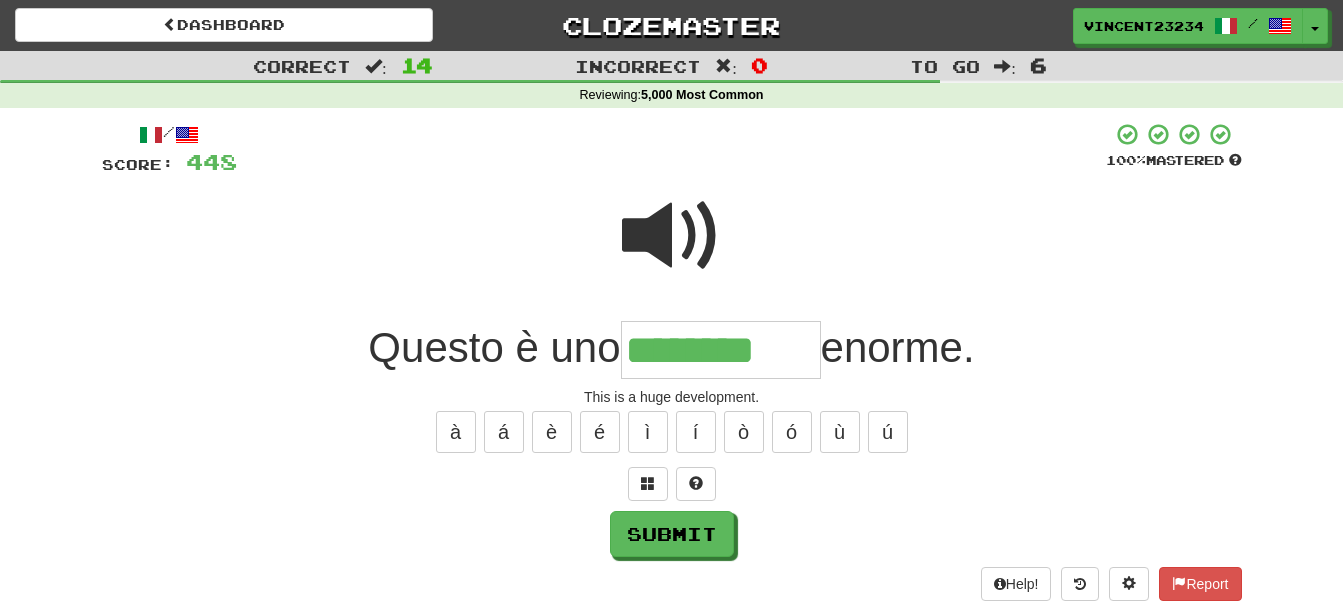 type on "********" 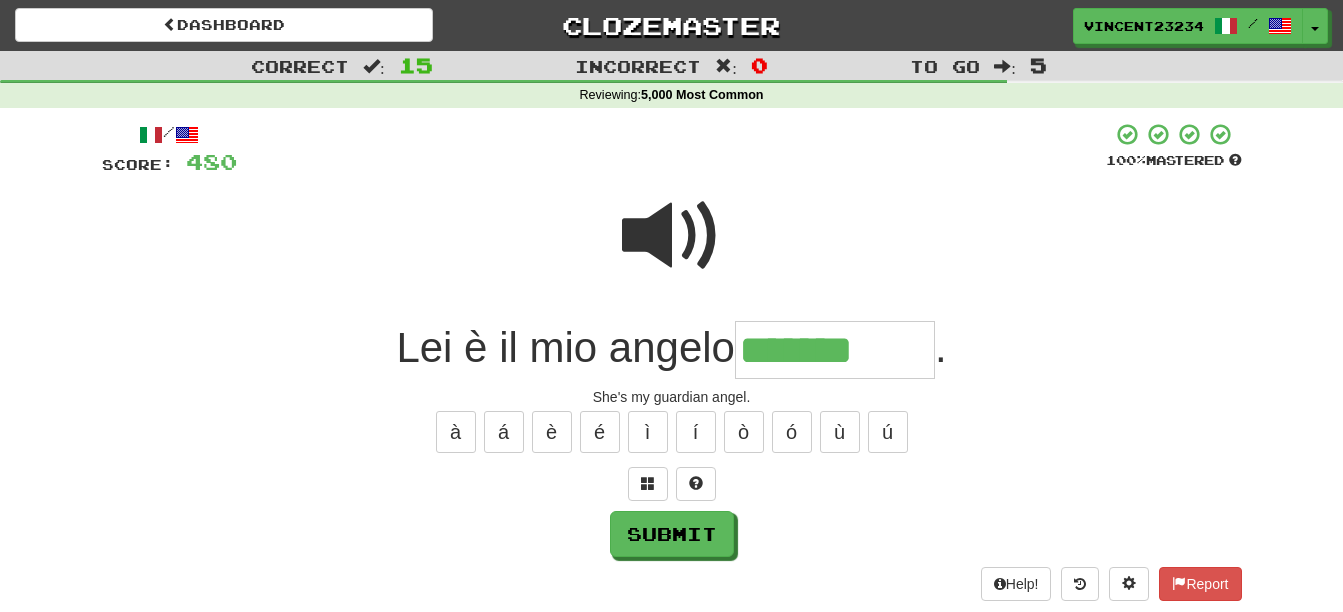type on "*******" 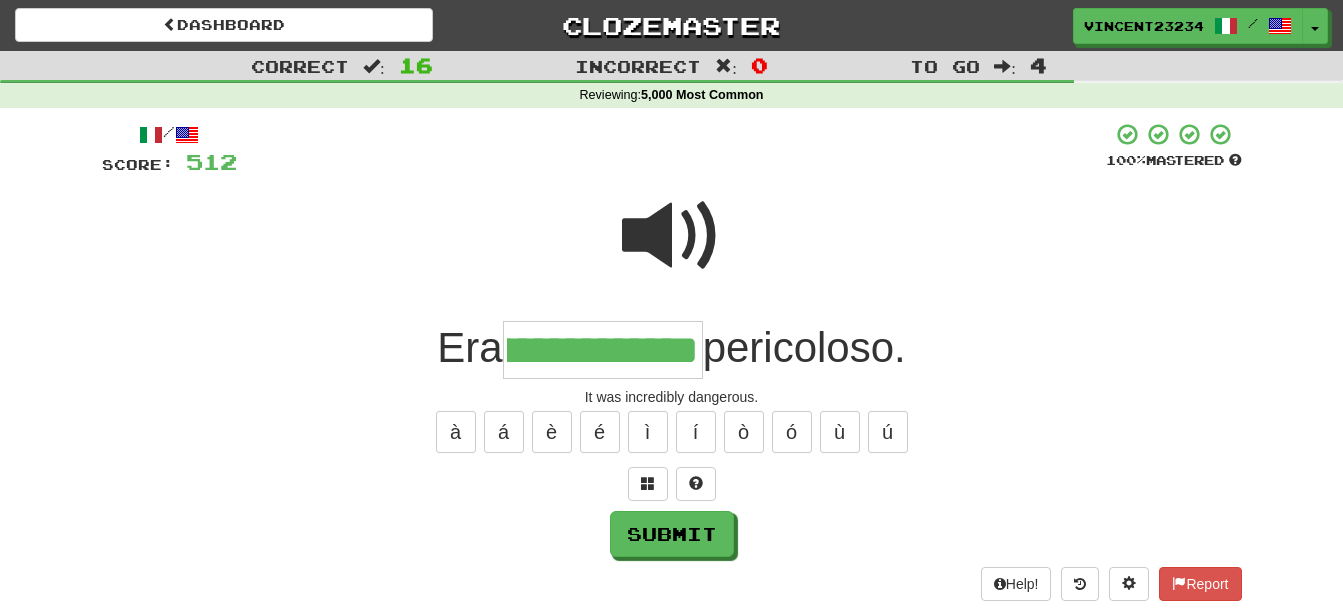 scroll, scrollTop: 0, scrollLeft: 90, axis: horizontal 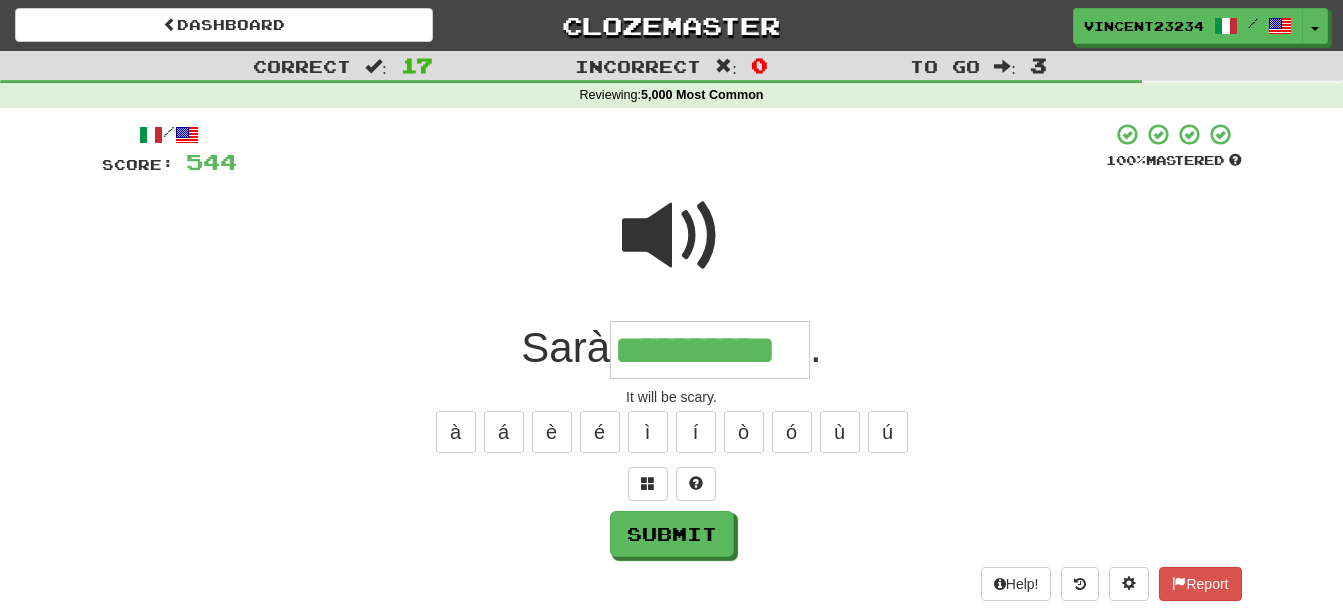 type on "**********" 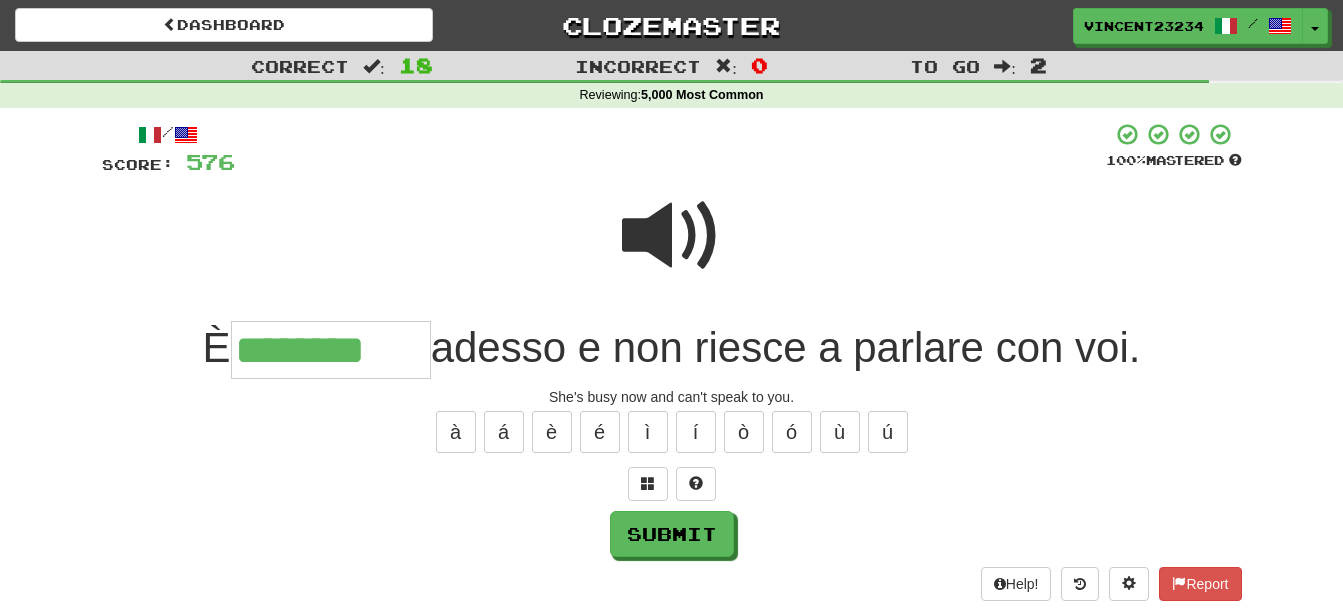 type on "********" 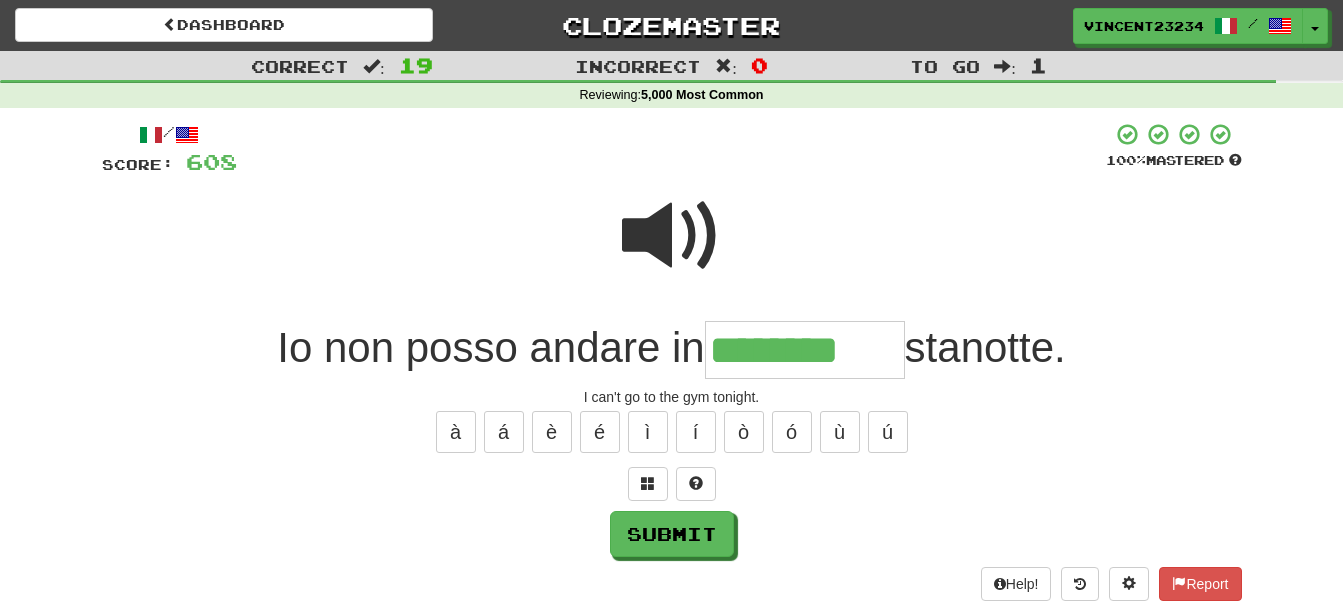 type on "********" 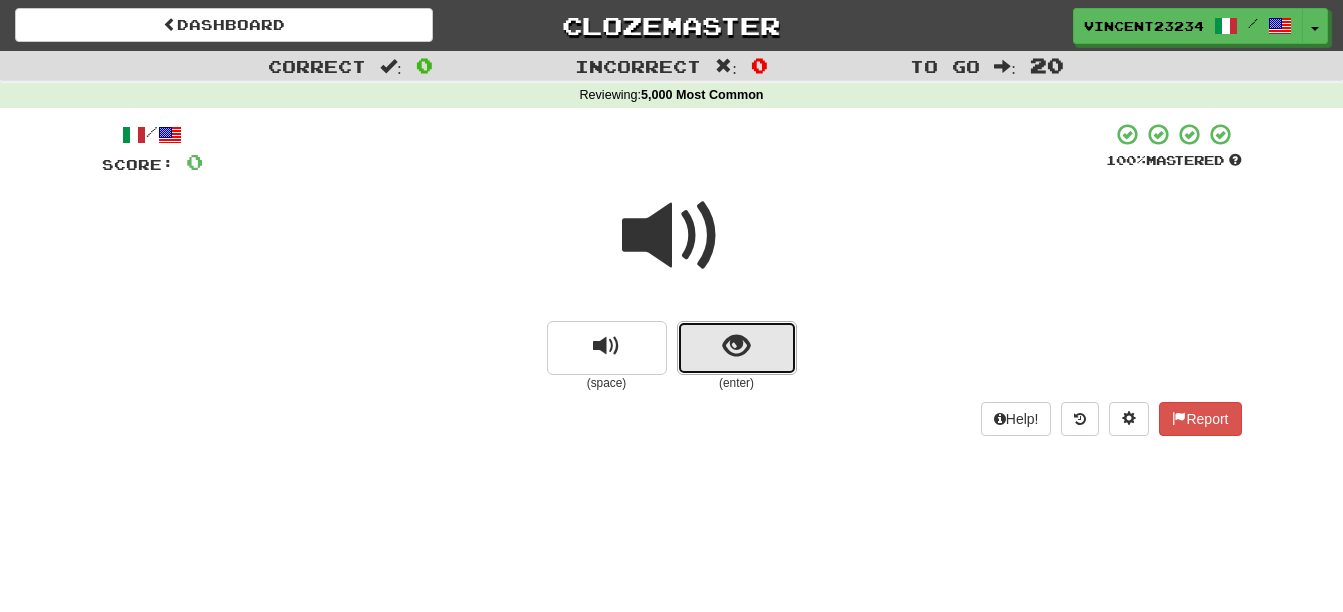 click at bounding box center (736, 346) 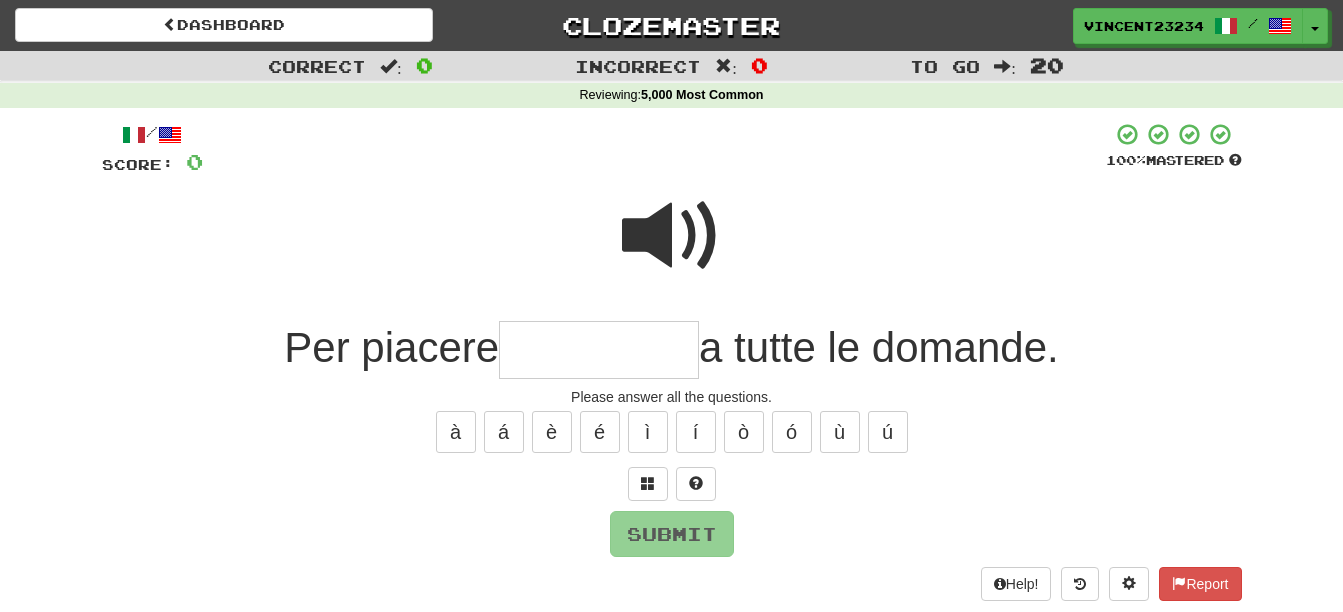click at bounding box center (599, 350) 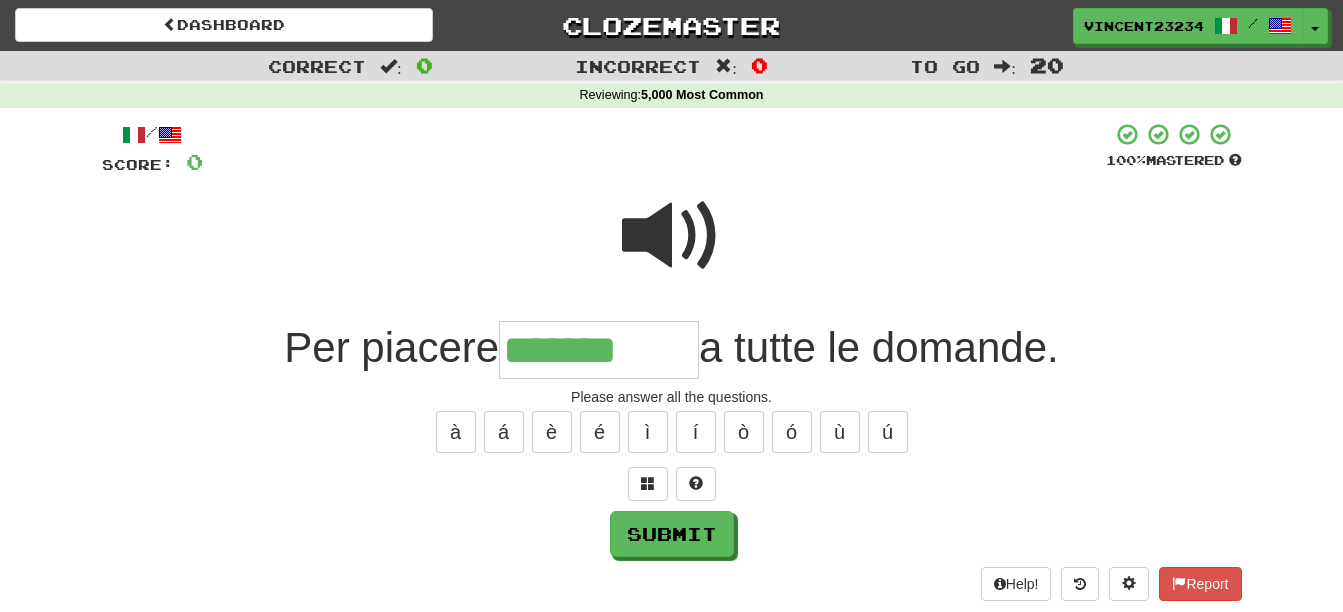 type on "********" 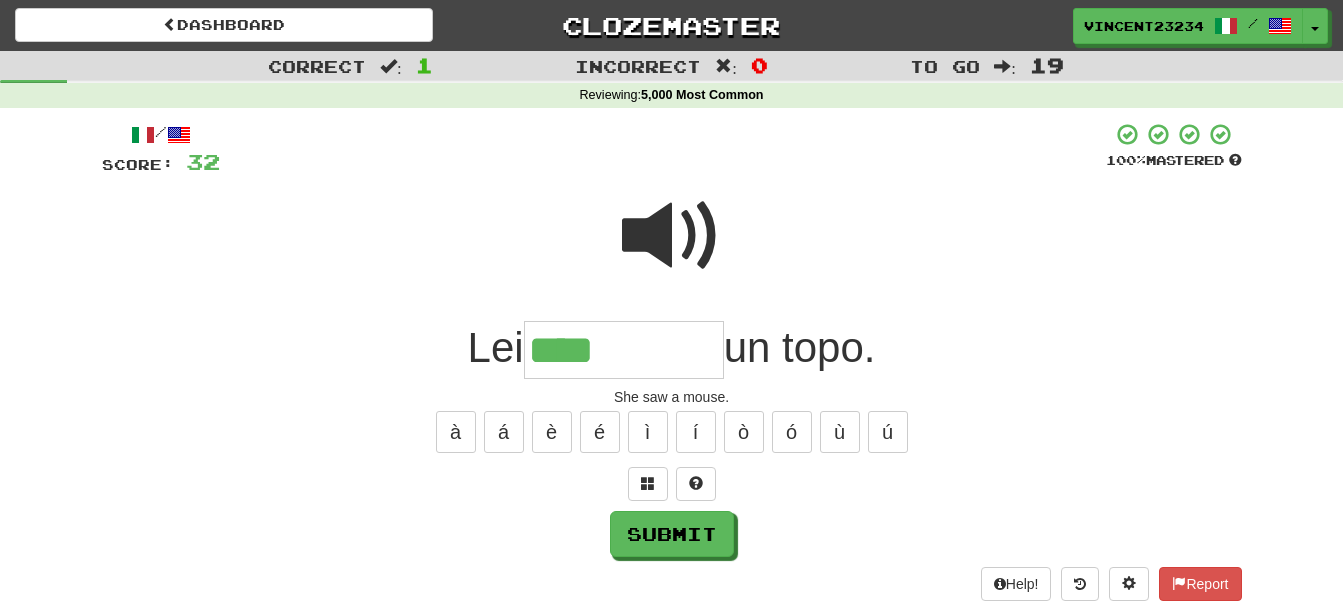 type on "****" 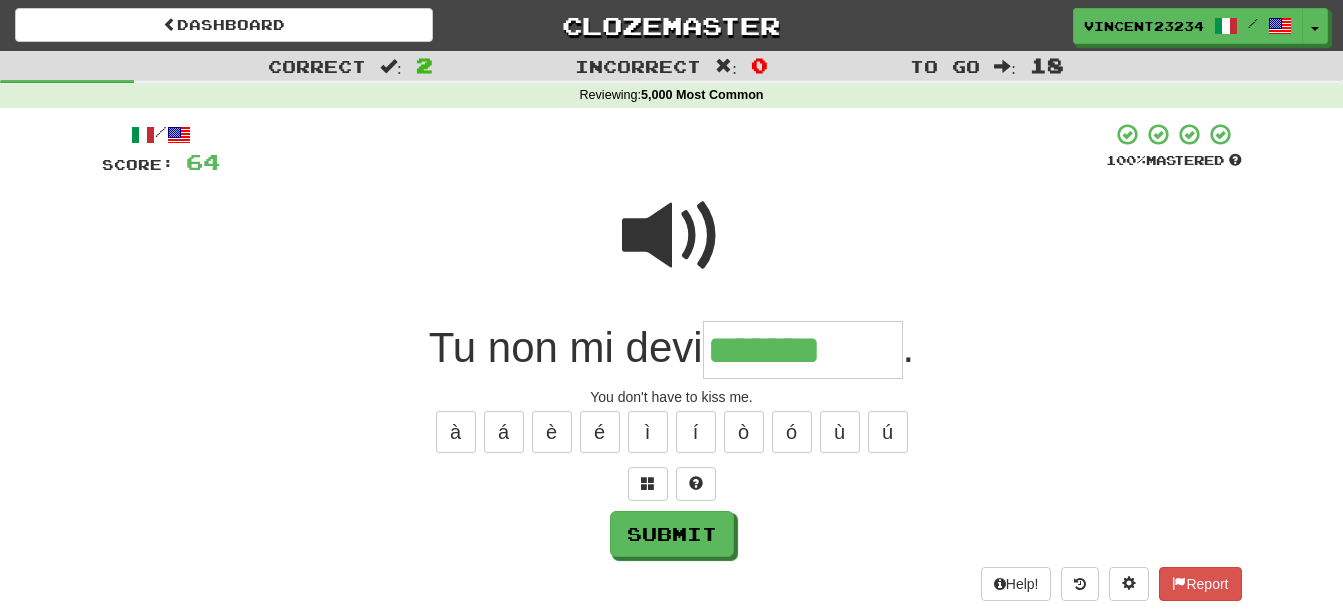 type on "*******" 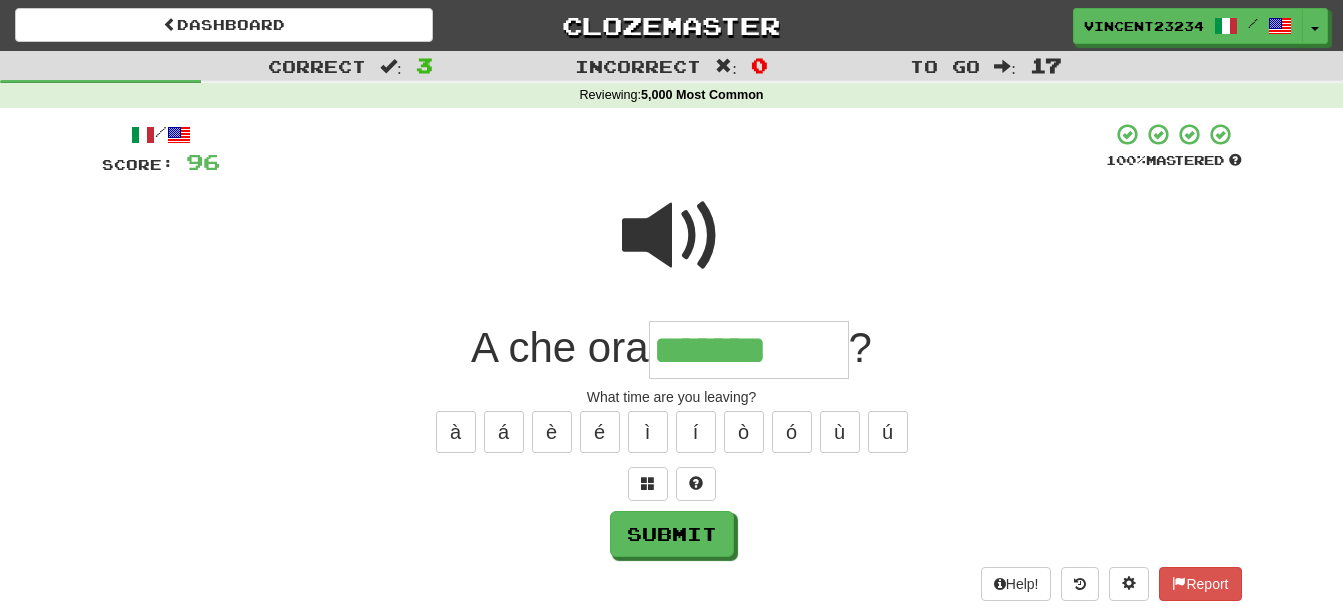 type on "*******" 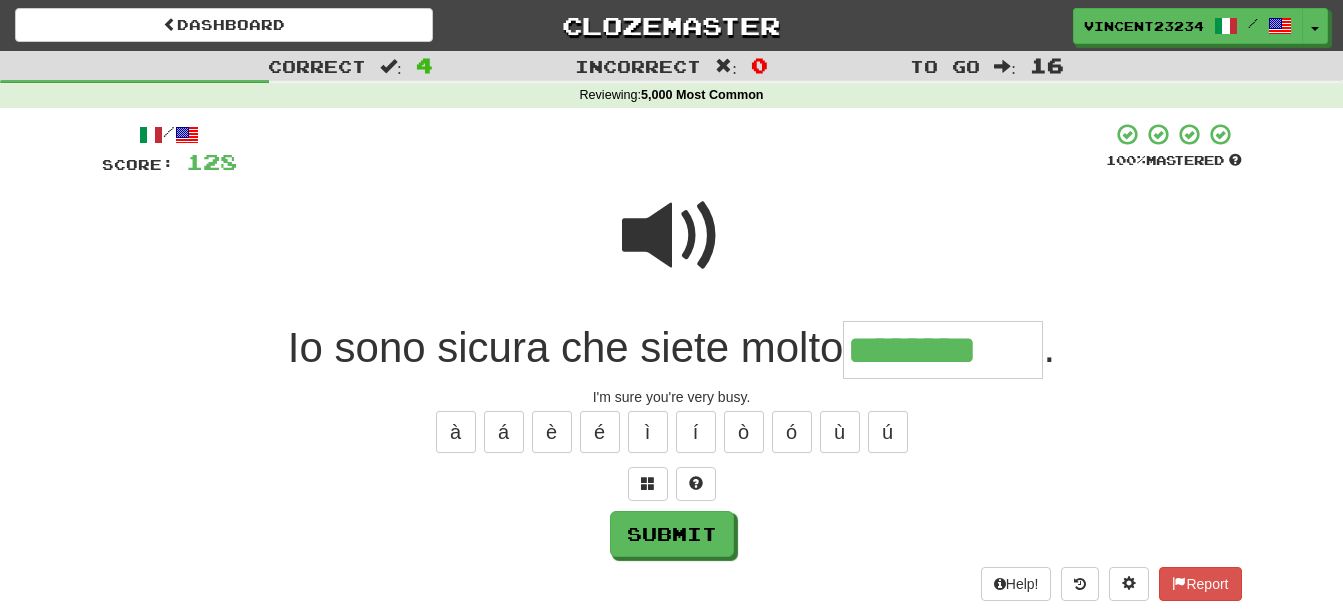 type on "********" 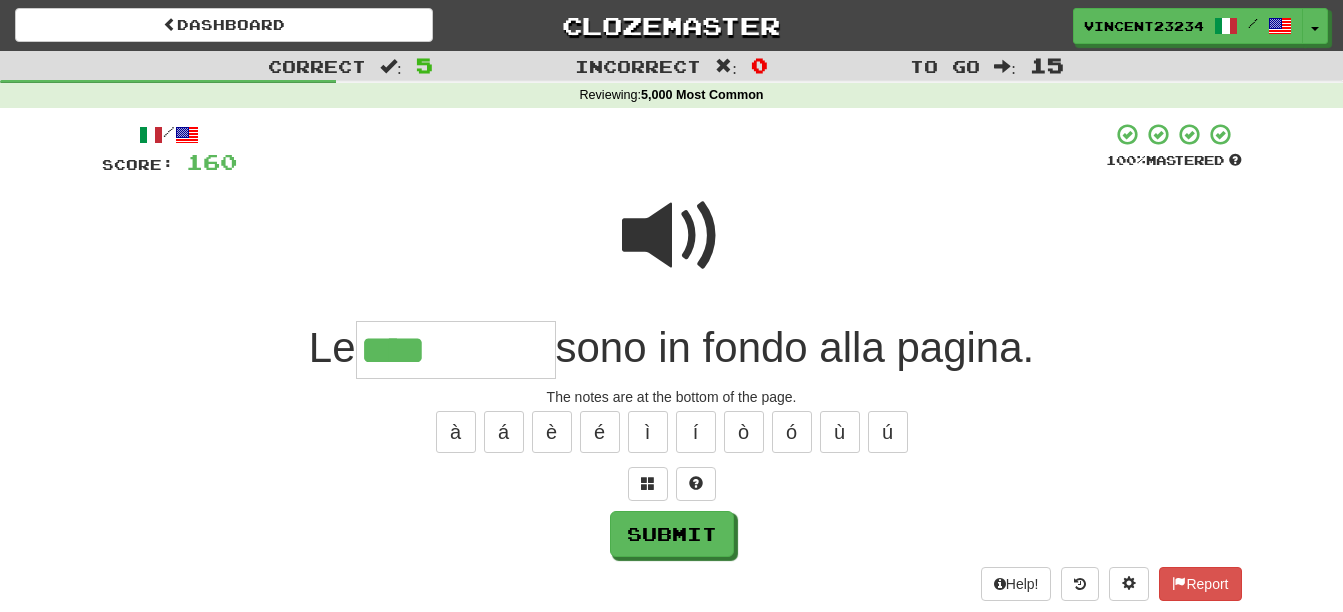 type on "****" 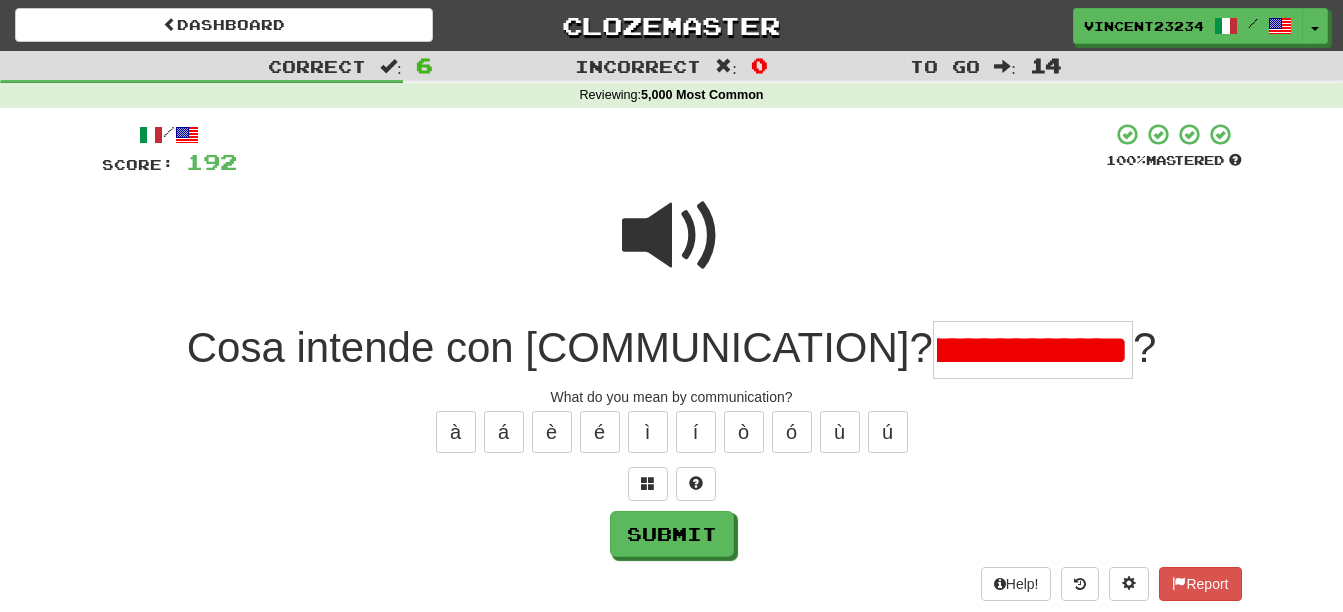 scroll, scrollTop: 0, scrollLeft: 123, axis: horizontal 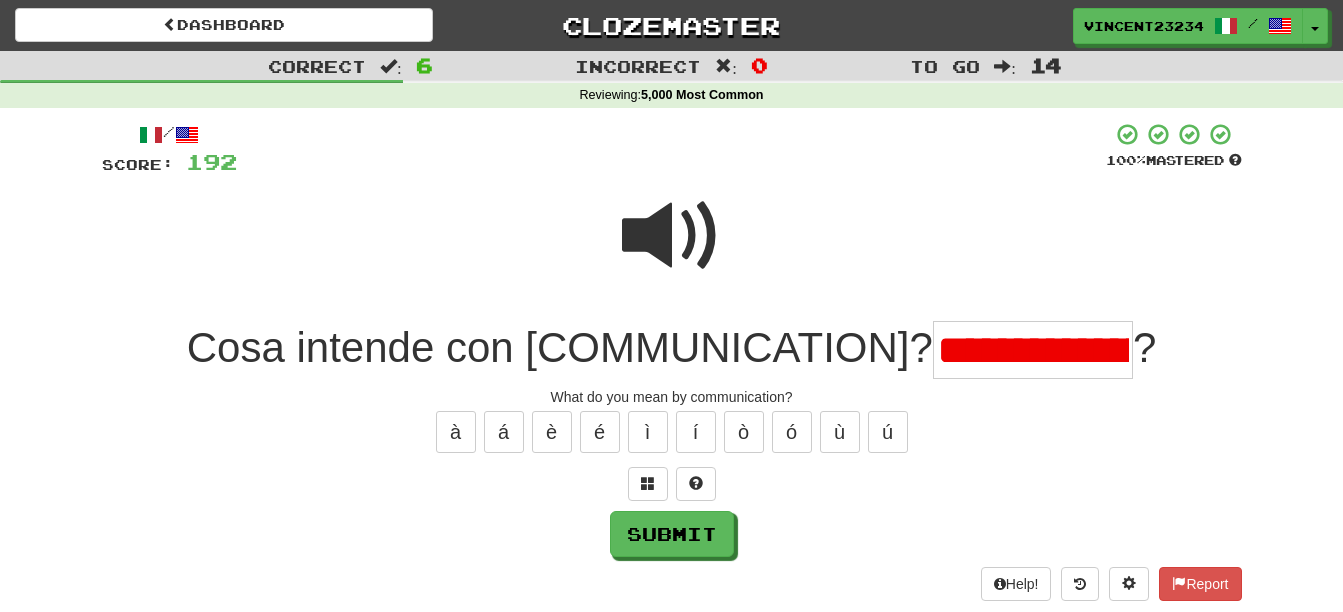 drag, startPoint x: 802, startPoint y: 344, endPoint x: 675, endPoint y: 349, distance: 127.09839 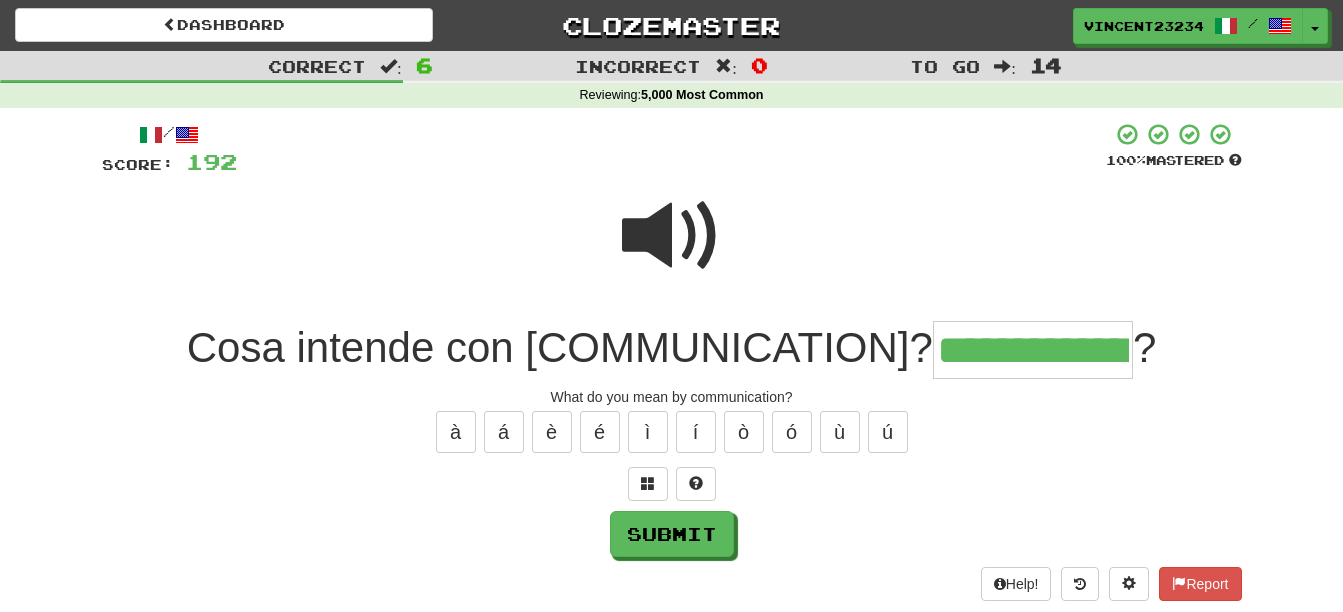 type on "**********" 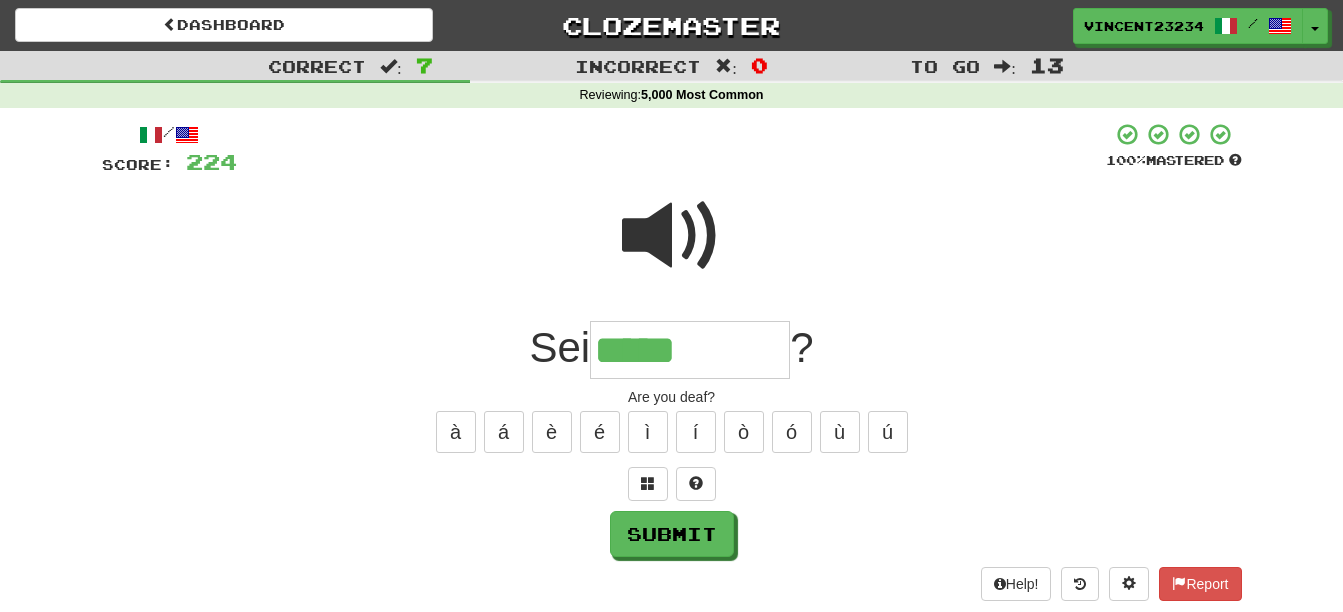 type on "*****" 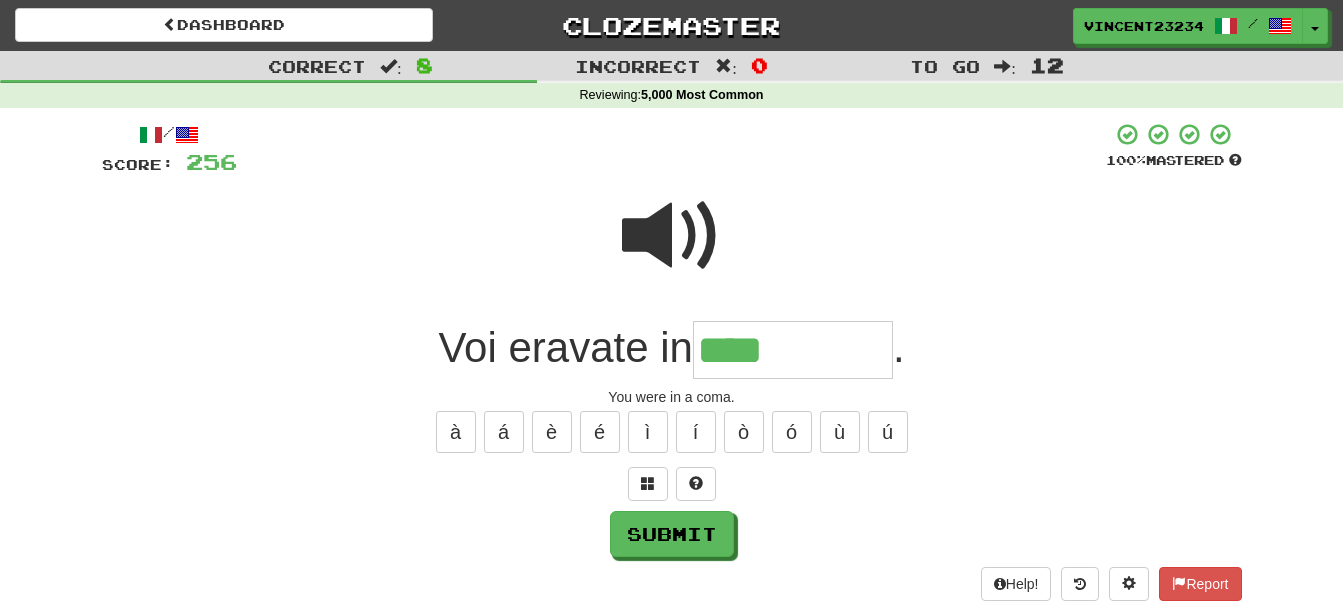 type on "****" 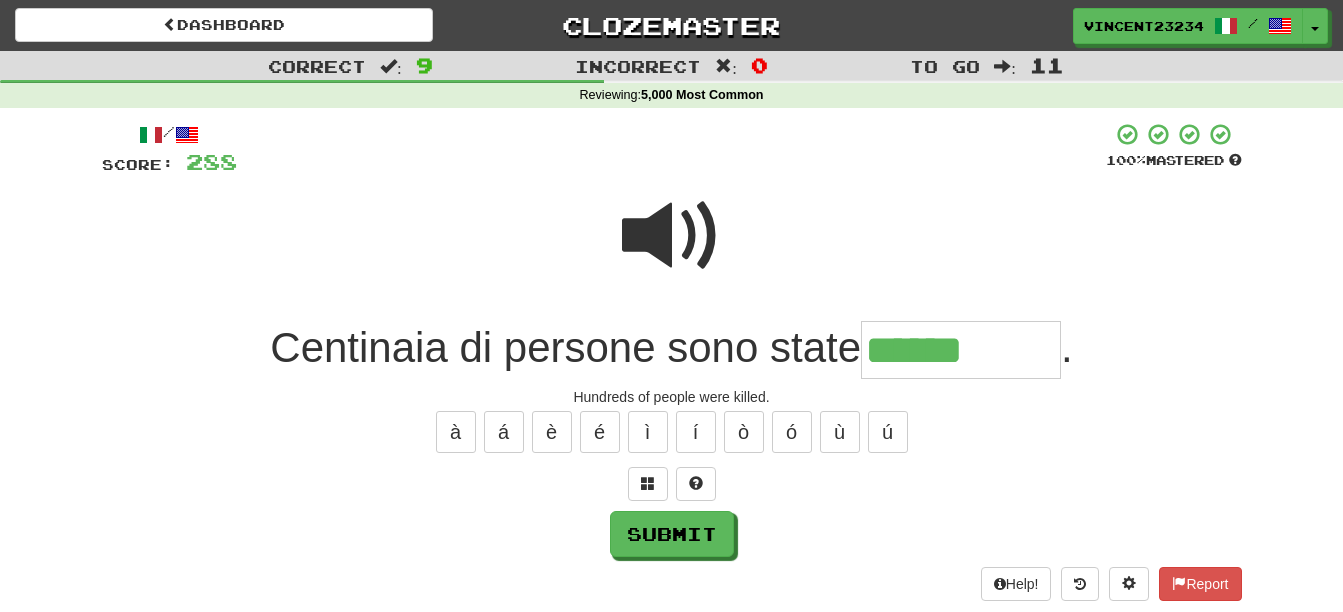 type on "******" 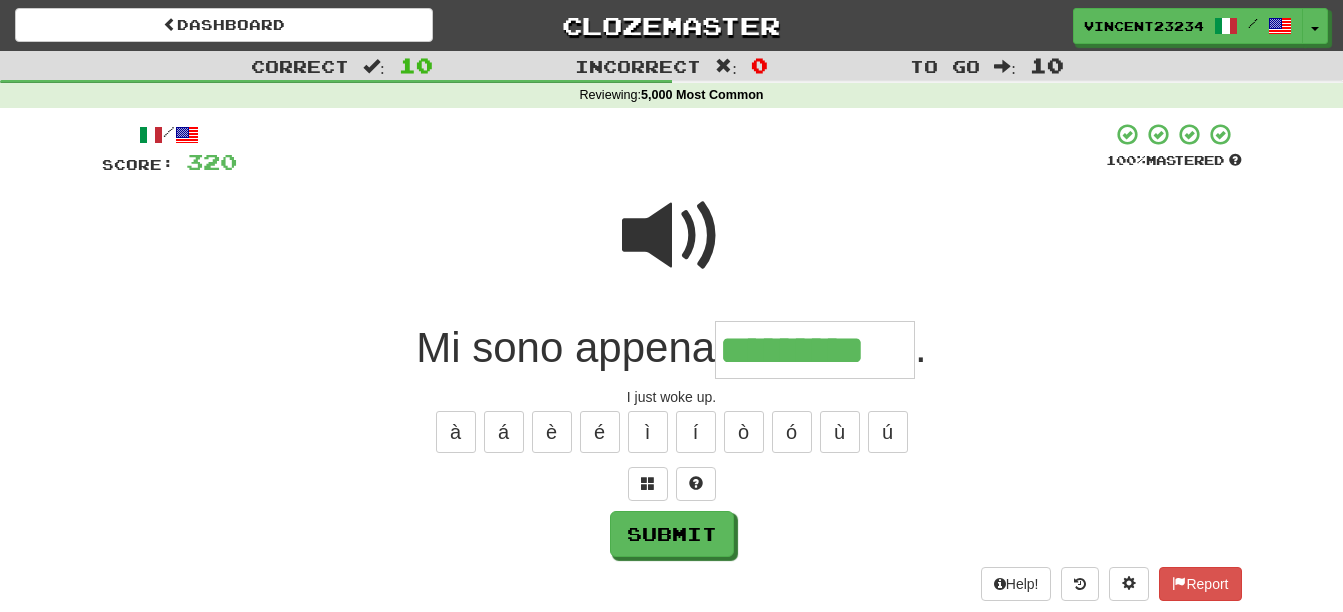 type on "*********" 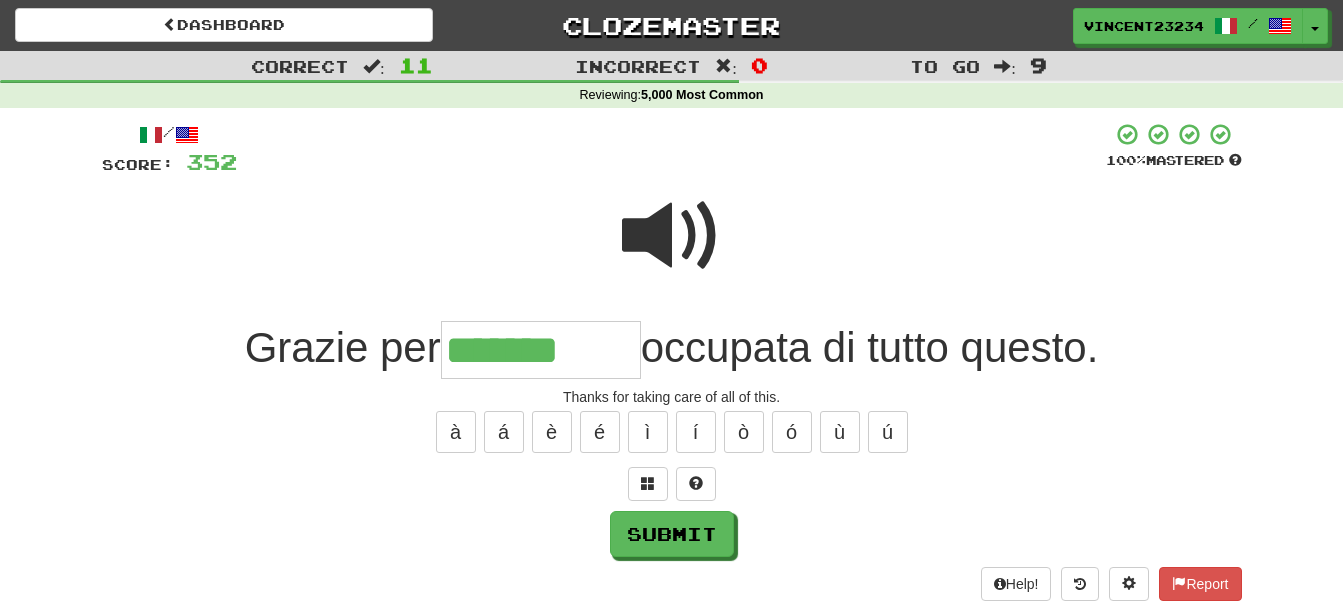 type on "*******" 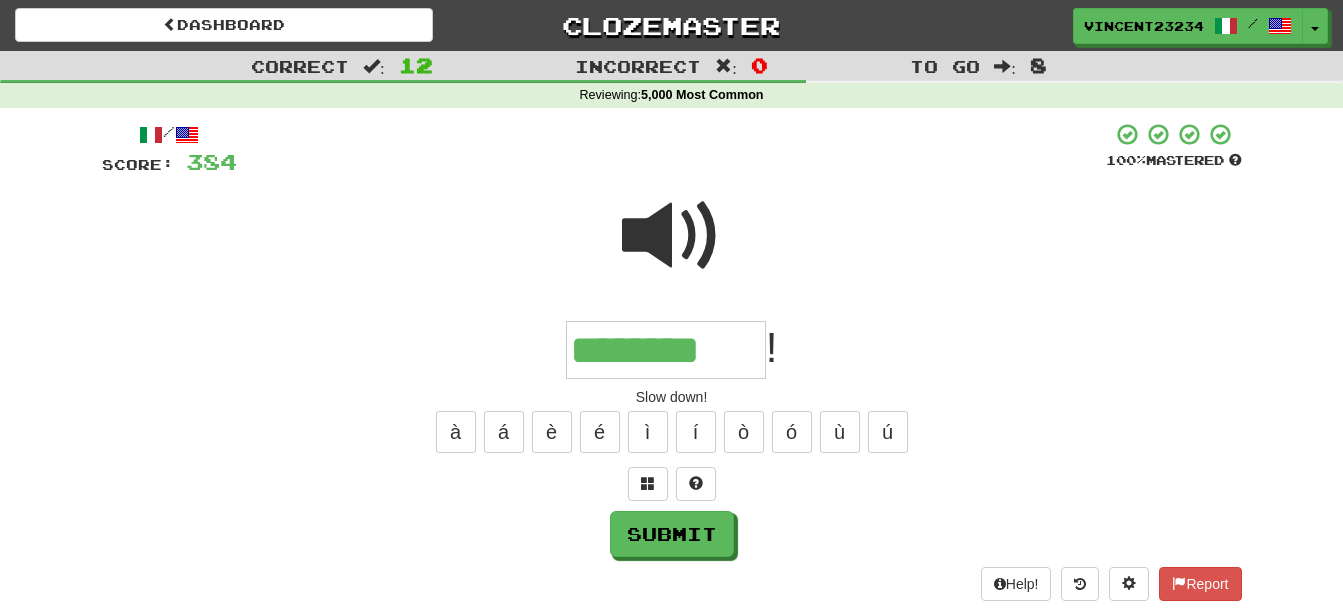 type on "********" 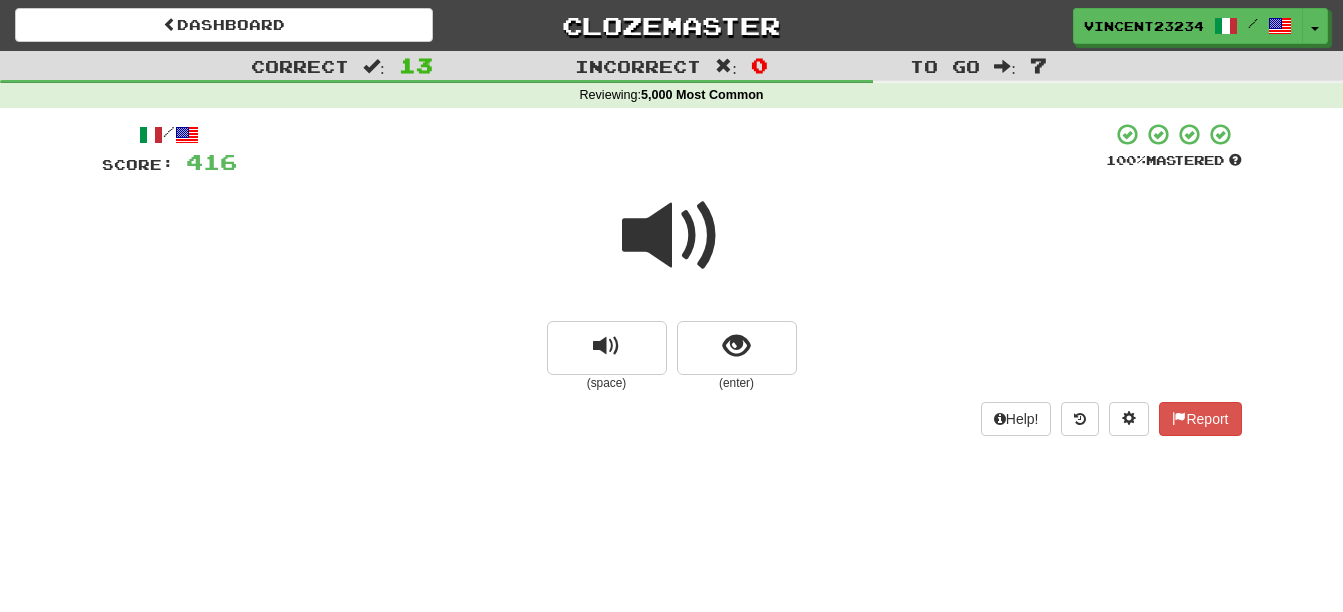 click at bounding box center [672, 236] 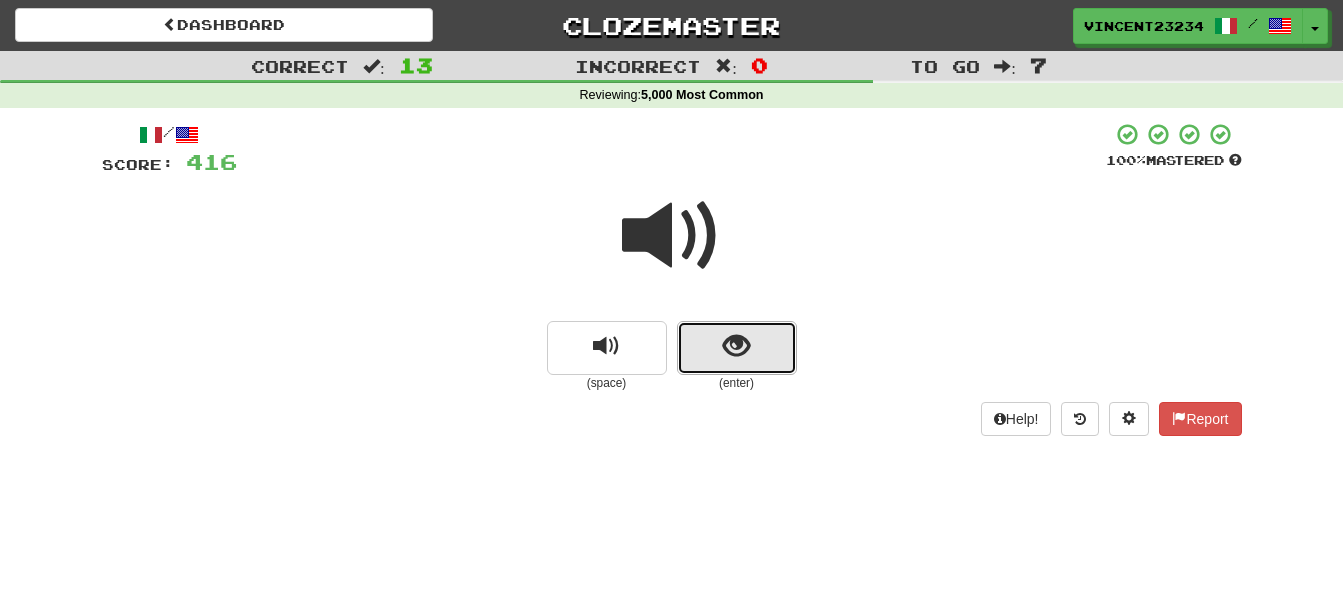 click at bounding box center (736, 346) 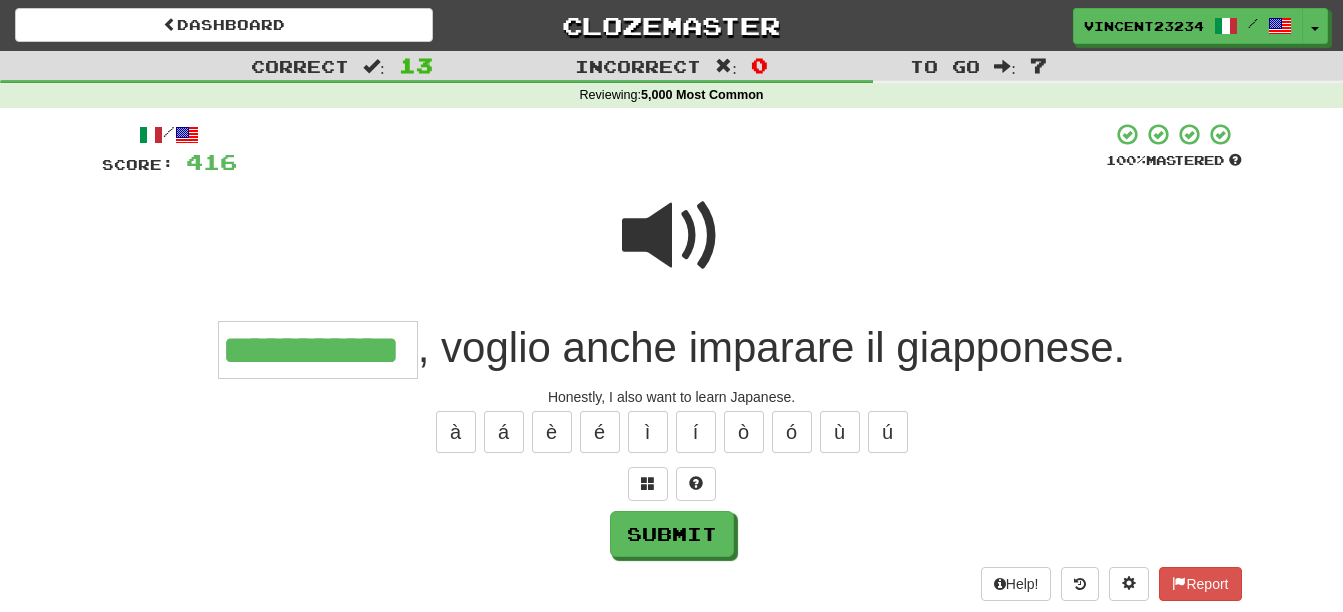 scroll, scrollTop: 0, scrollLeft: 50, axis: horizontal 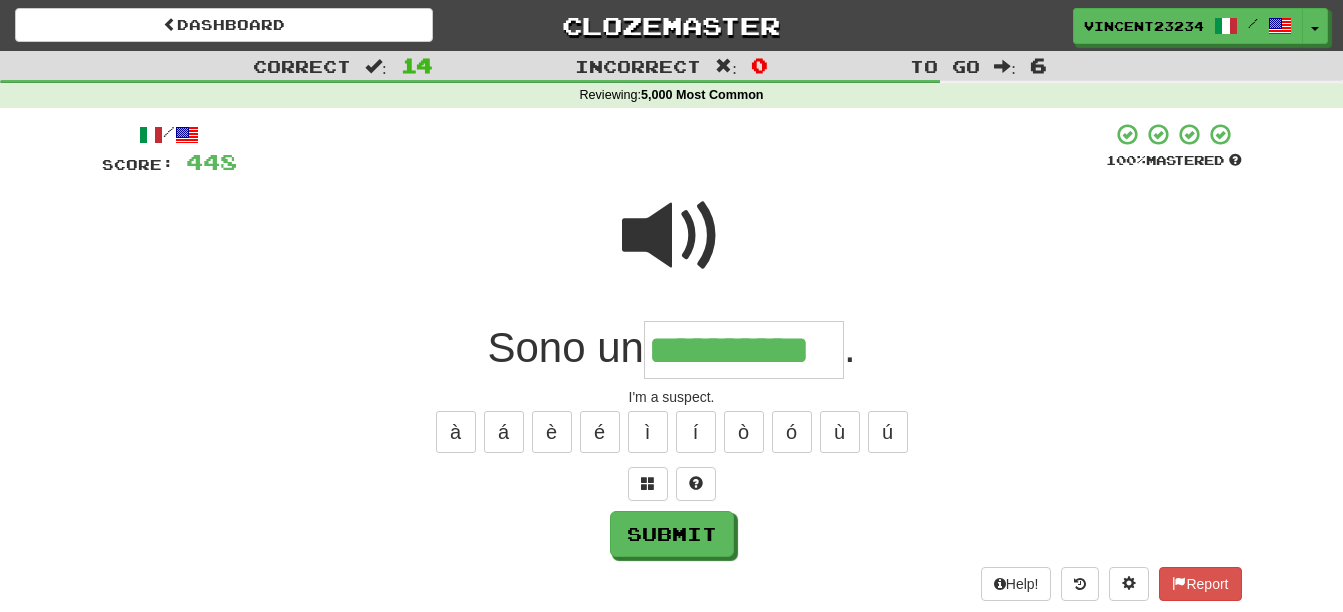 type on "**********" 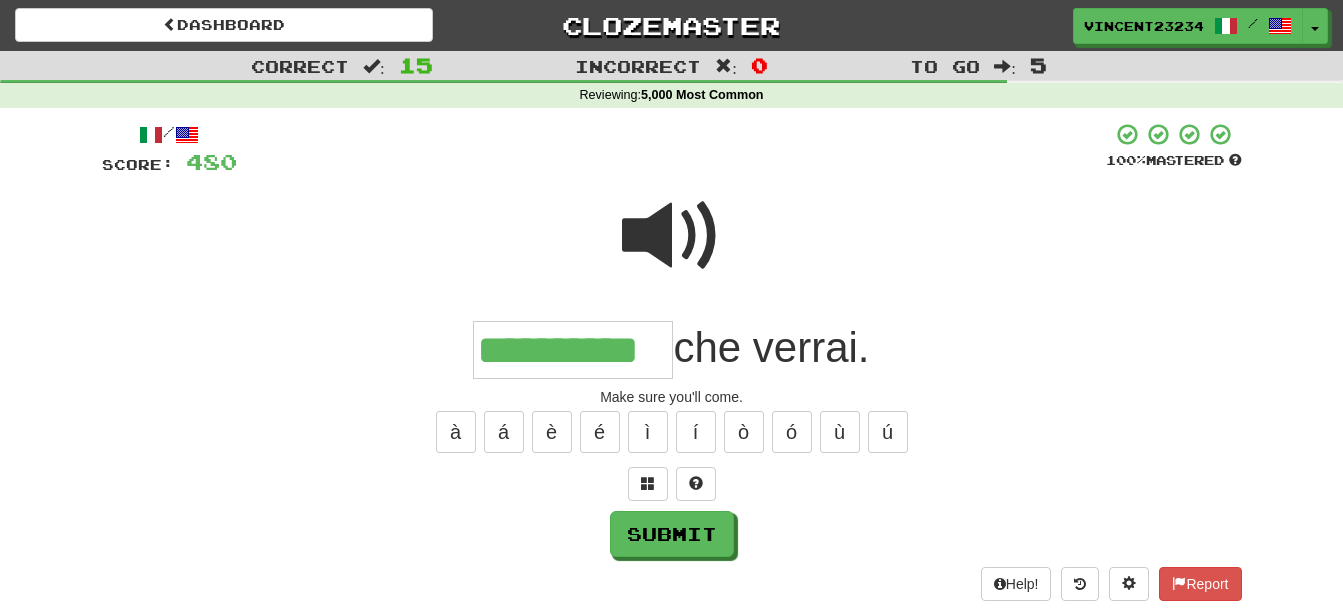 type on "**********" 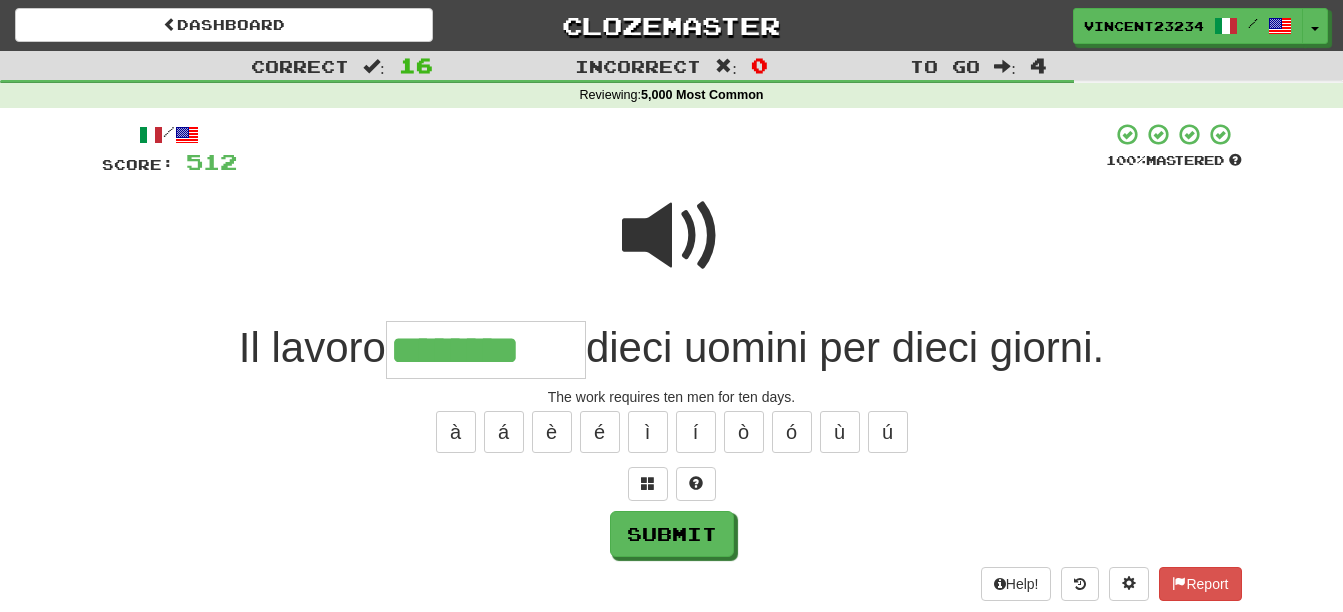 type on "********" 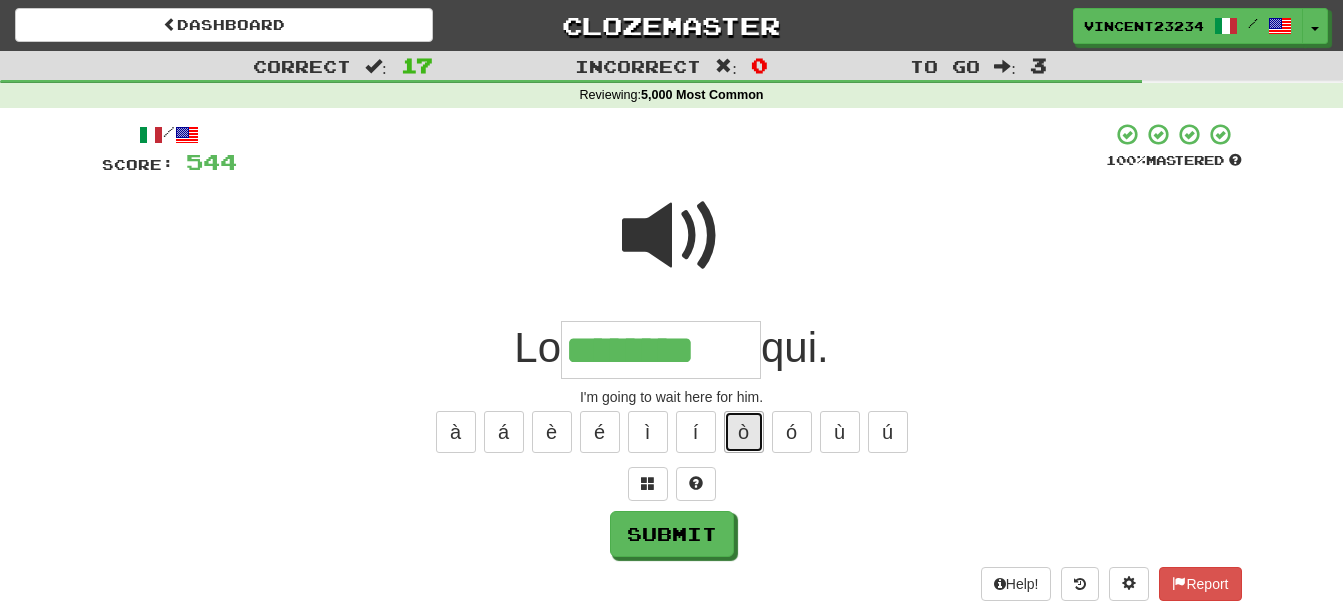 click on "ò" at bounding box center [744, 432] 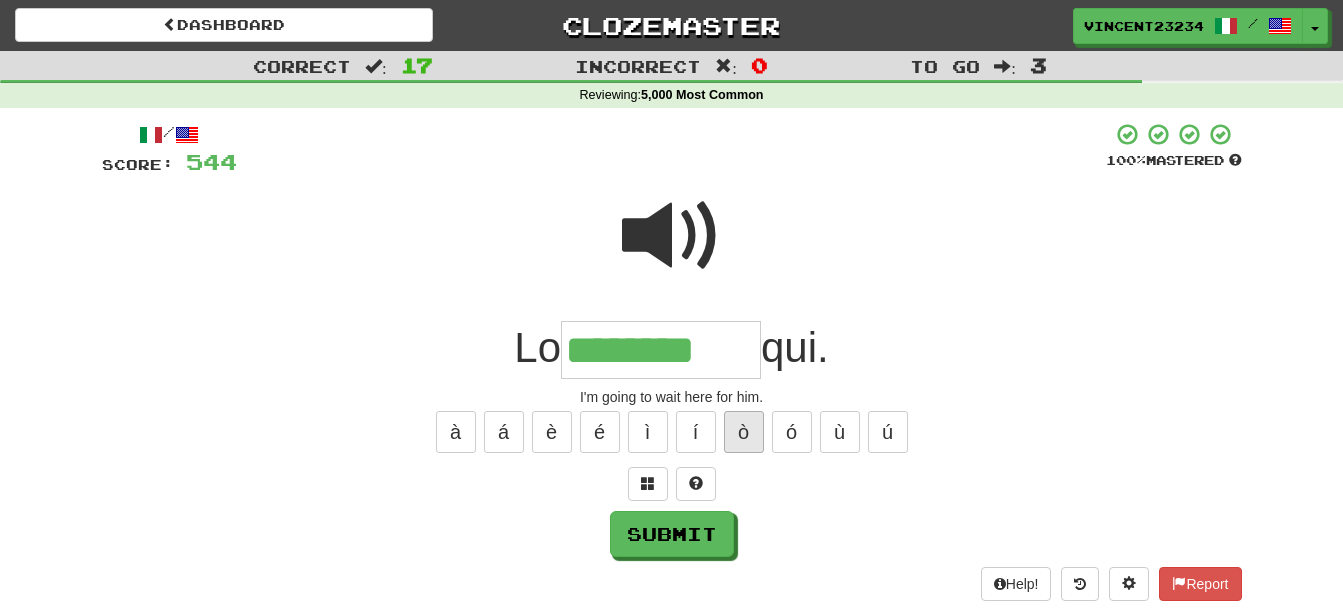 type on "*********" 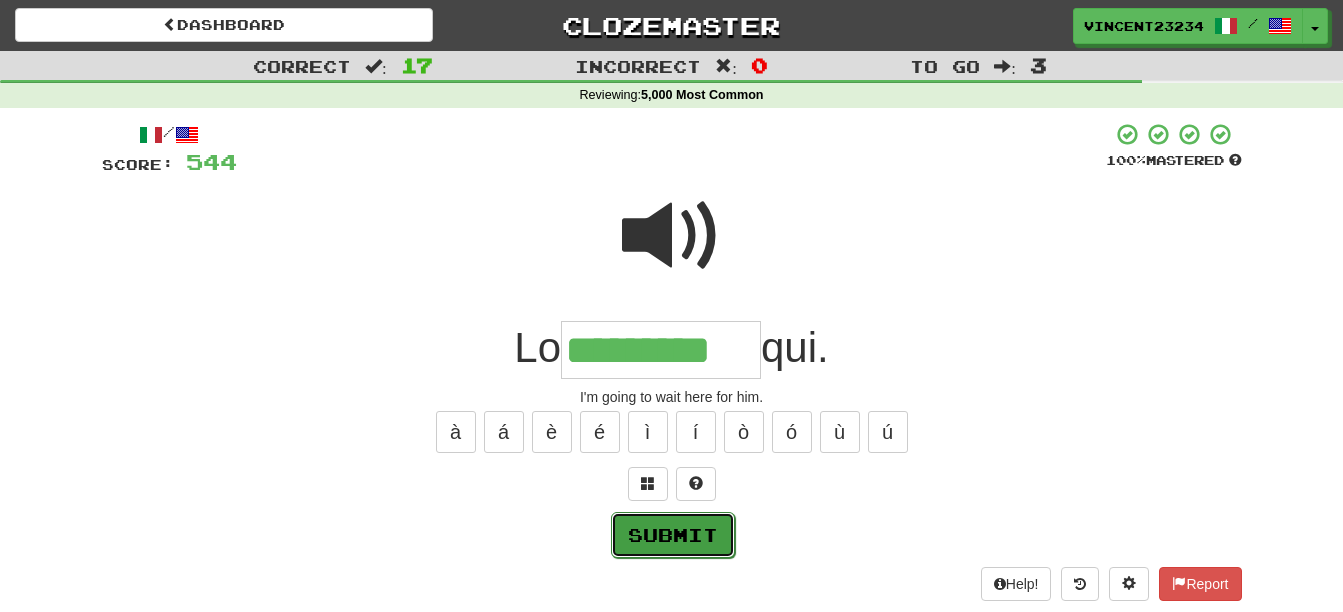 click on "Submit" at bounding box center [673, 535] 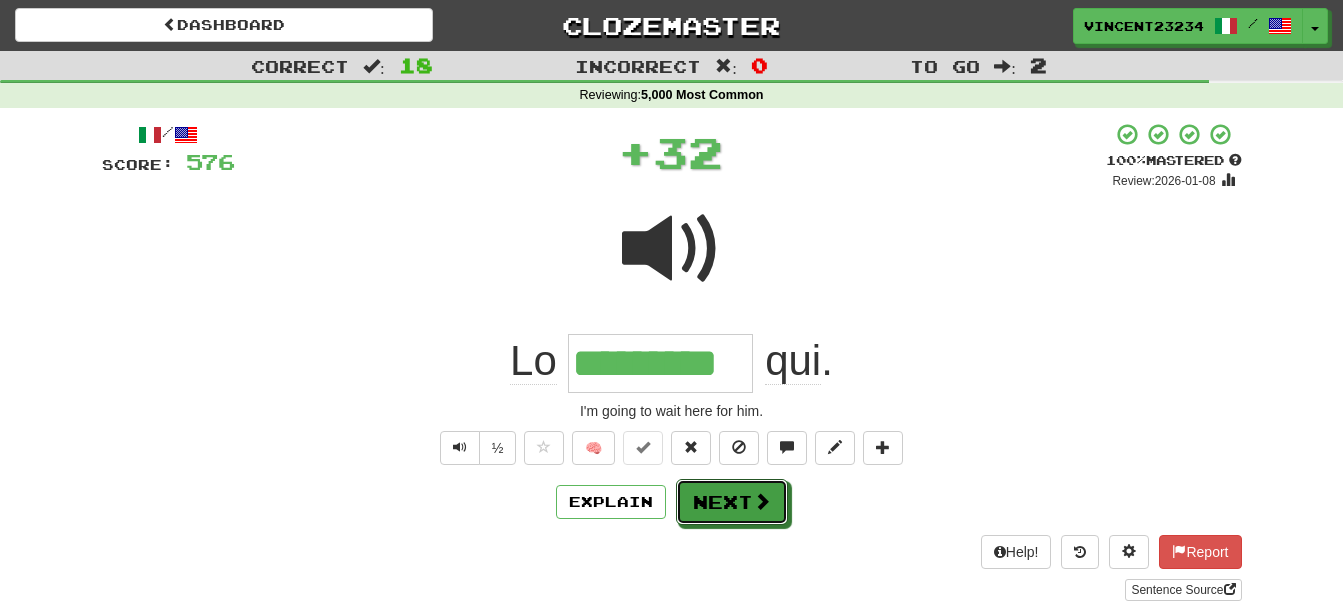 click on "Next" at bounding box center (732, 502) 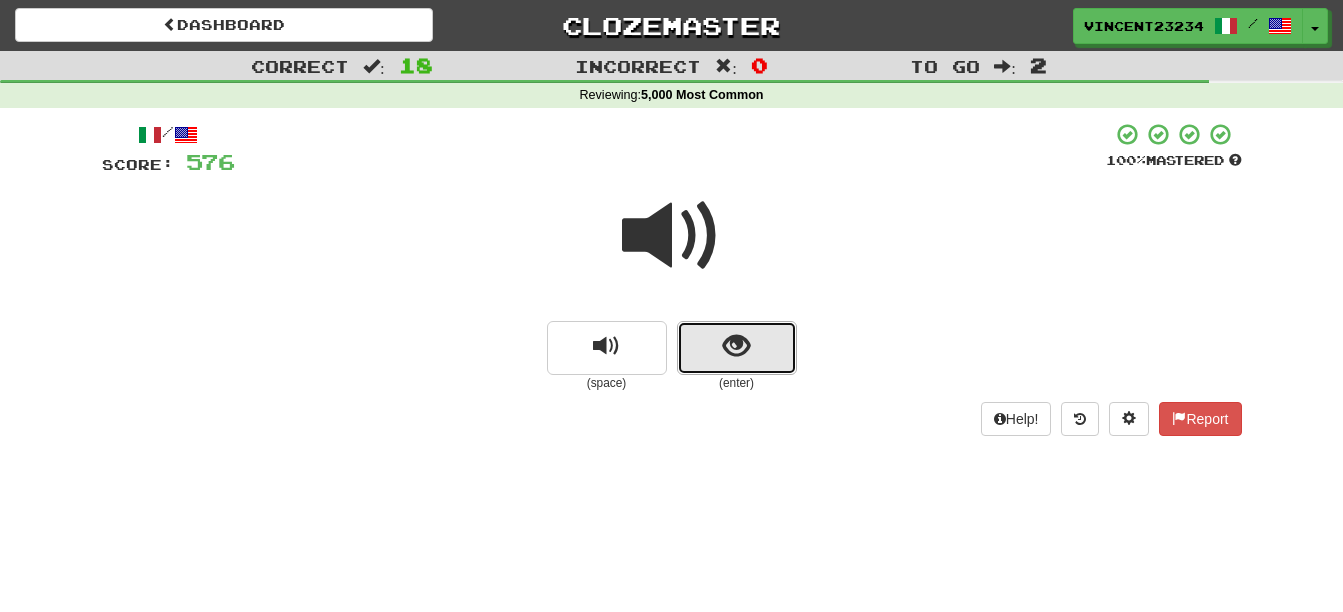 click at bounding box center (737, 348) 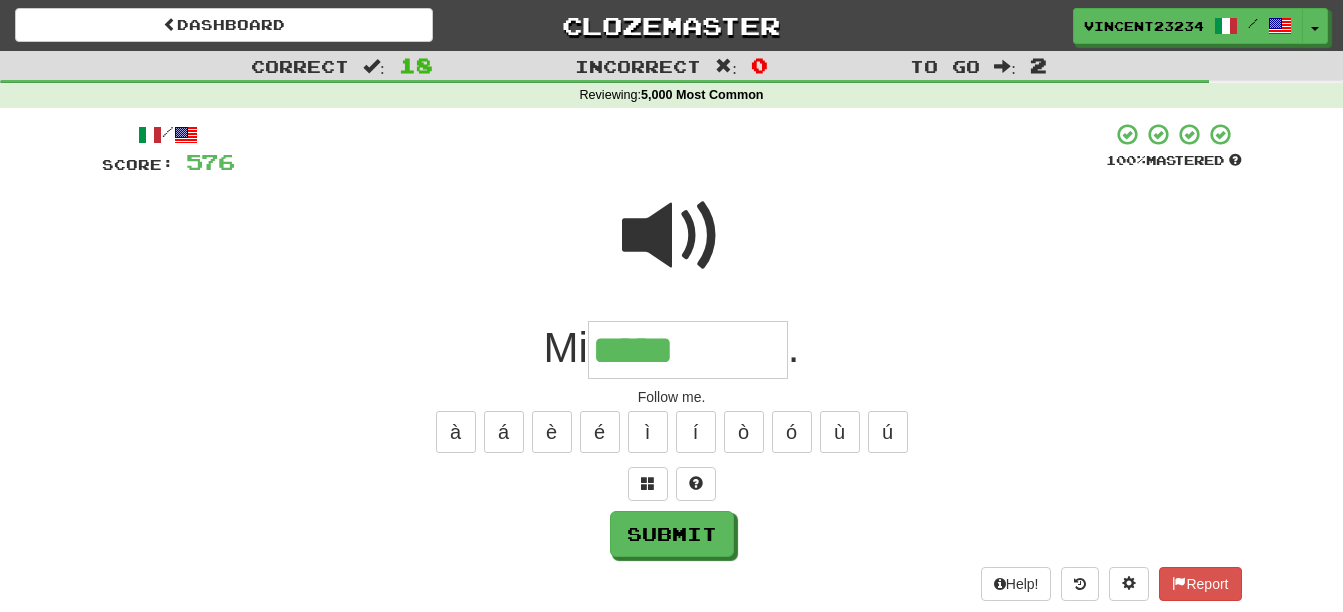 type on "*****" 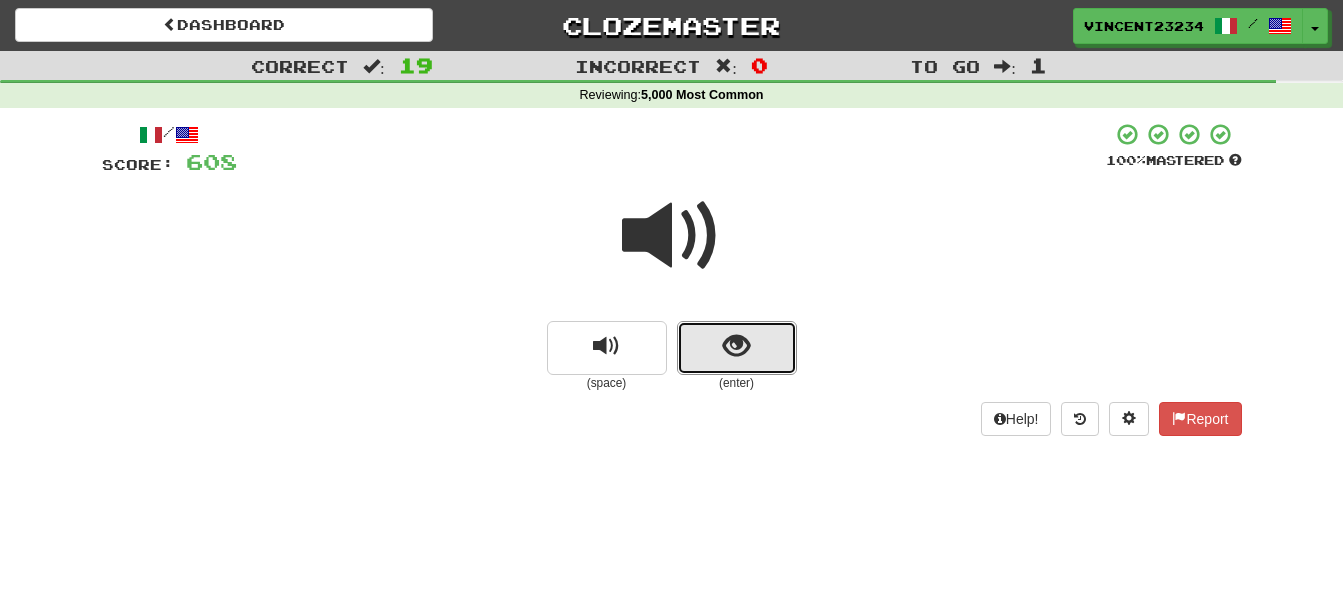 click at bounding box center [737, 348] 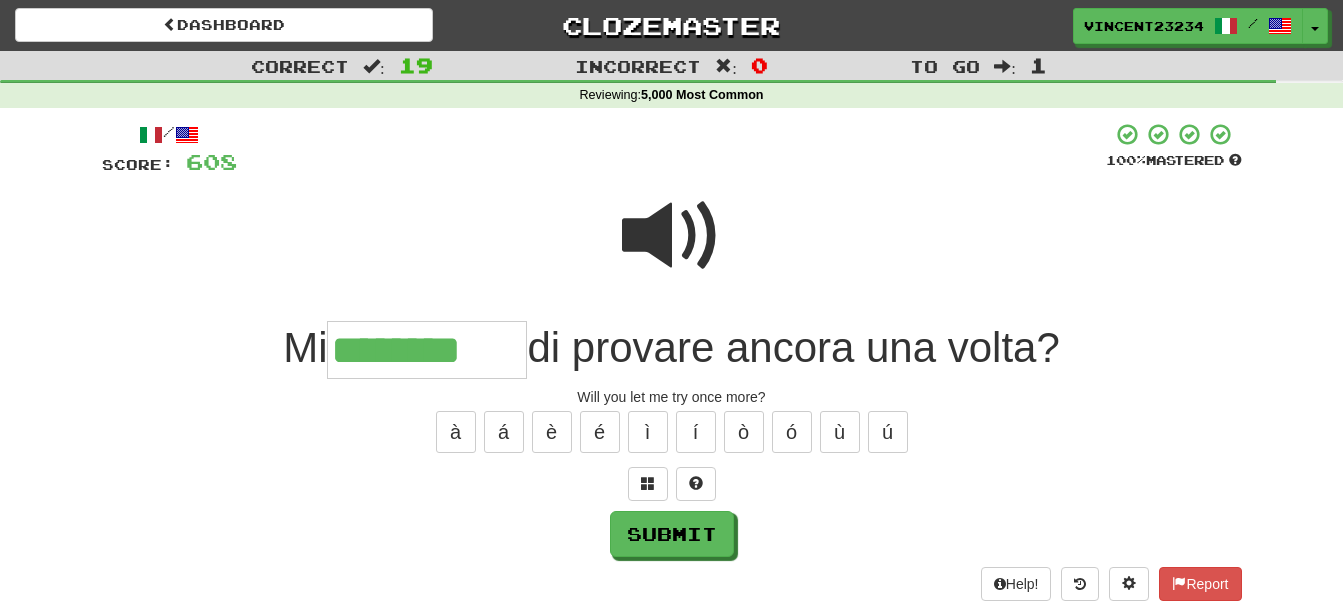 type on "********" 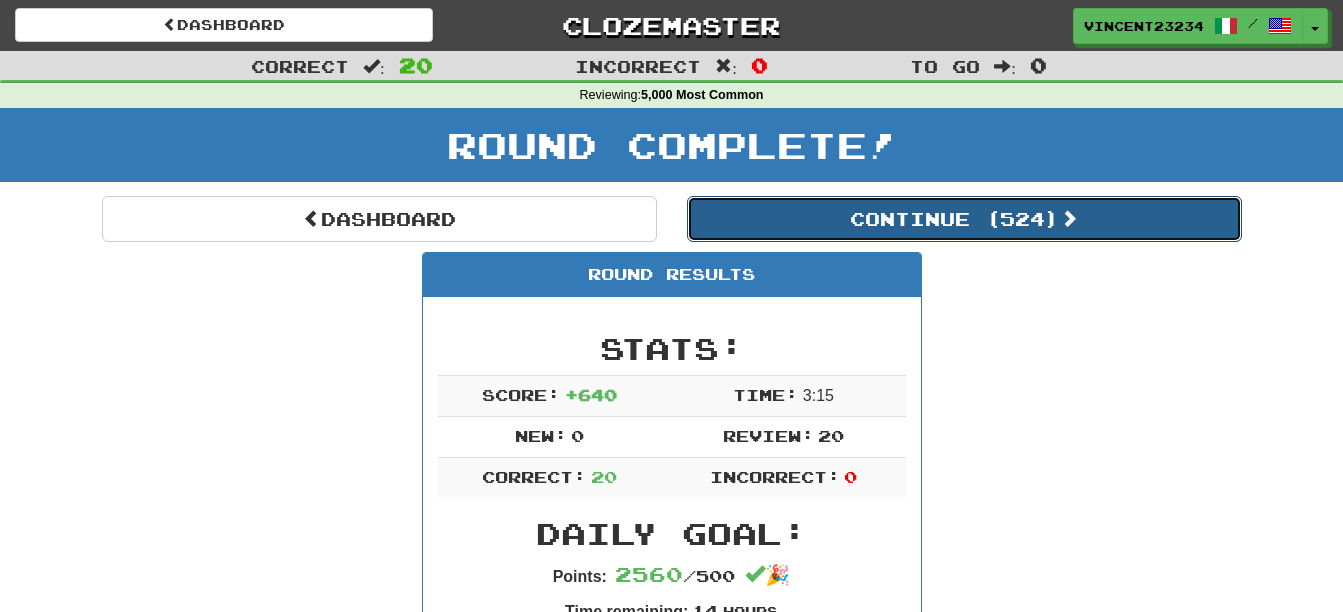 click on "Continue ( 524 )" at bounding box center [964, 219] 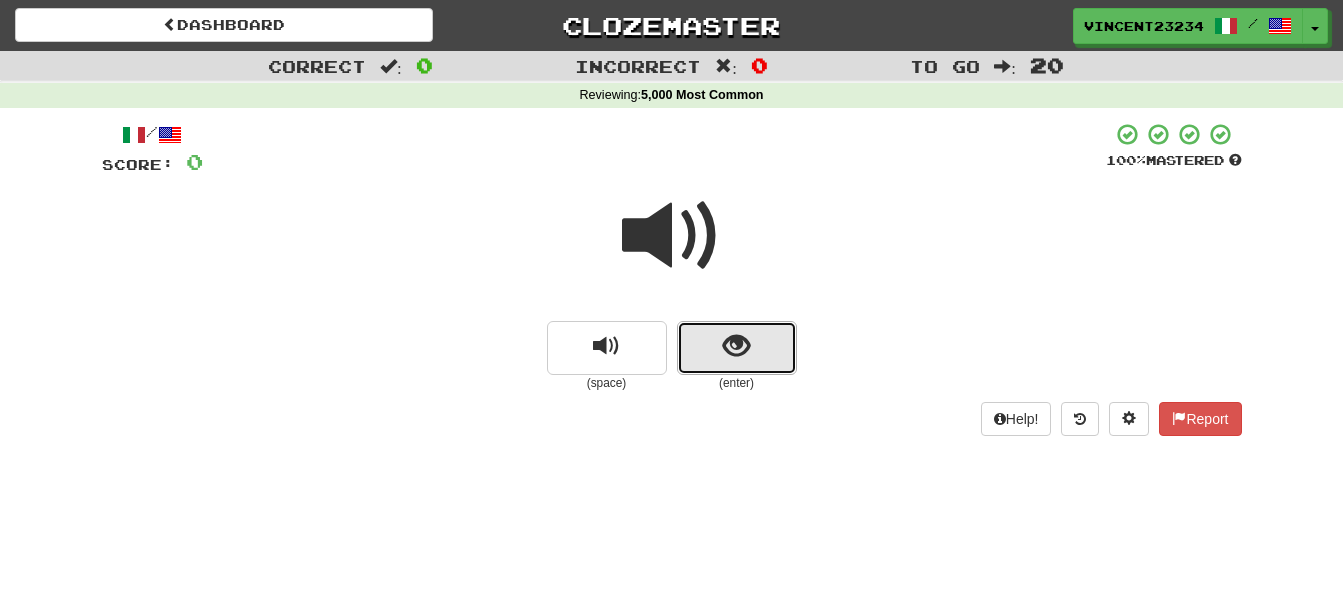 click at bounding box center (737, 348) 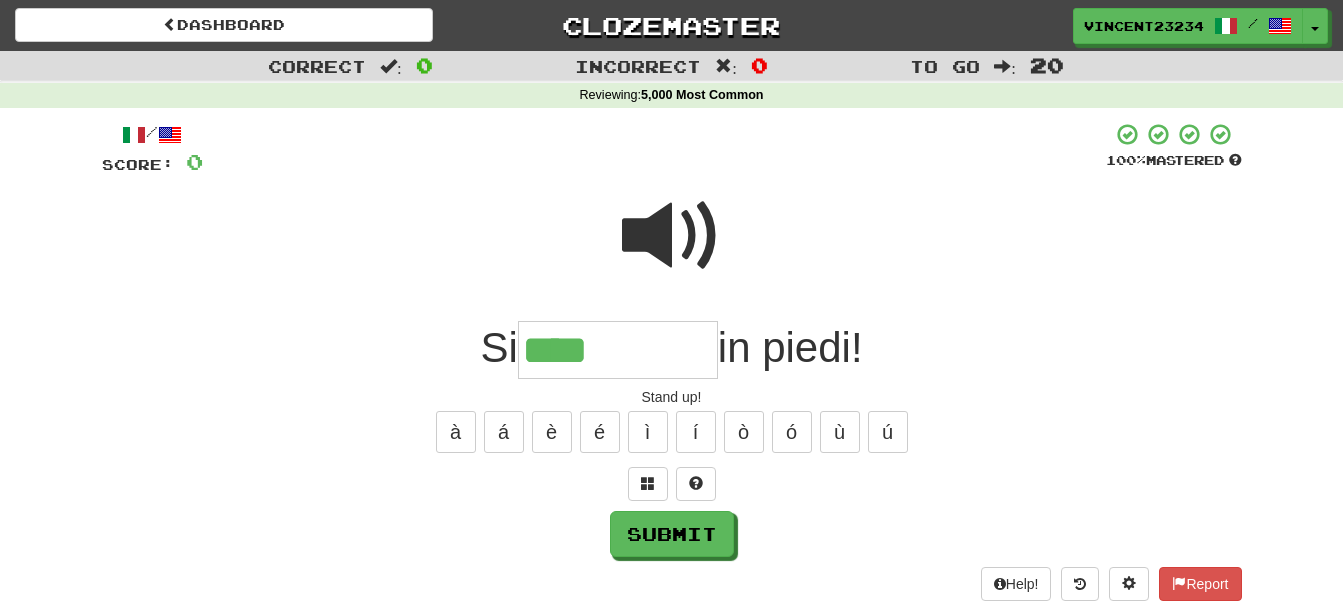 type on "****" 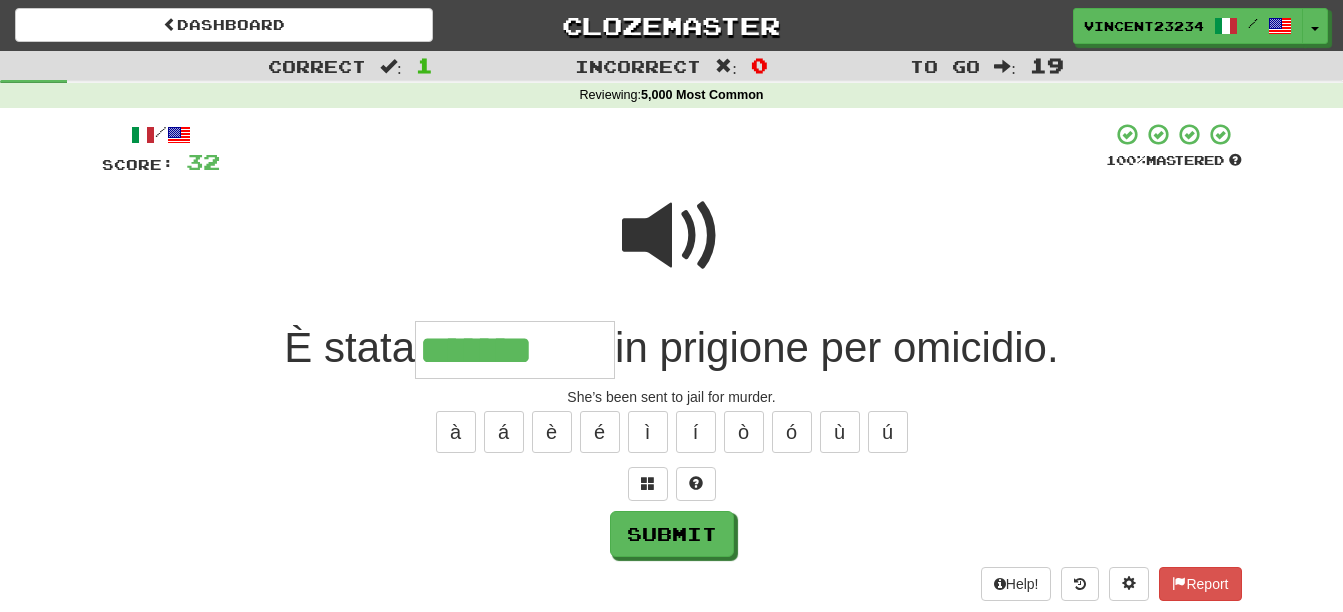 type on "*******" 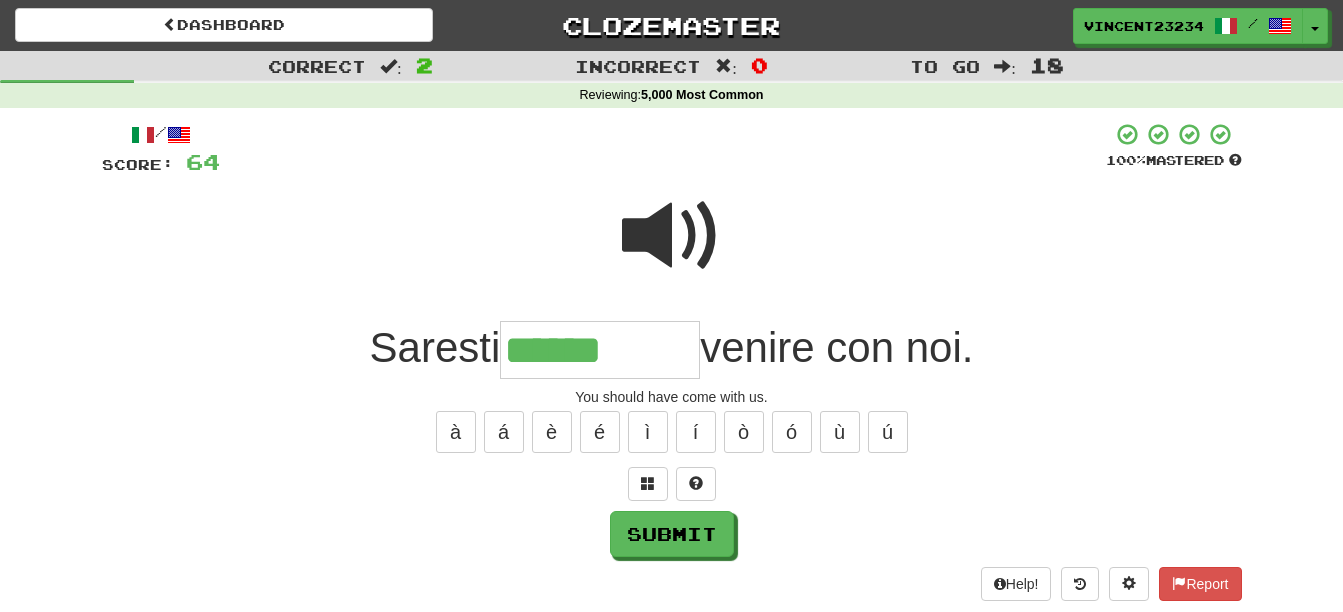 type on "******" 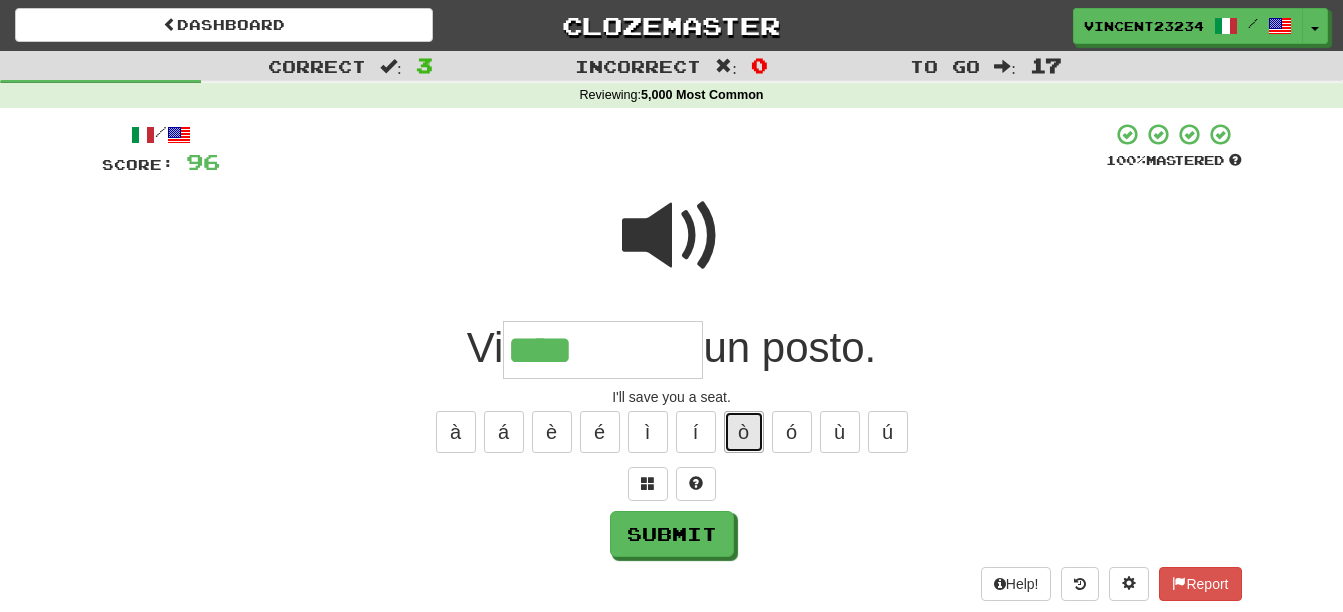 click on "ò" at bounding box center (744, 432) 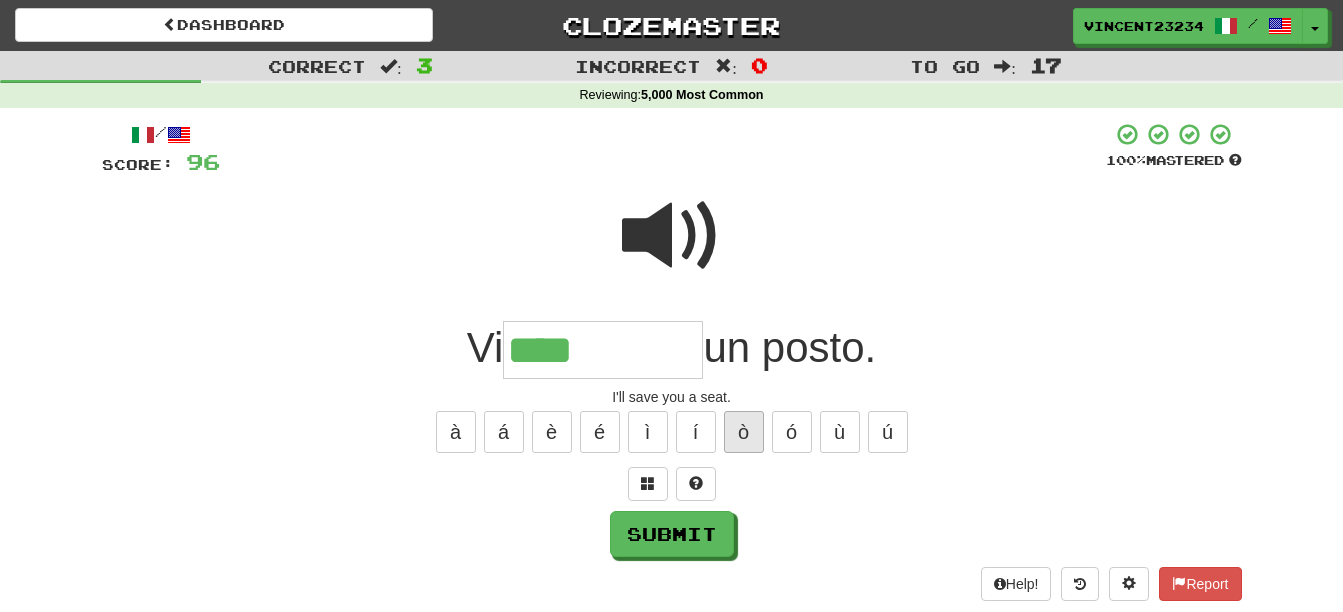 type on "*****" 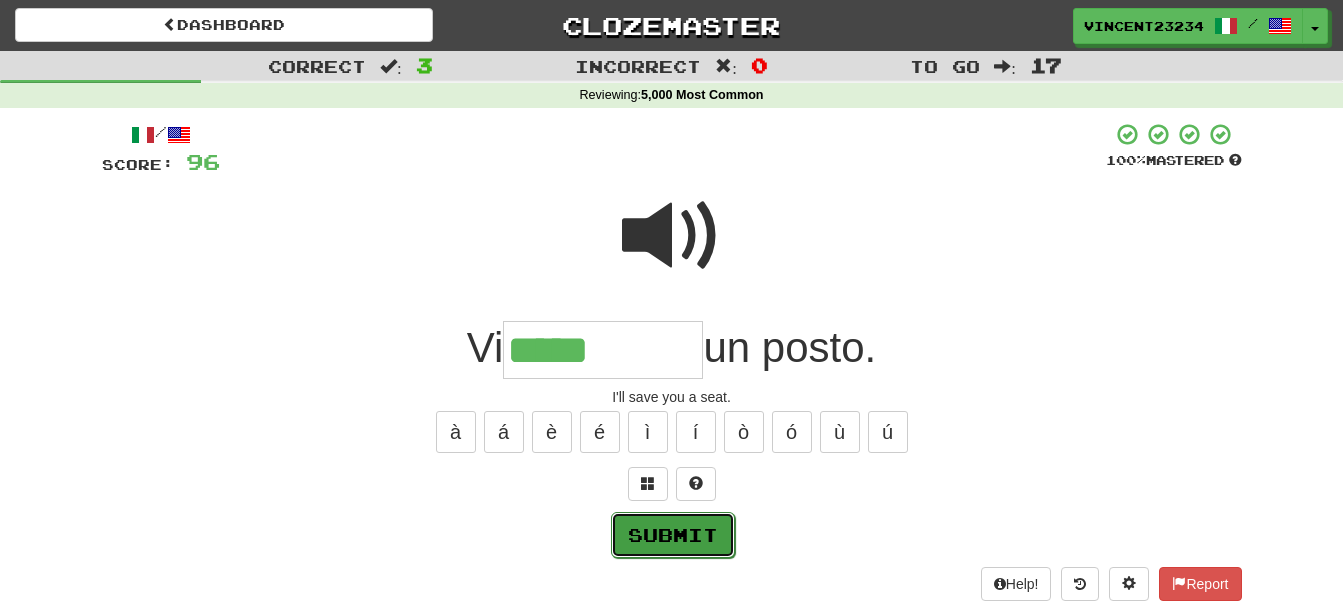 click on "Submit" at bounding box center [673, 535] 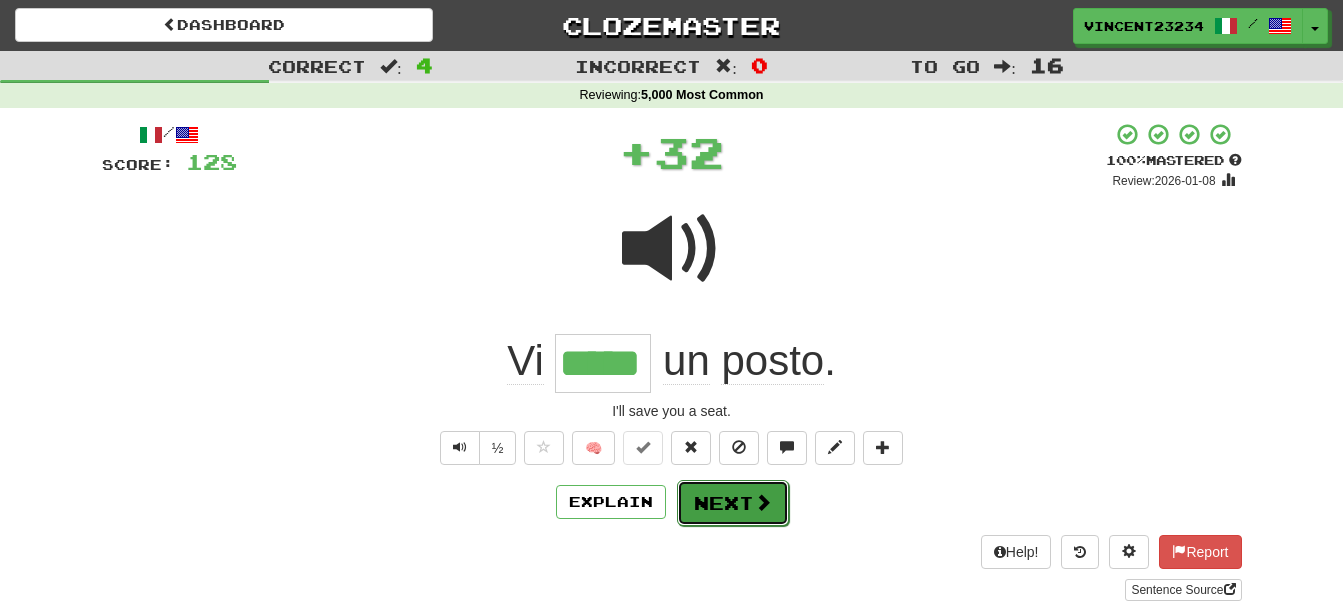 click on "Next" at bounding box center (733, 503) 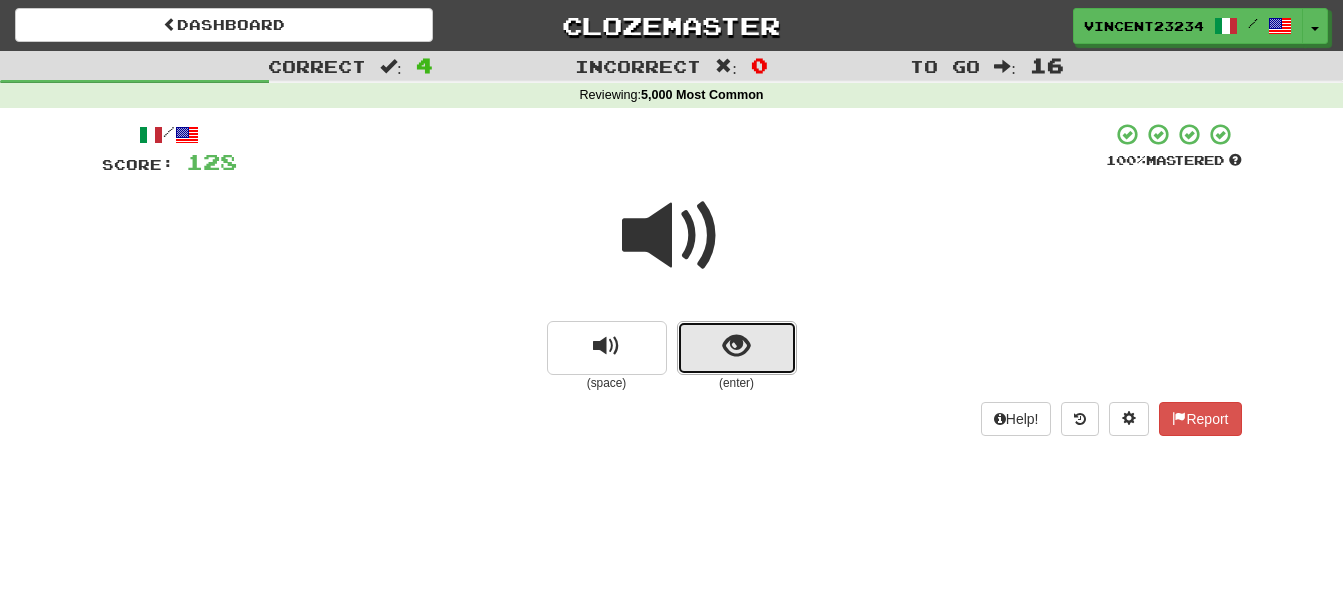click at bounding box center [737, 348] 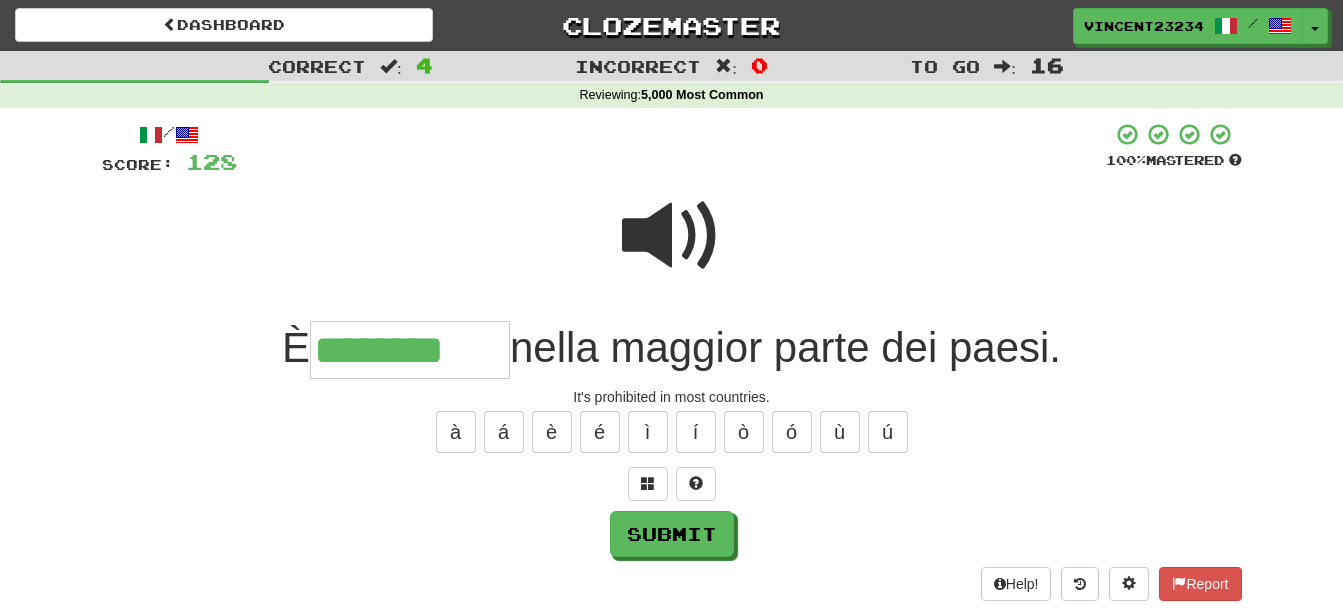 type on "********" 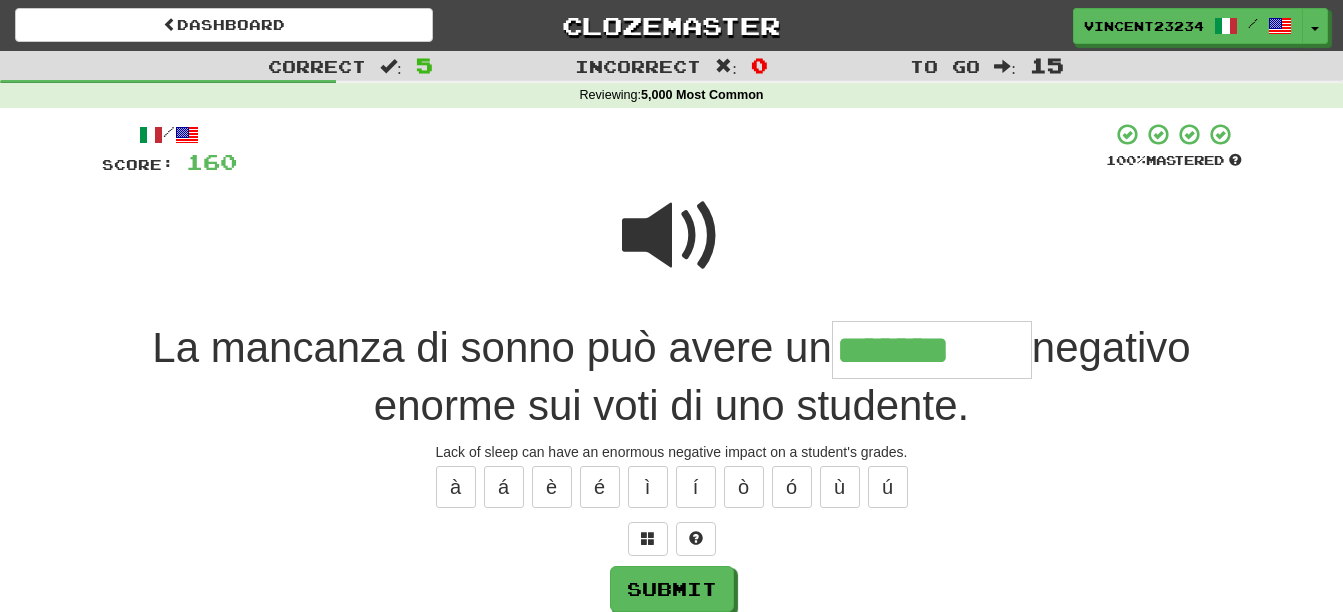 type on "*******" 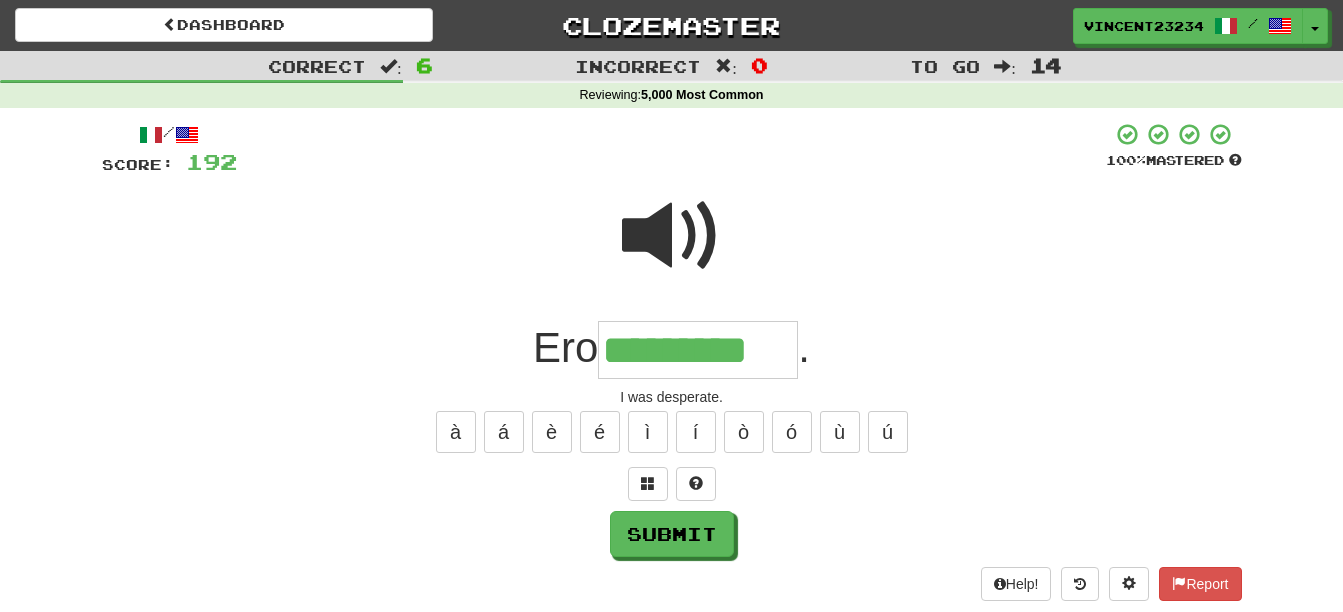 type on "*********" 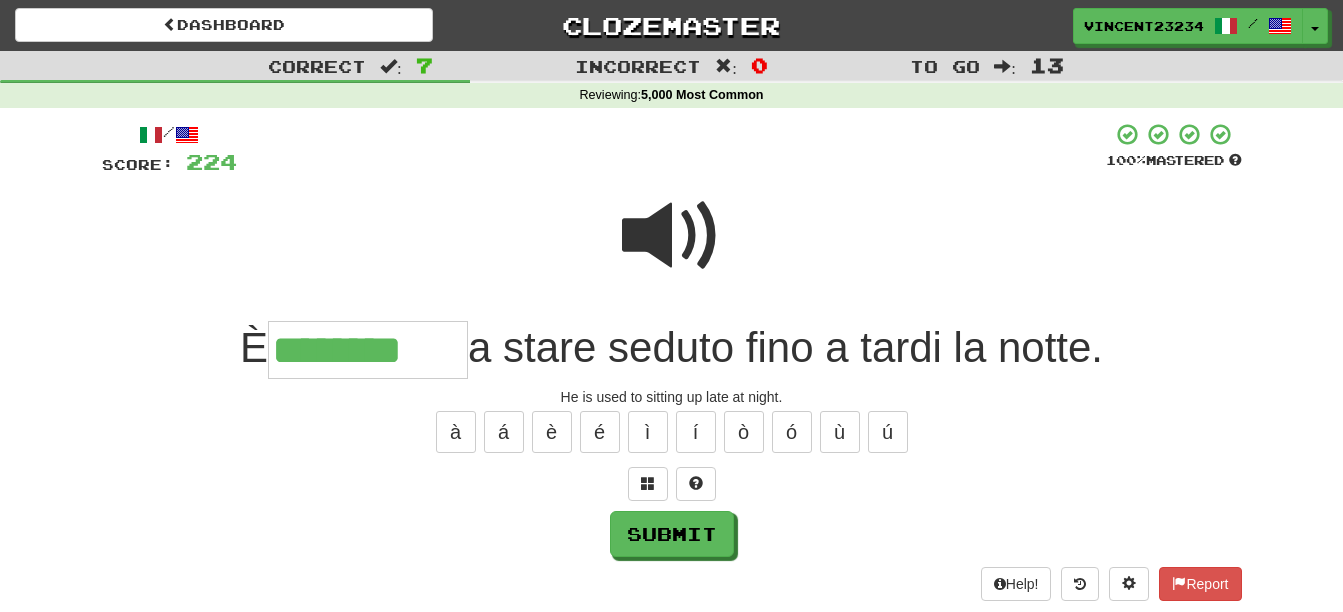 type on "********" 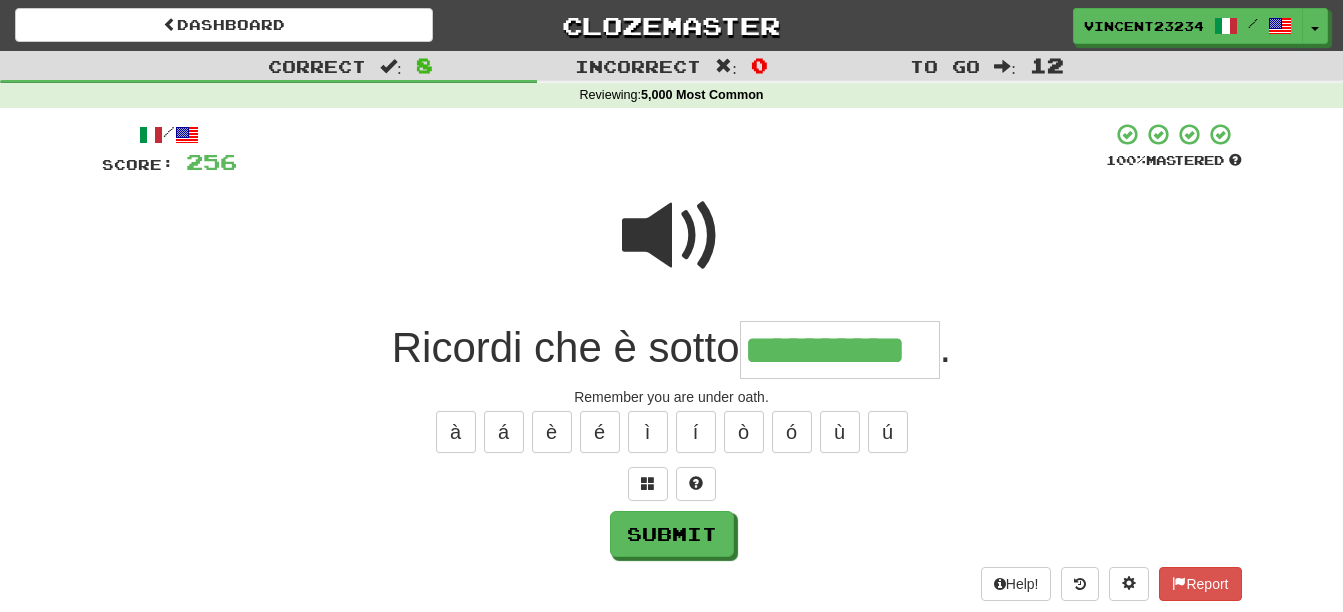 scroll, scrollTop: 0, scrollLeft: 18, axis: horizontal 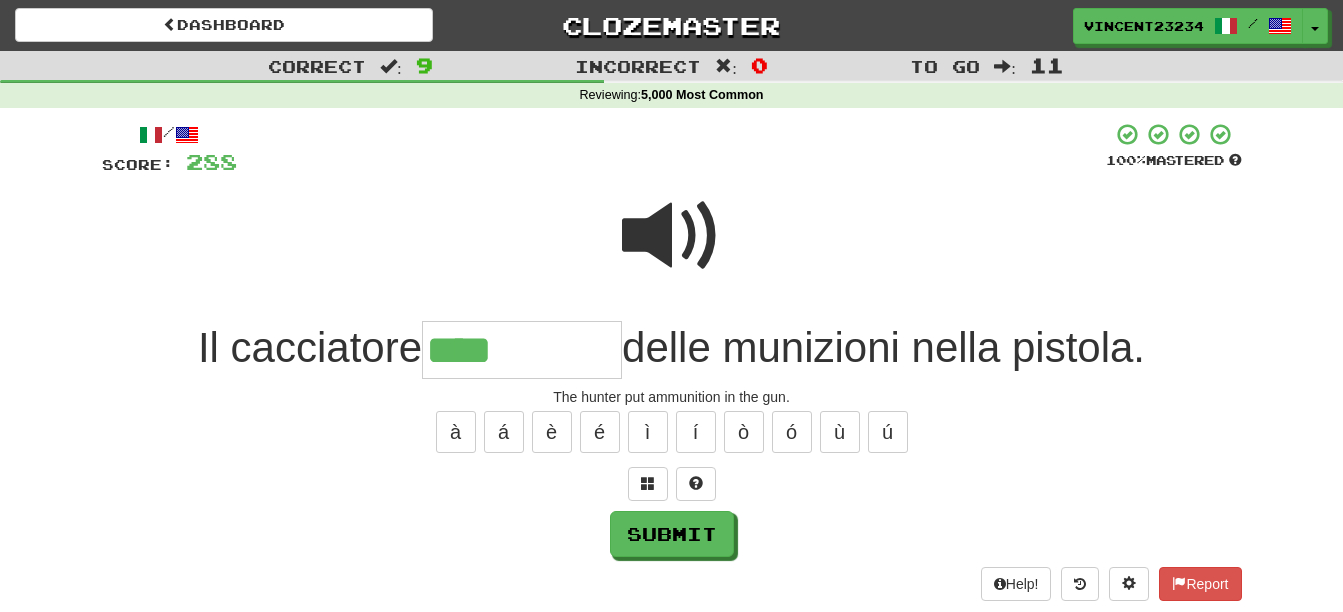 type on "****" 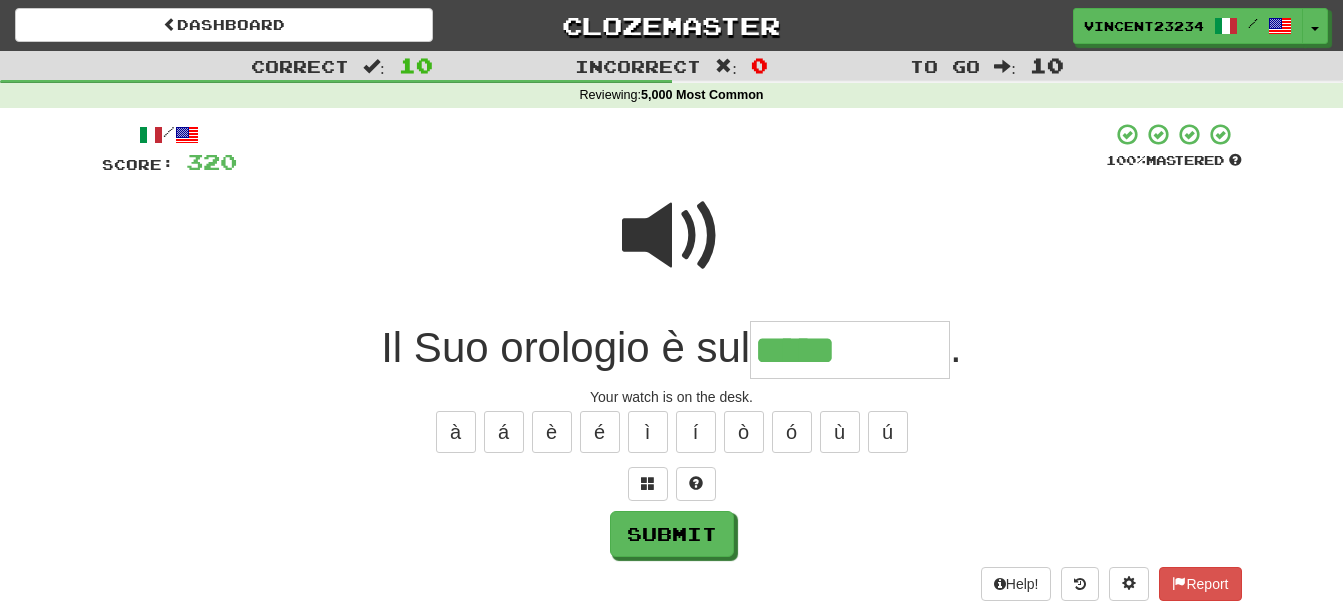type on "*****" 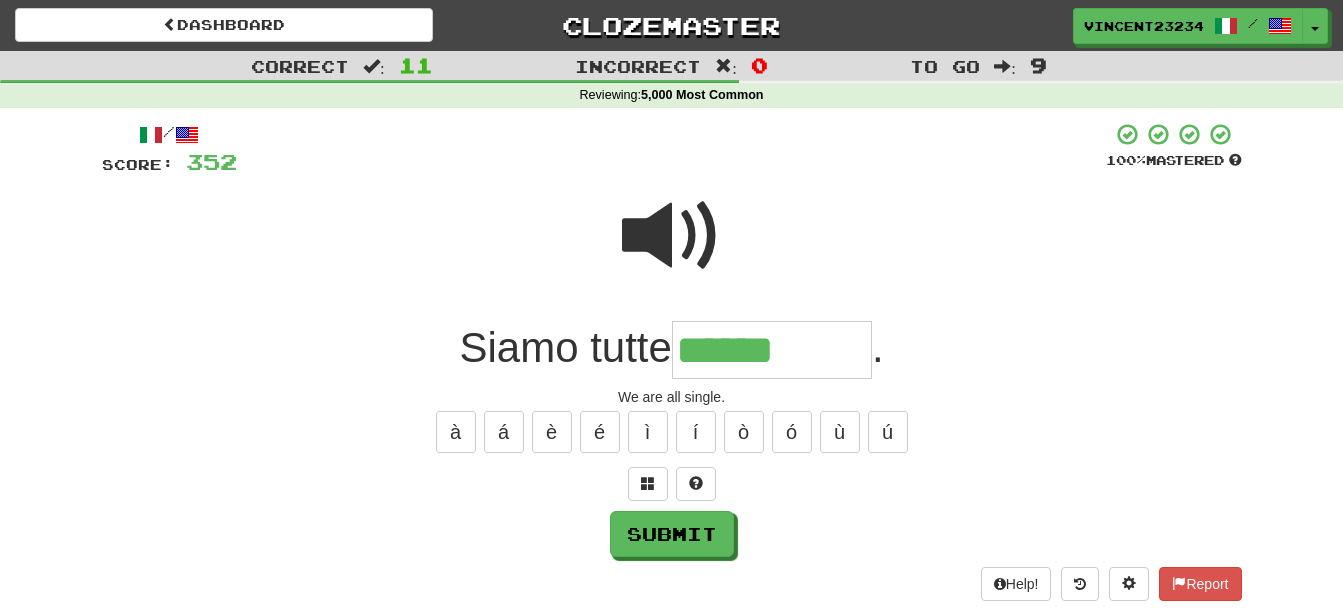 type on "******" 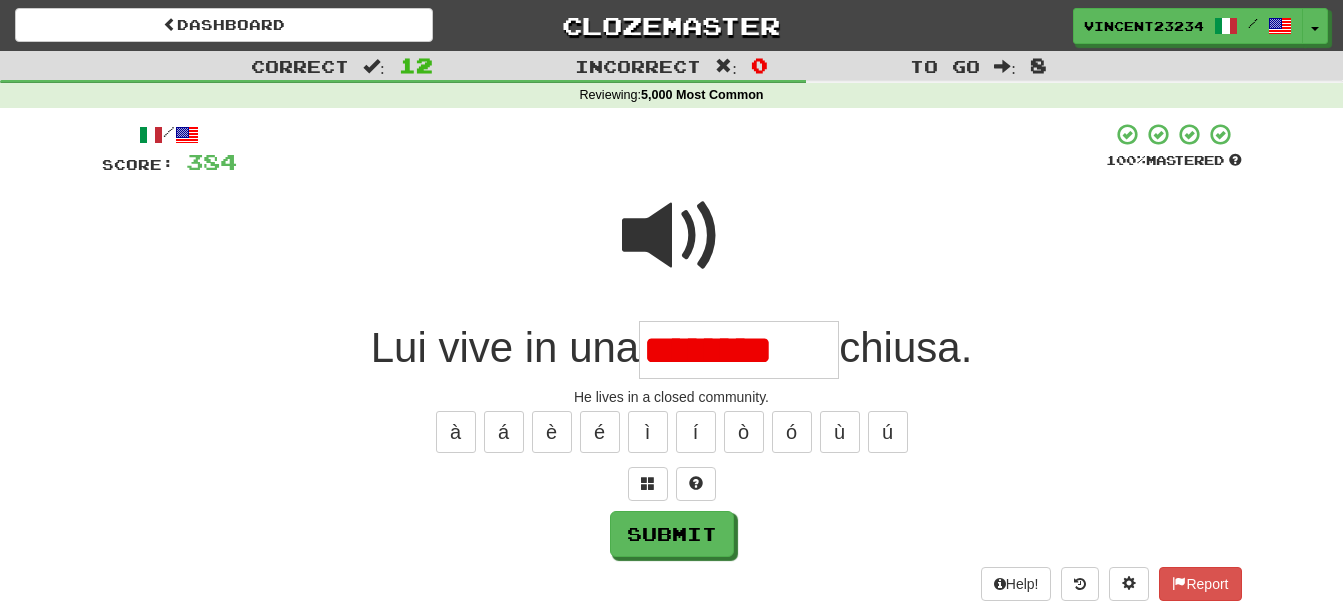 click on "********" at bounding box center [739, 350] 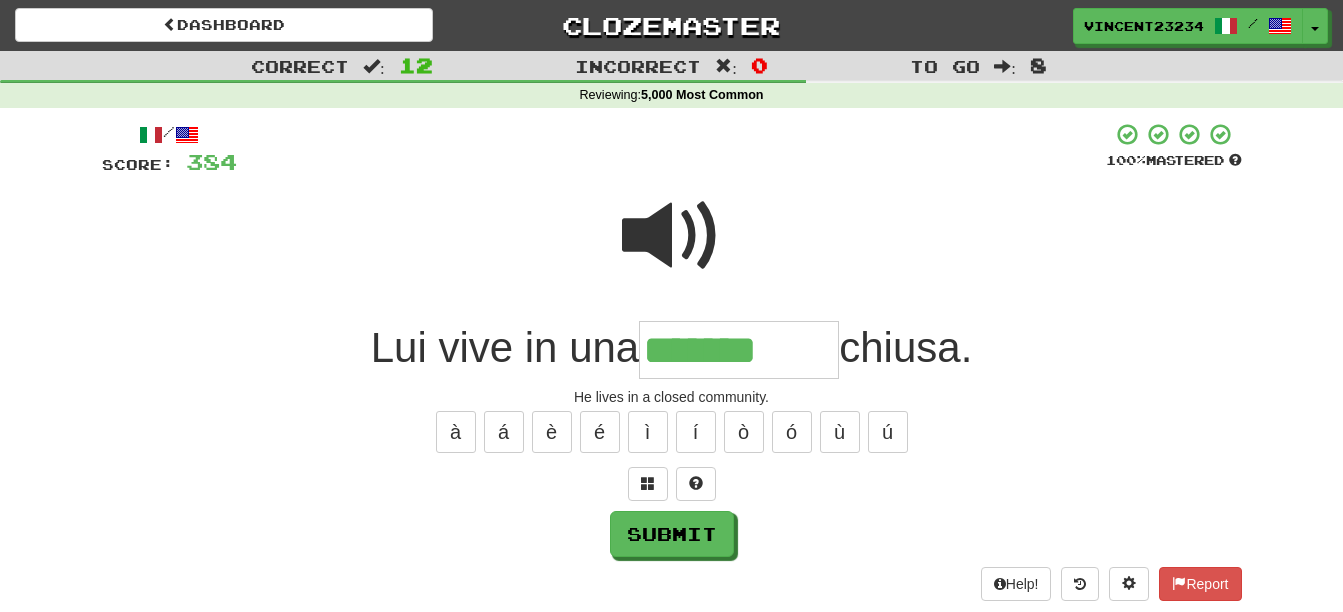 click on "*******" at bounding box center [739, 350] 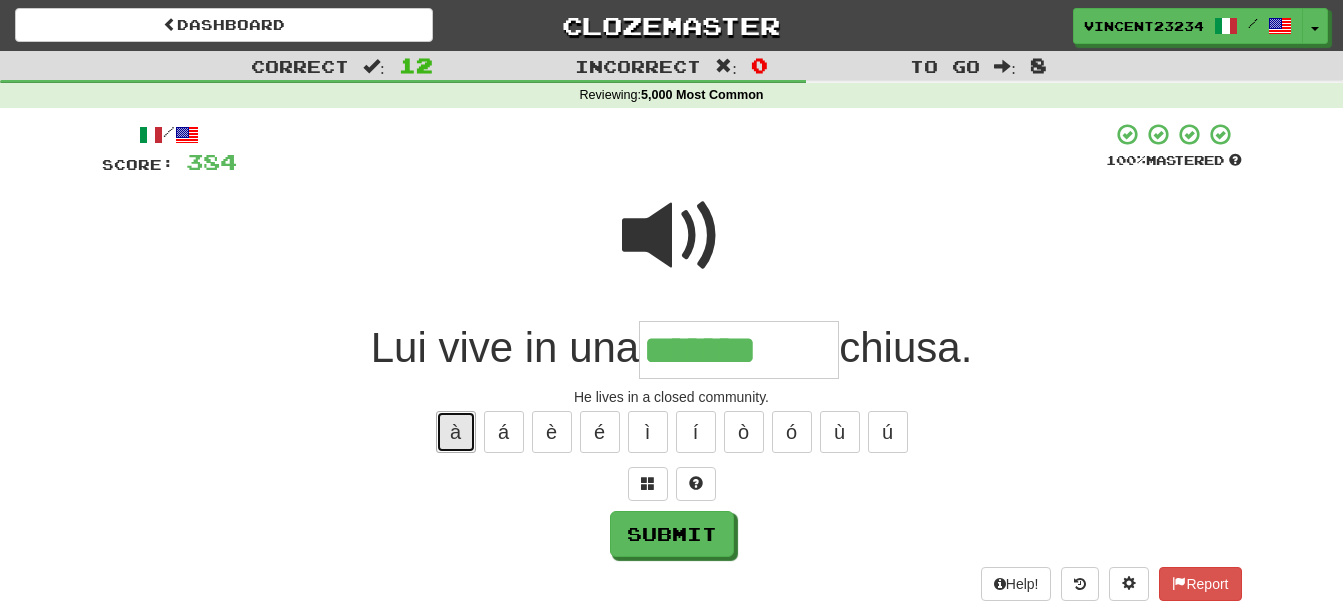 click on "à" at bounding box center (456, 432) 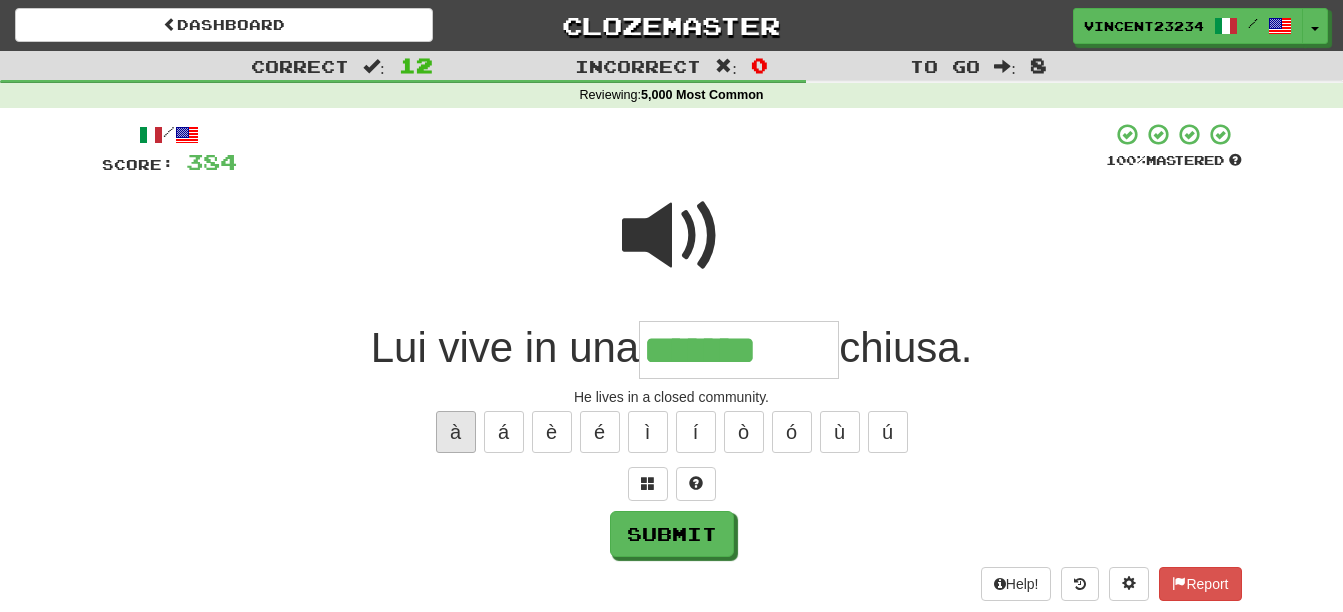type on "********" 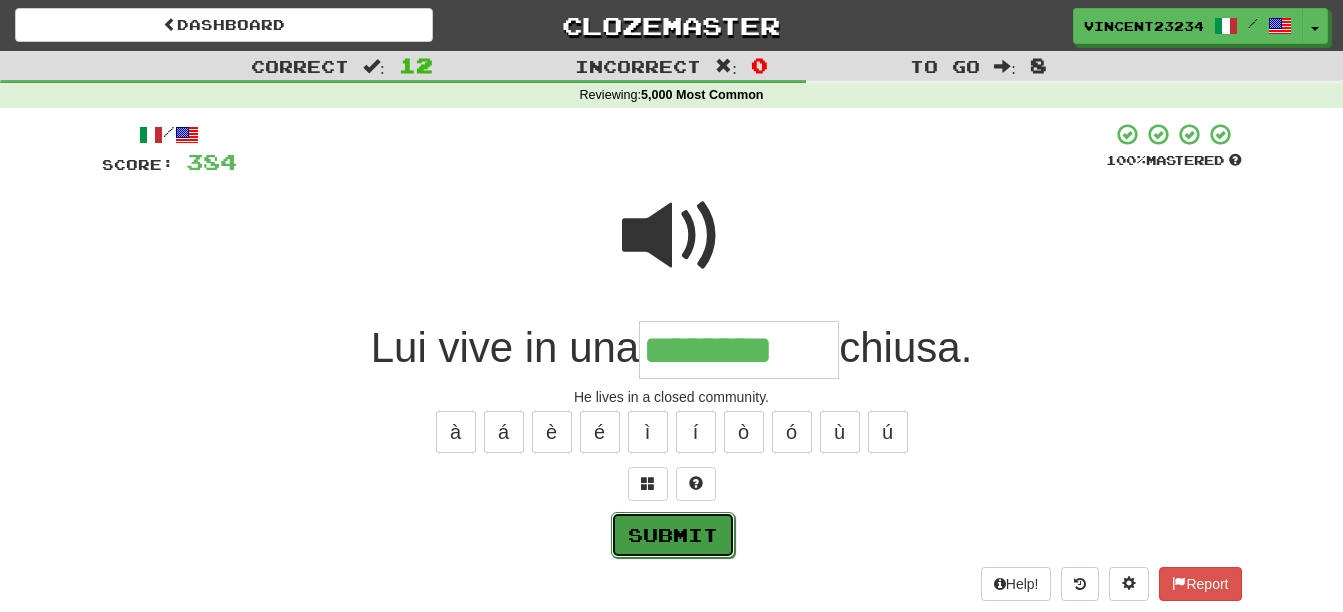 click on "Submit" at bounding box center [673, 535] 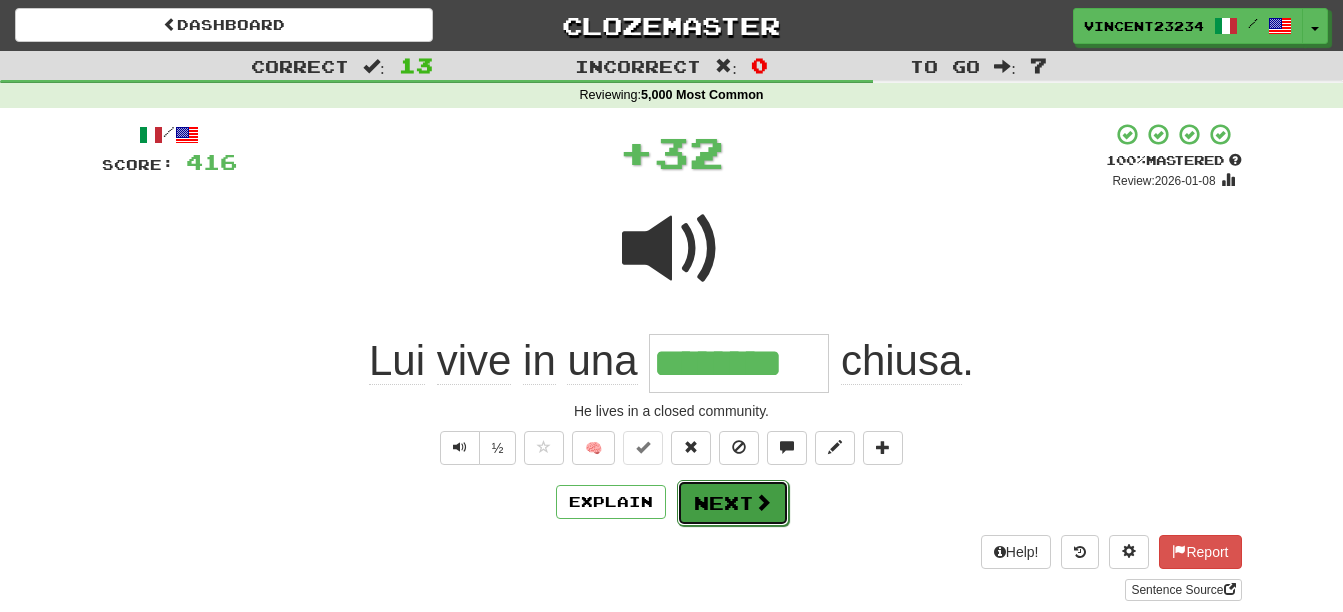 click on "Next" at bounding box center [733, 503] 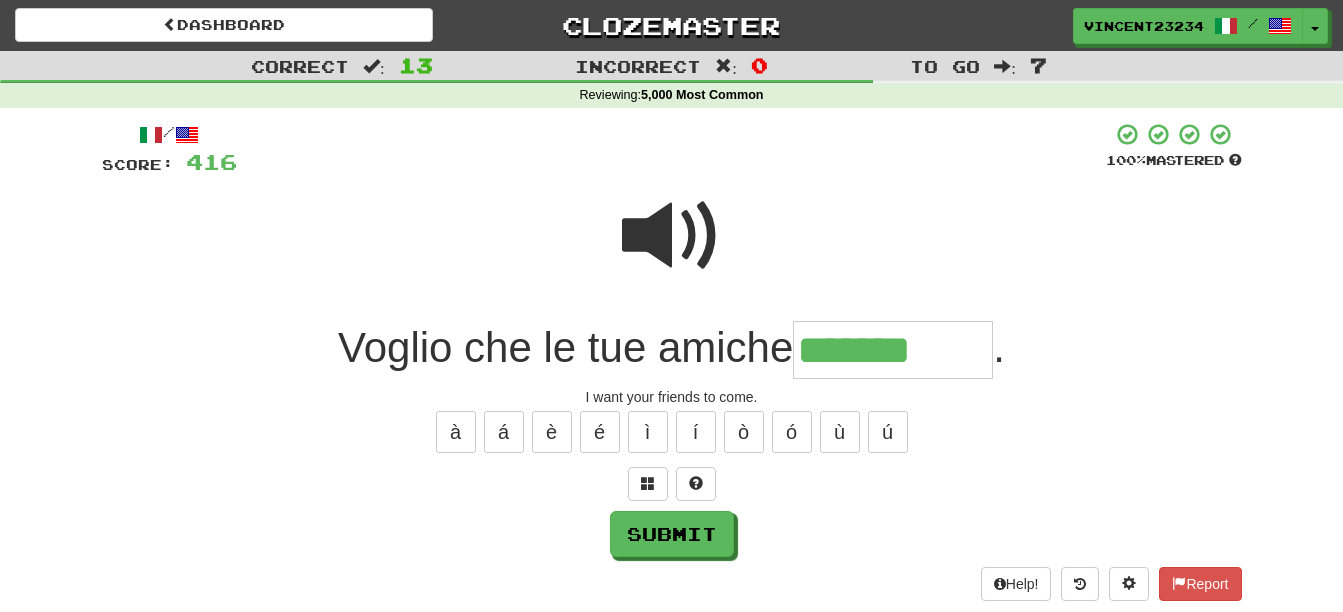 type on "*******" 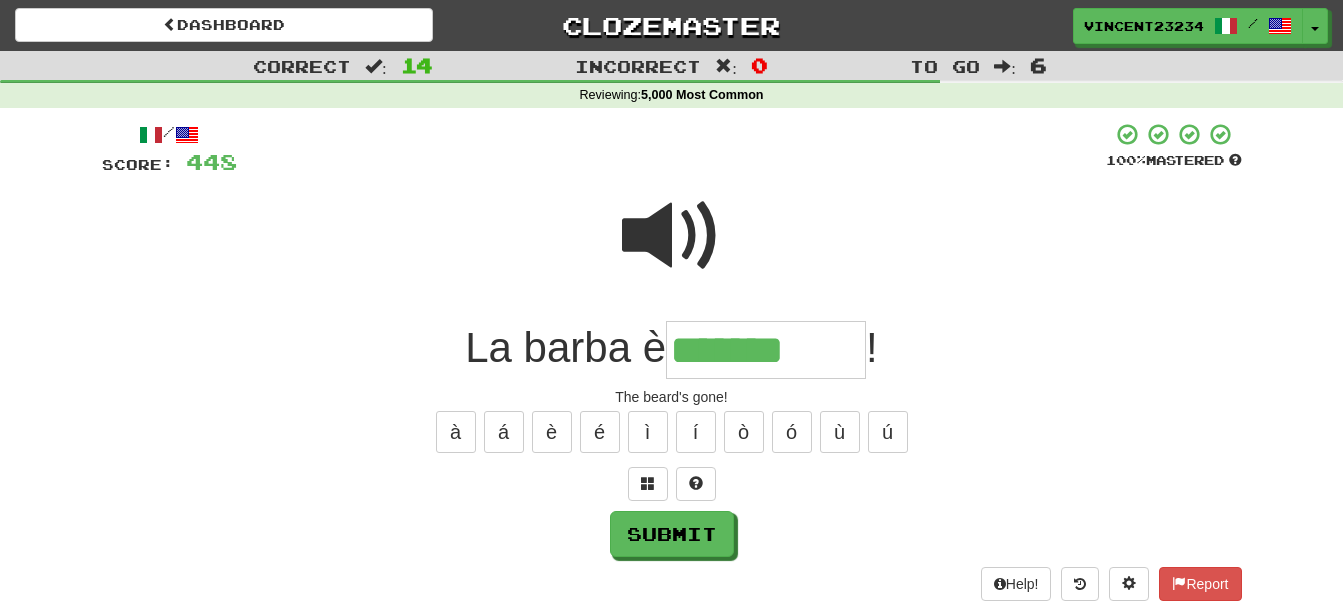type on "*******" 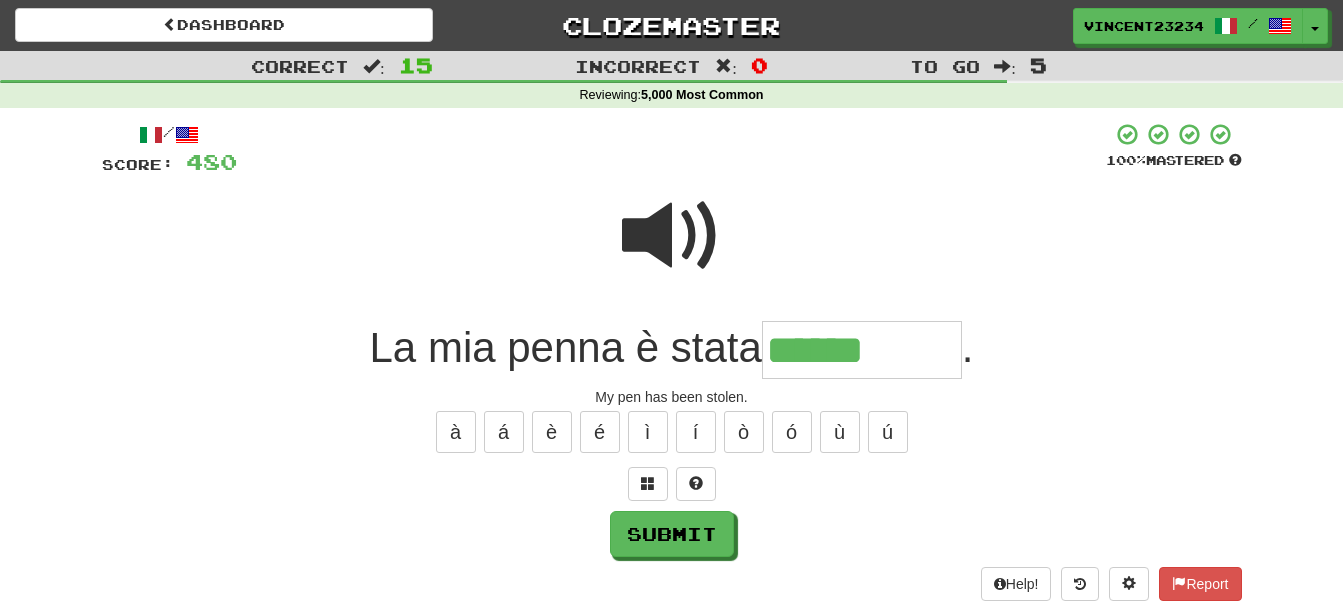 type on "******" 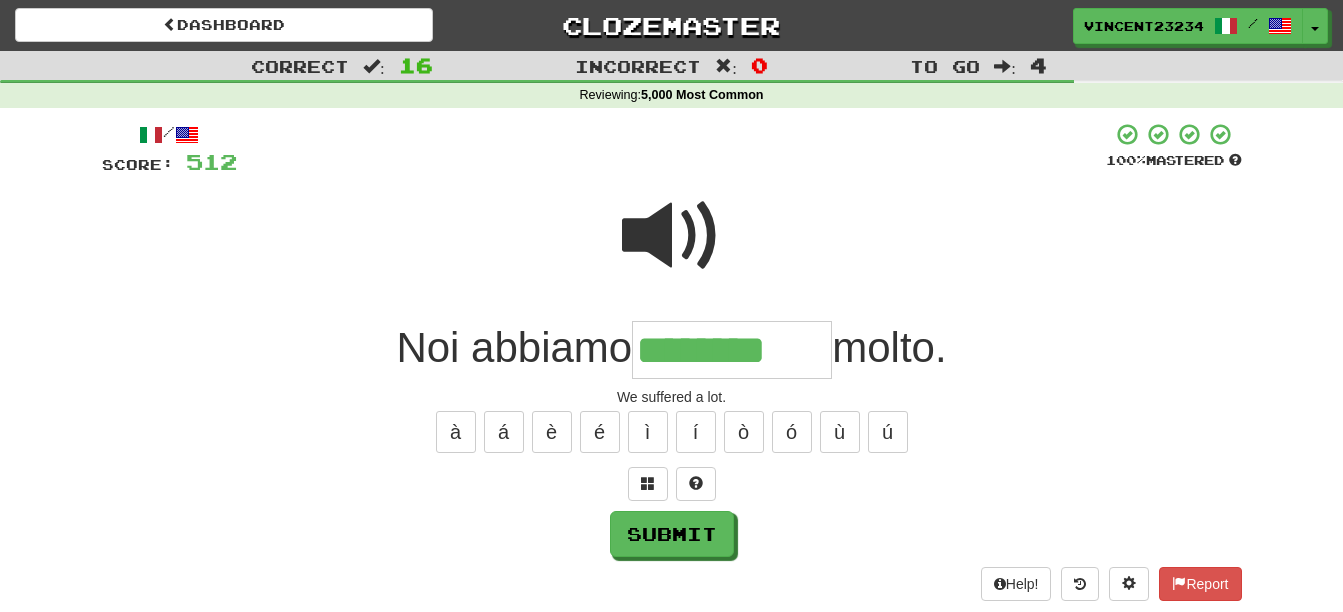 type on "********" 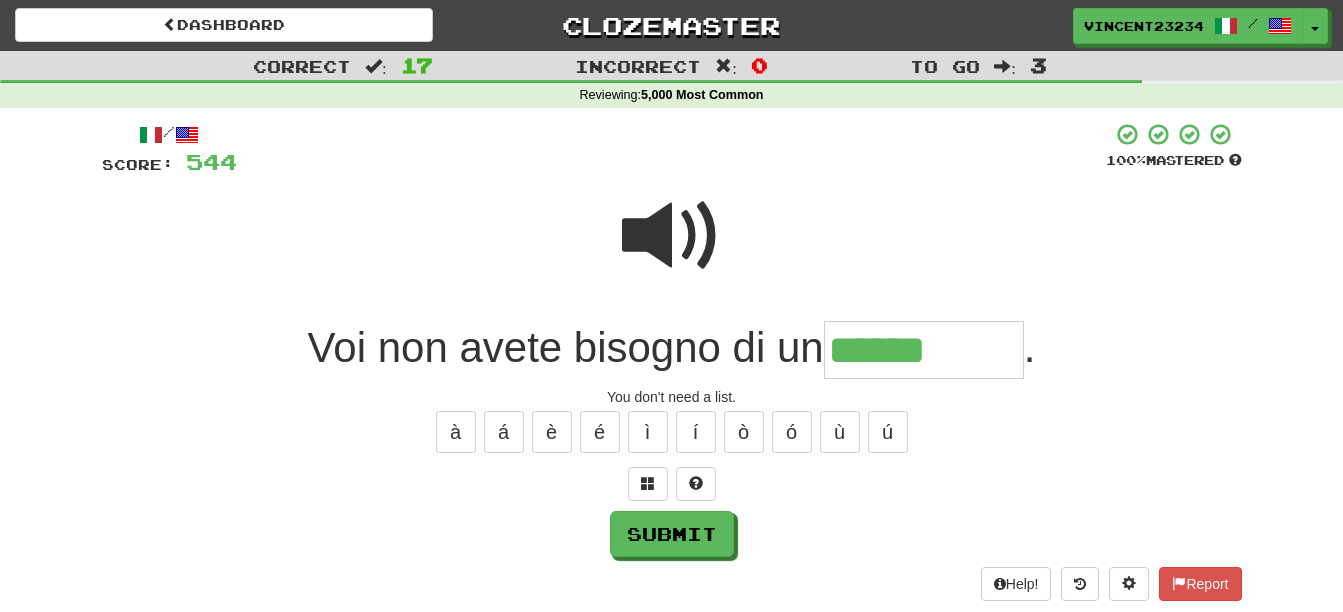 type on "******" 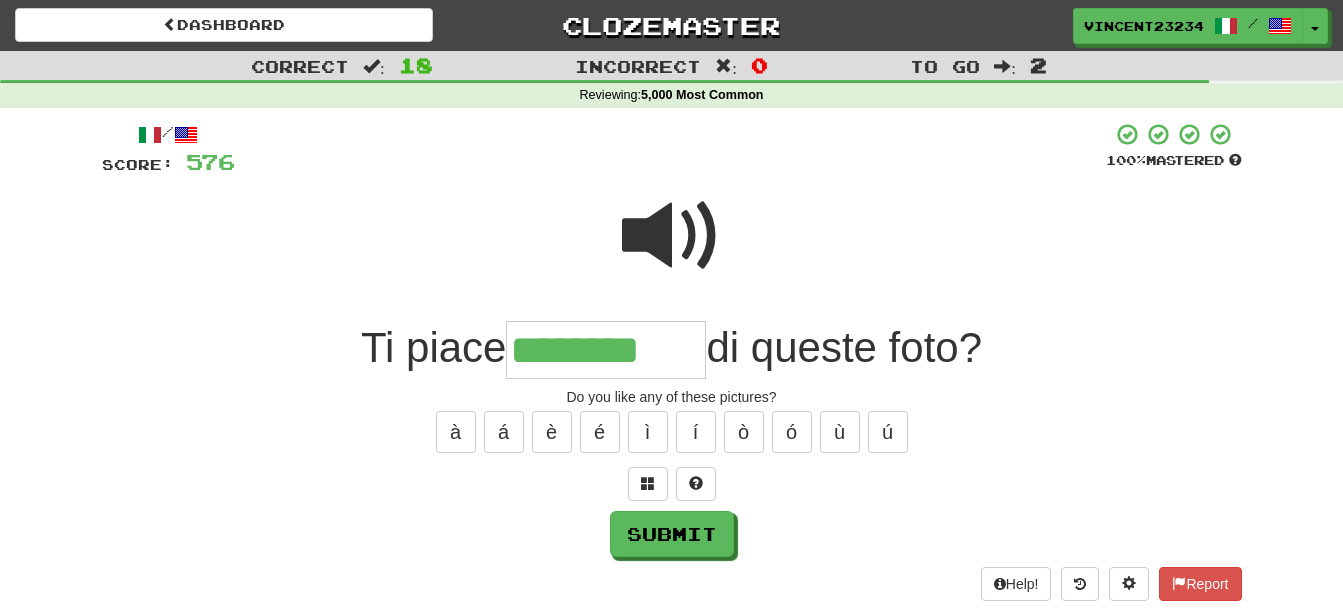 type on "********" 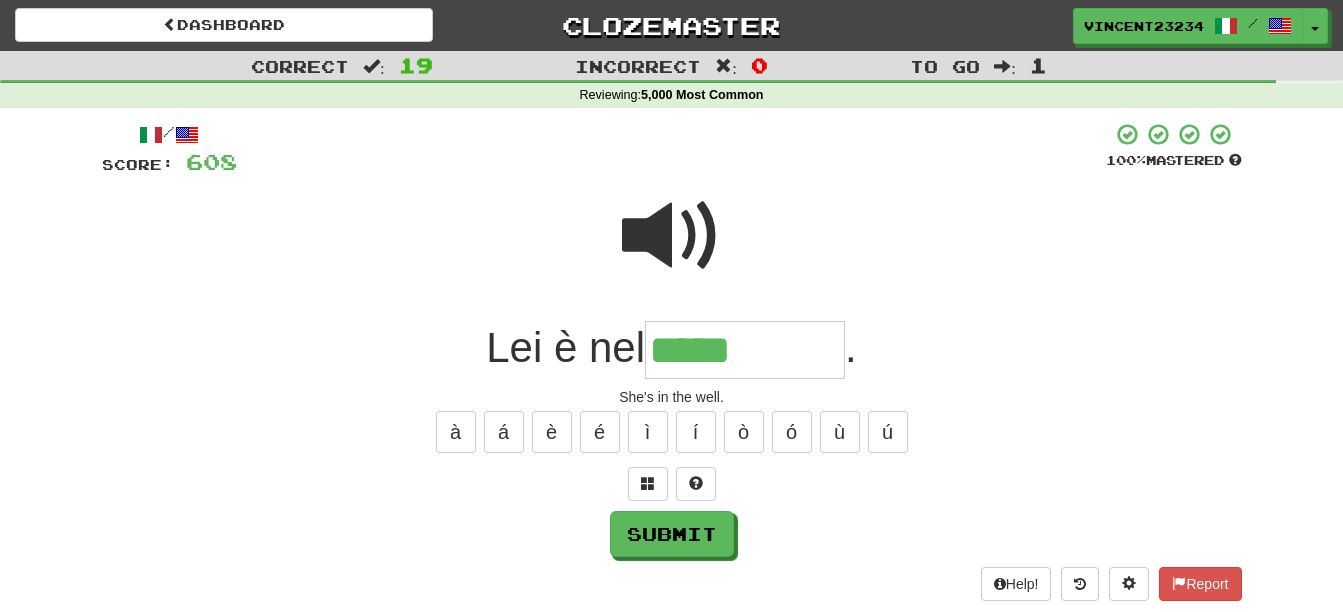 type on "*****" 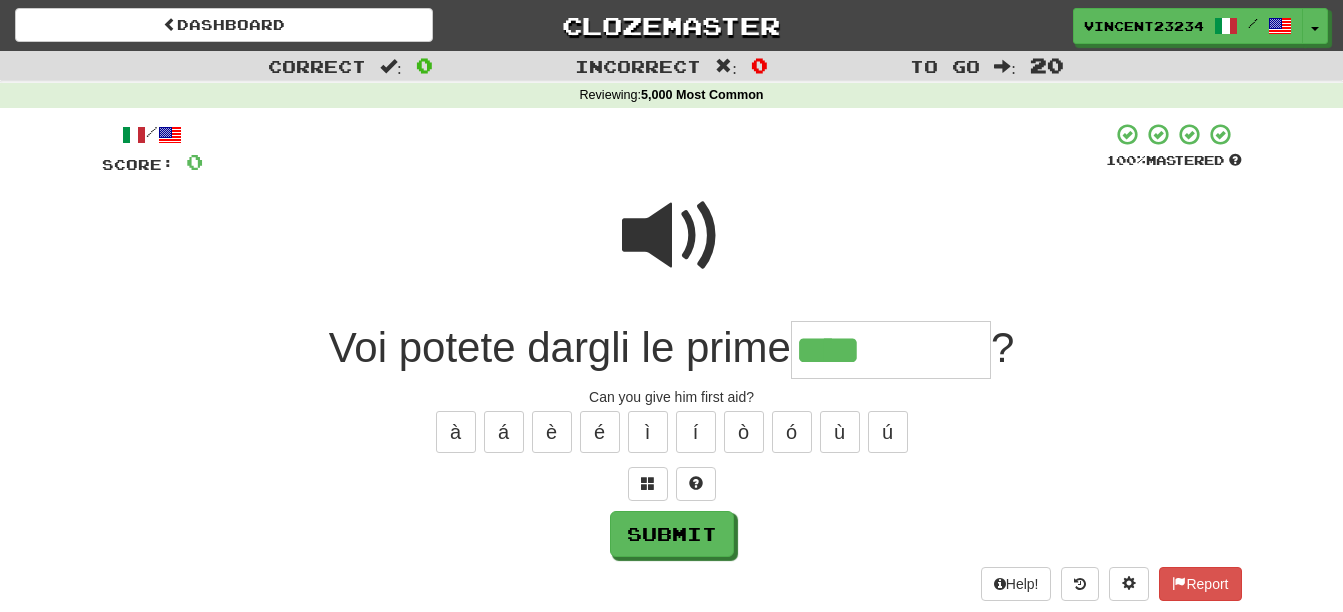 type on "****" 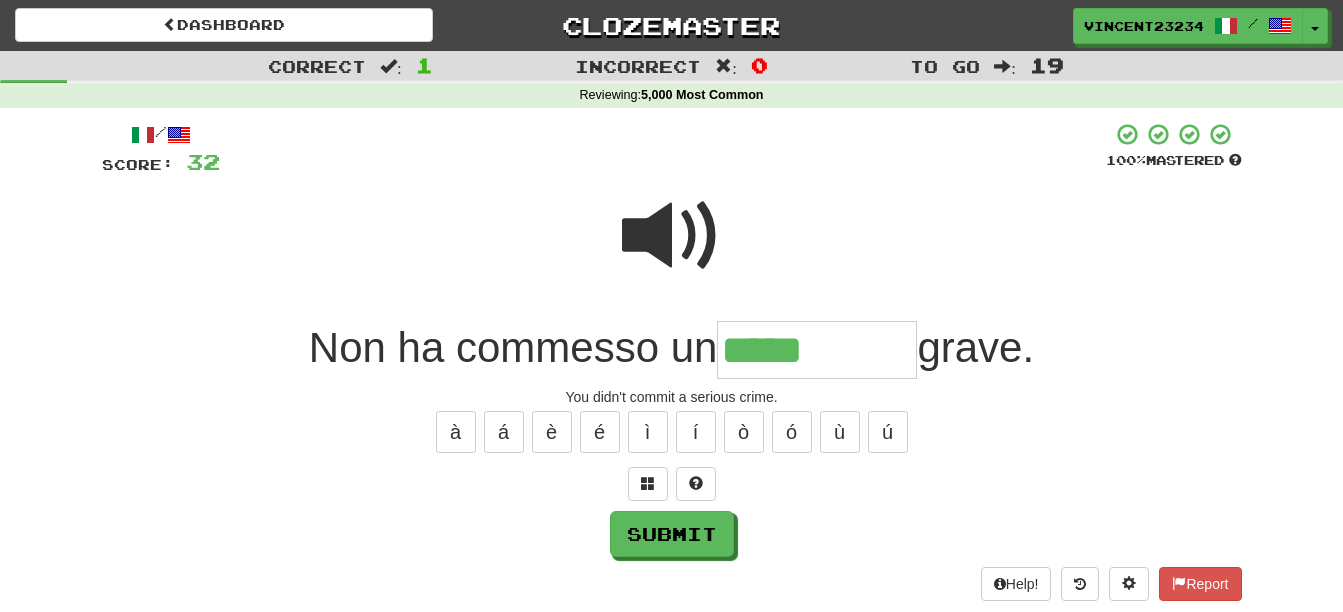 type on "*****" 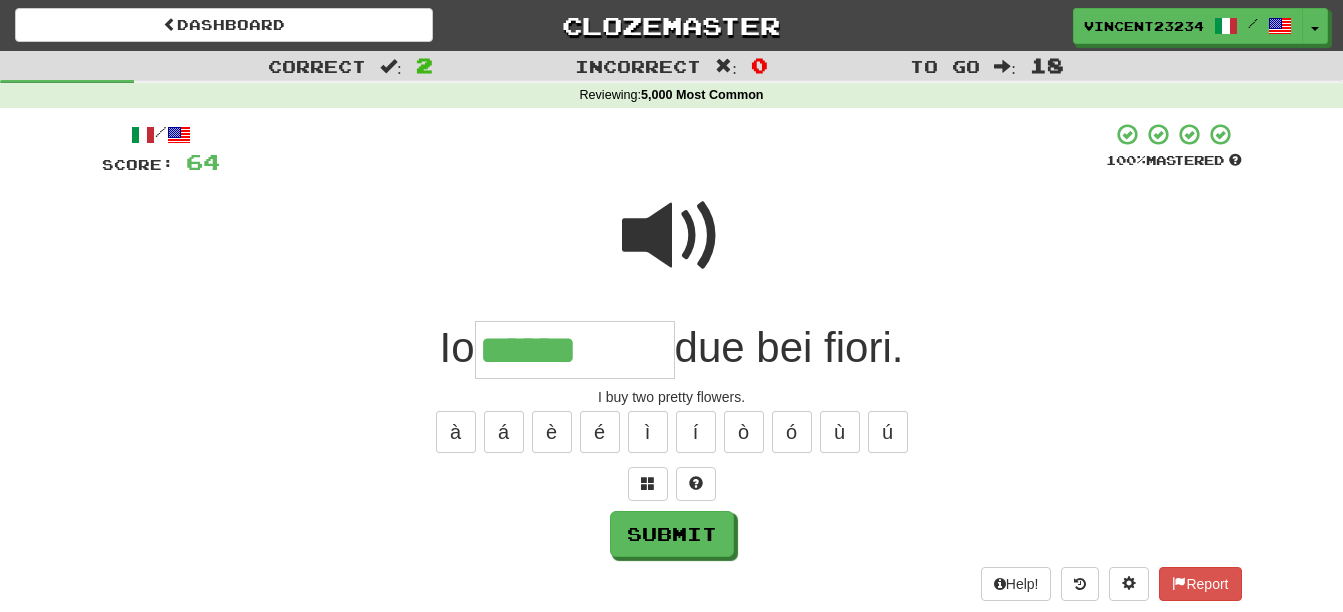 type on "******" 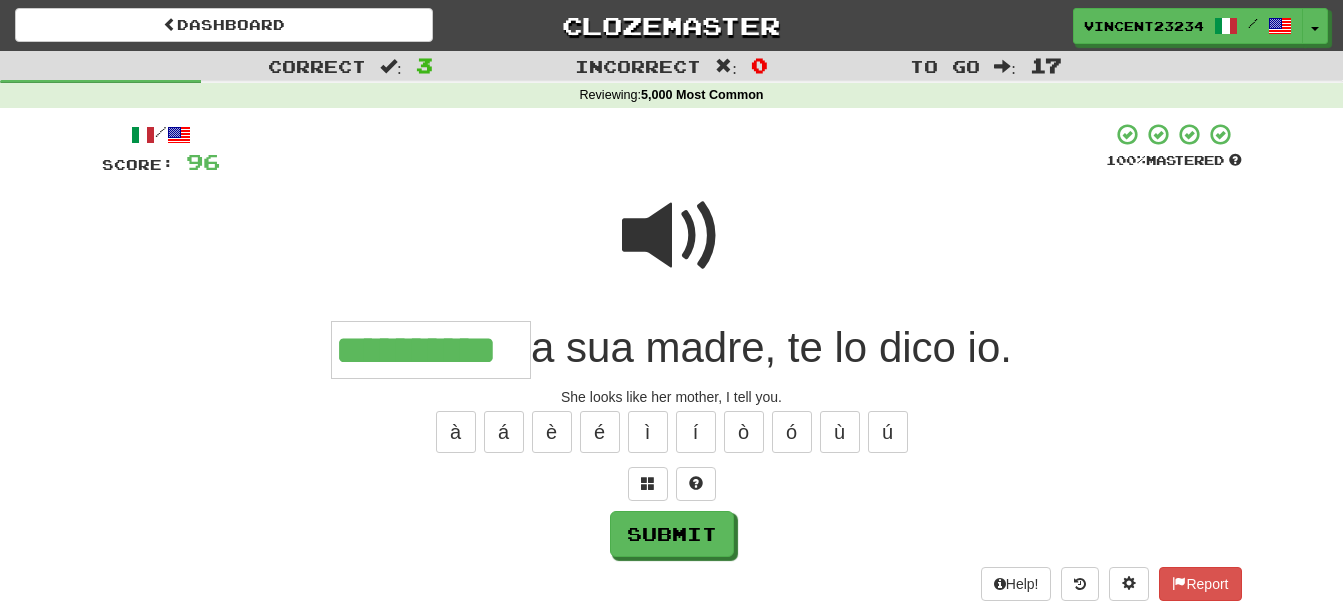 scroll, scrollTop: 0, scrollLeft: 6, axis: horizontal 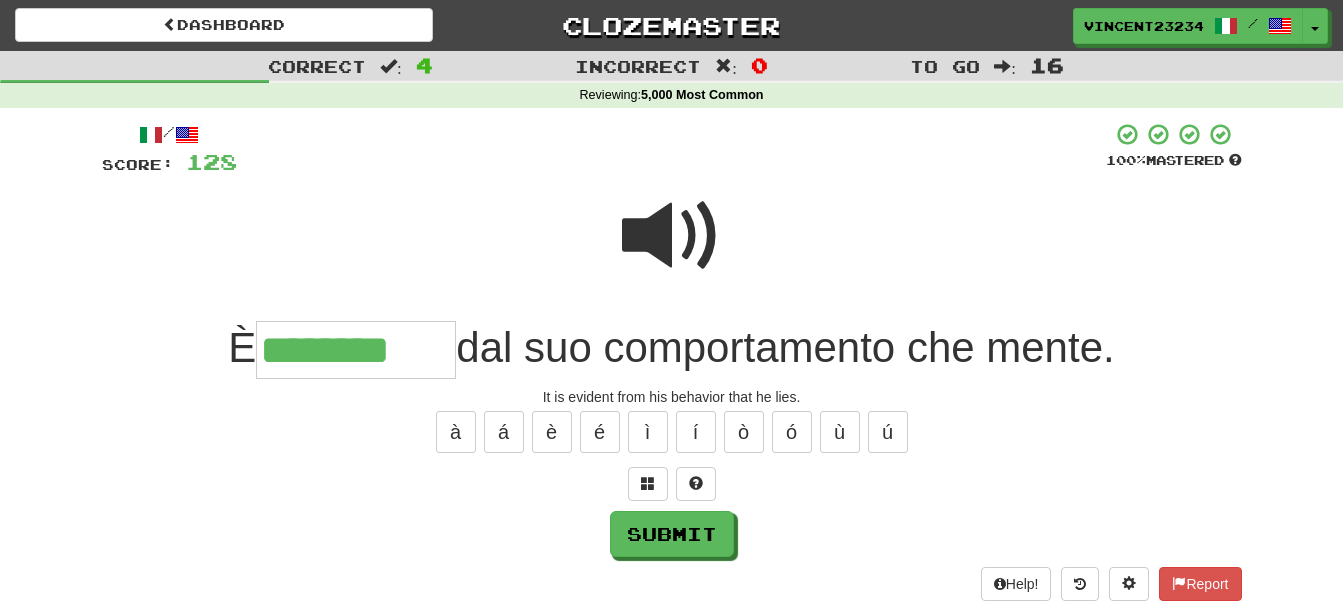 type on "********" 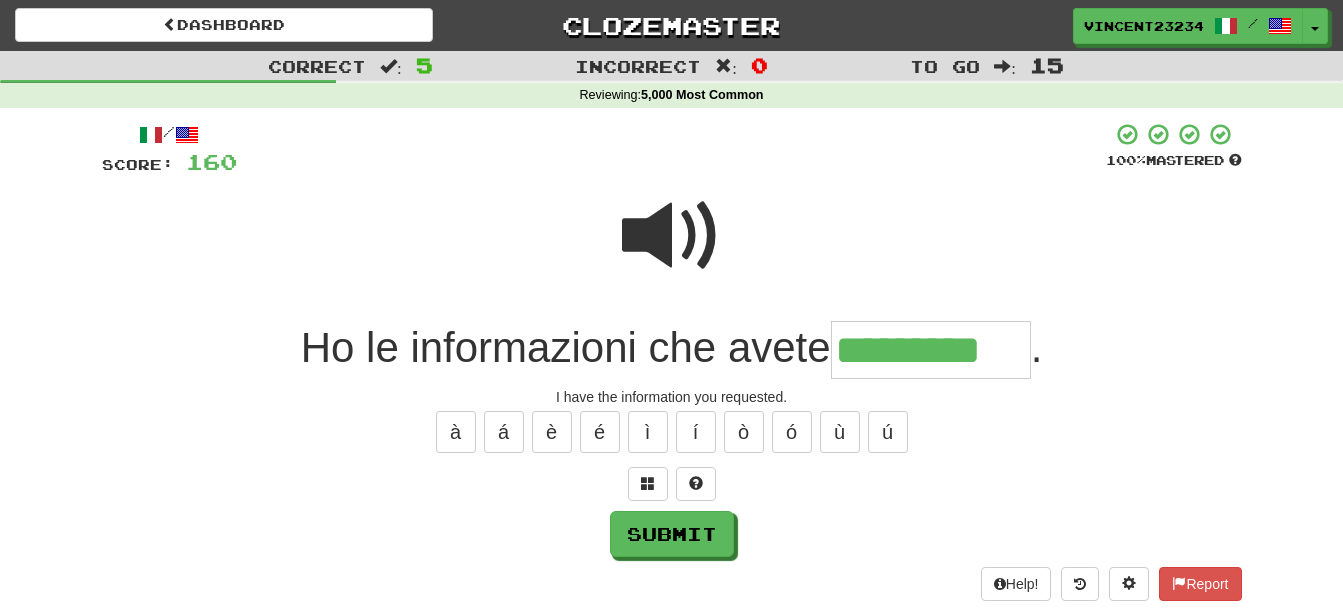 type on "*********" 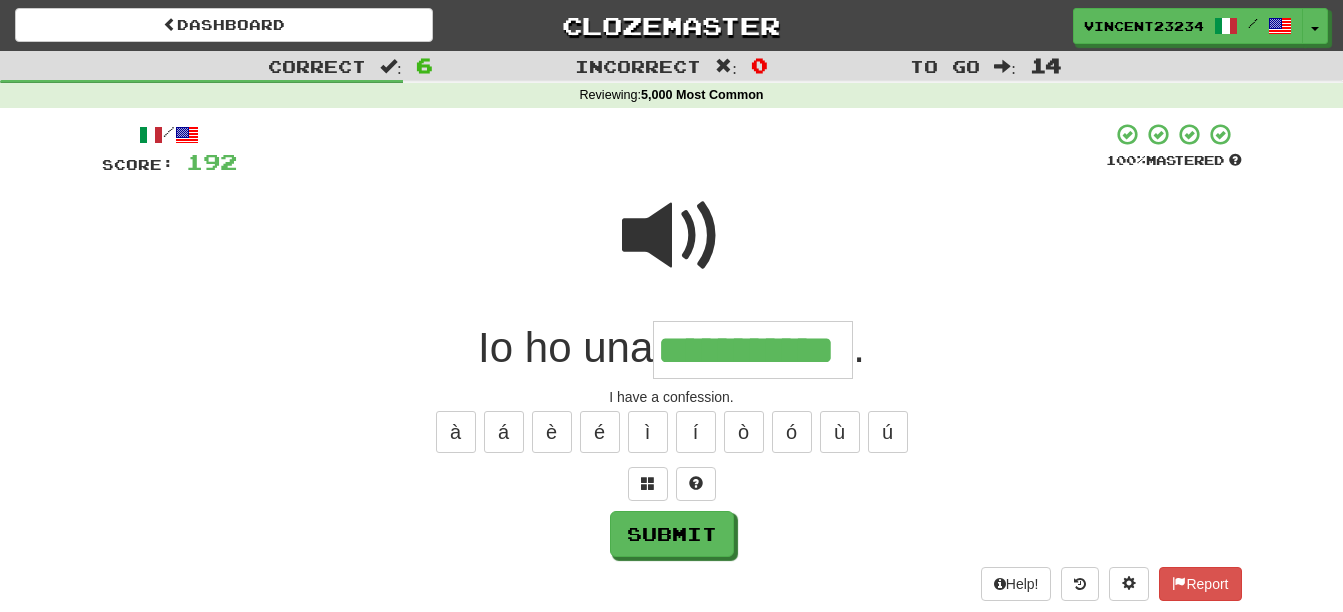 scroll, scrollTop: 0, scrollLeft: 32, axis: horizontal 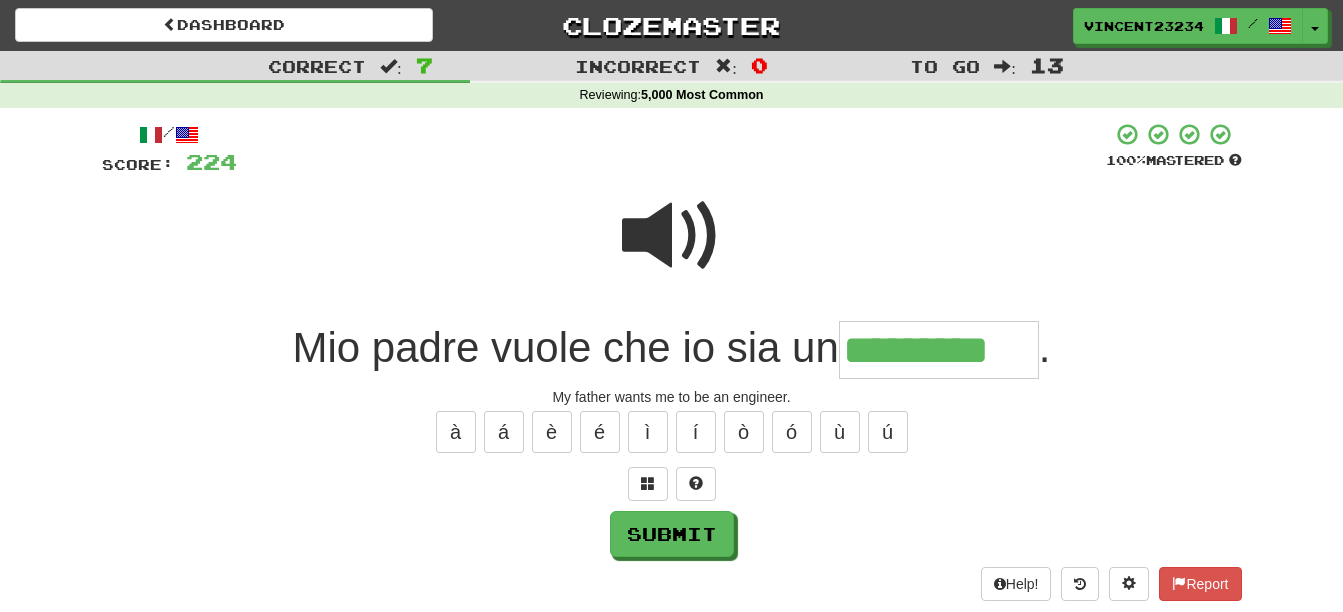 type on "*********" 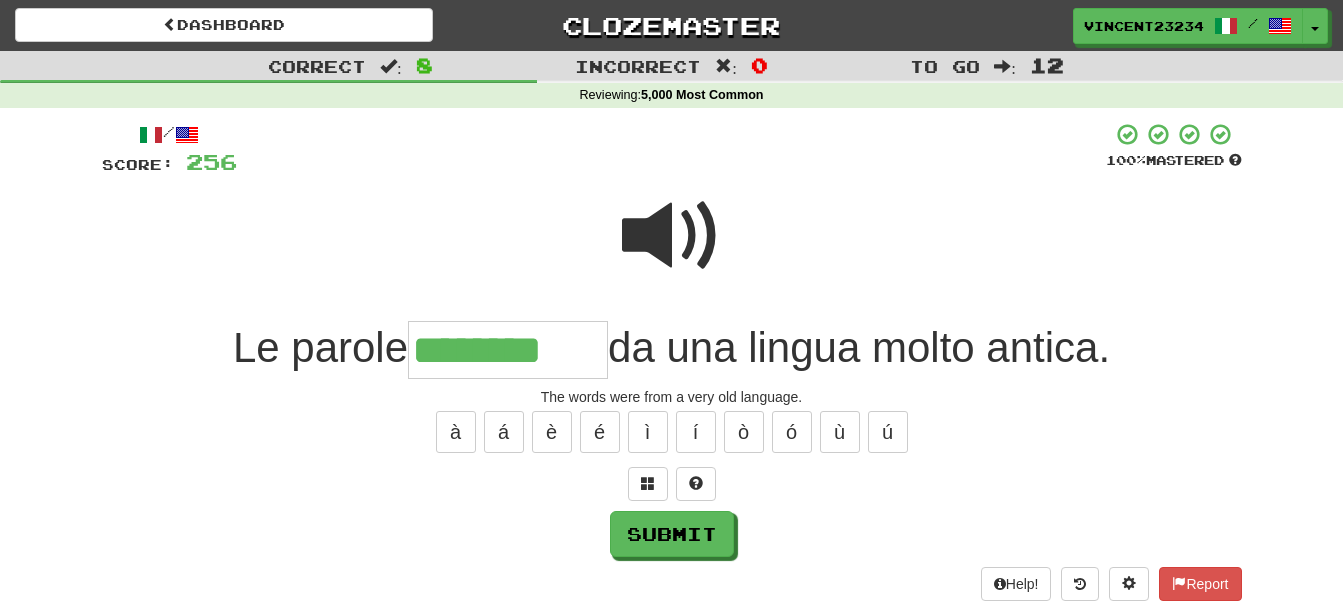 type on "********" 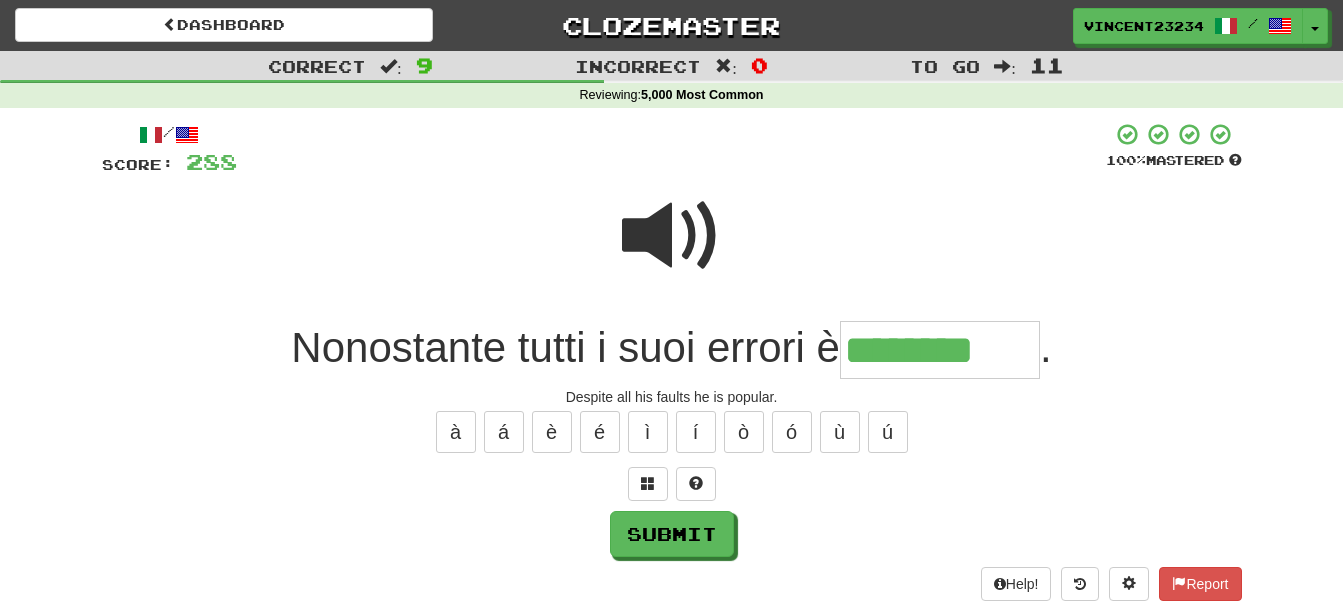 type on "********" 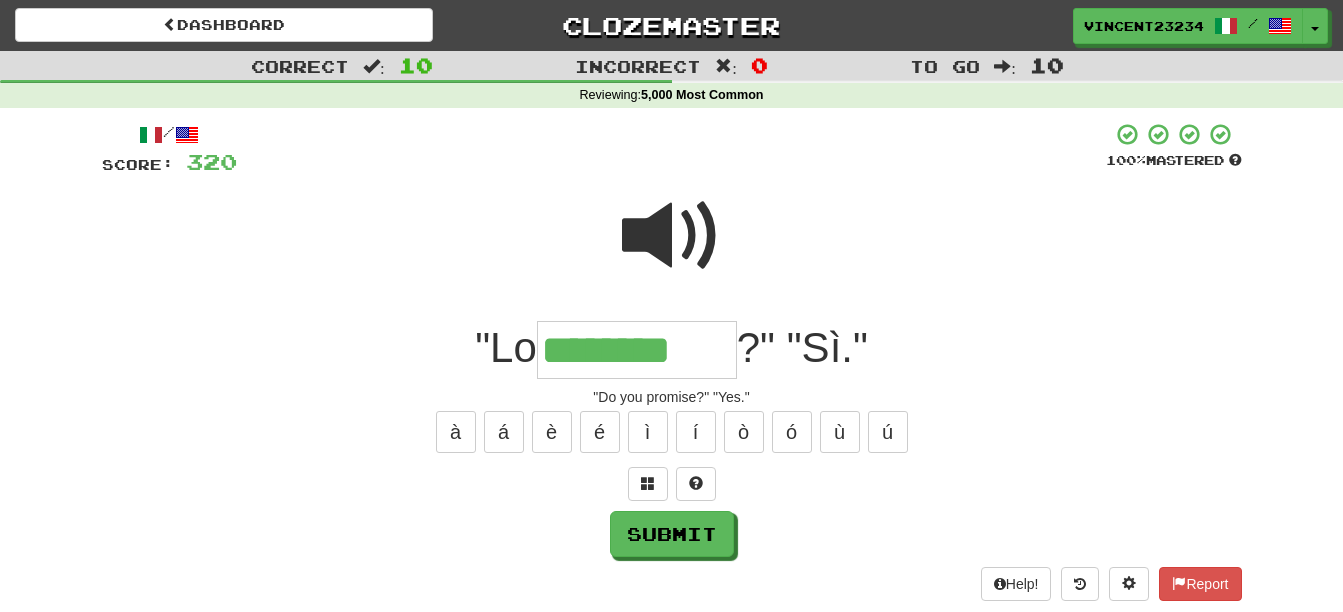 type on "********" 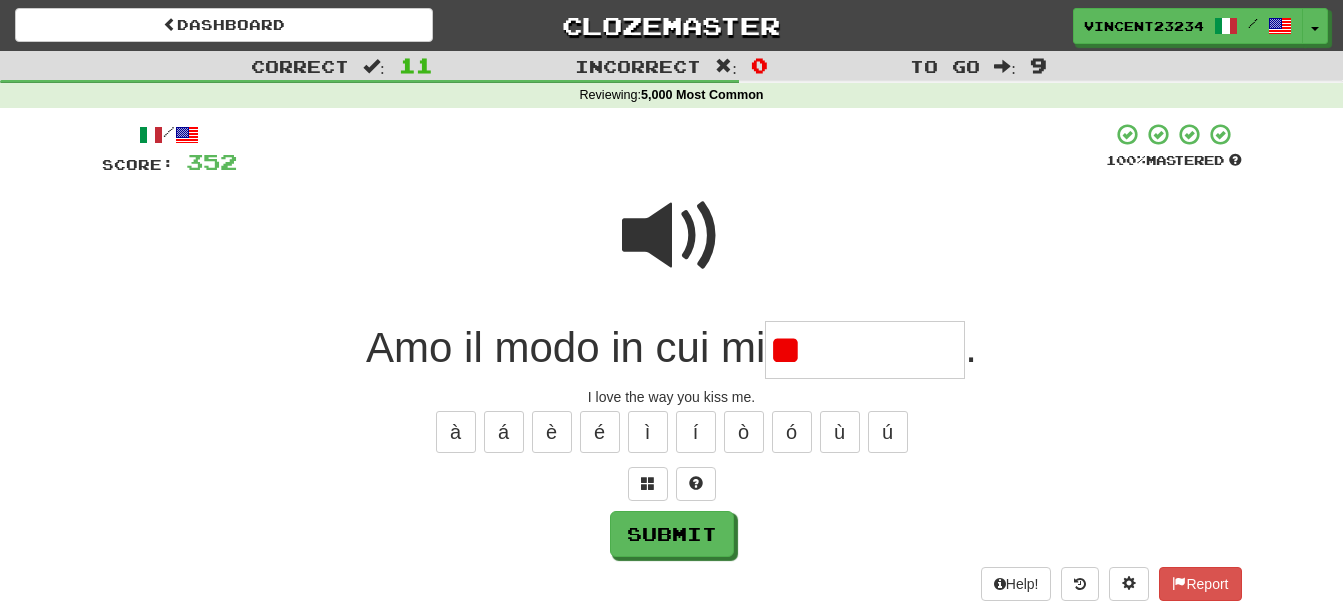 type on "*" 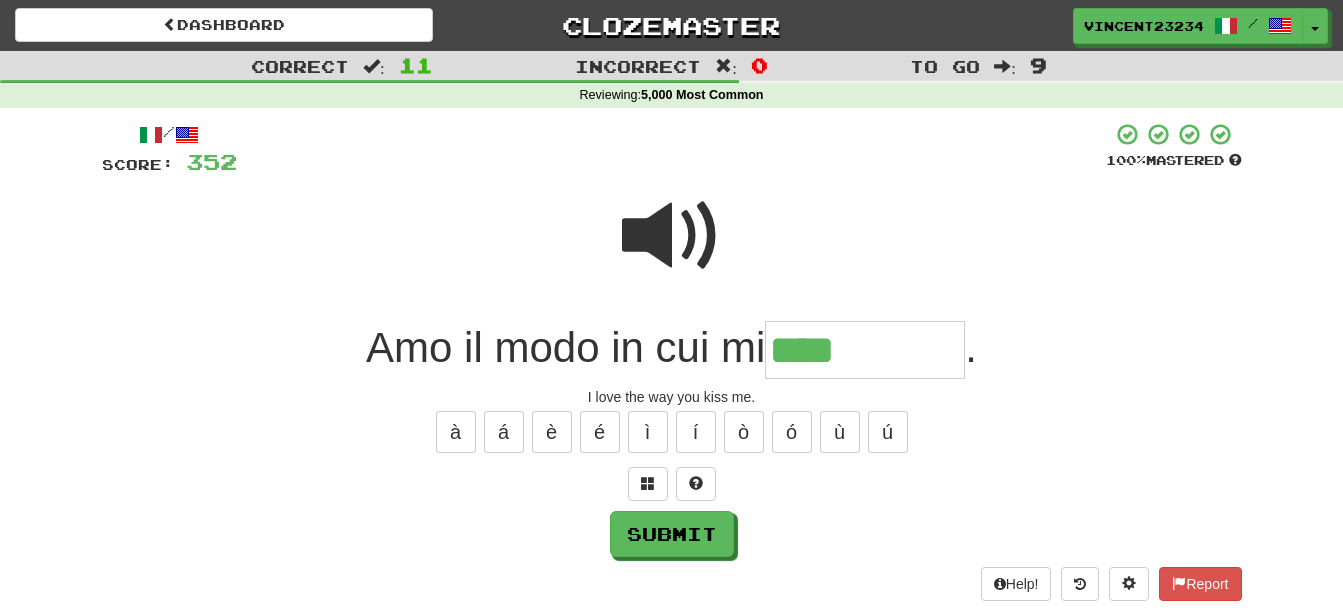 type on "****" 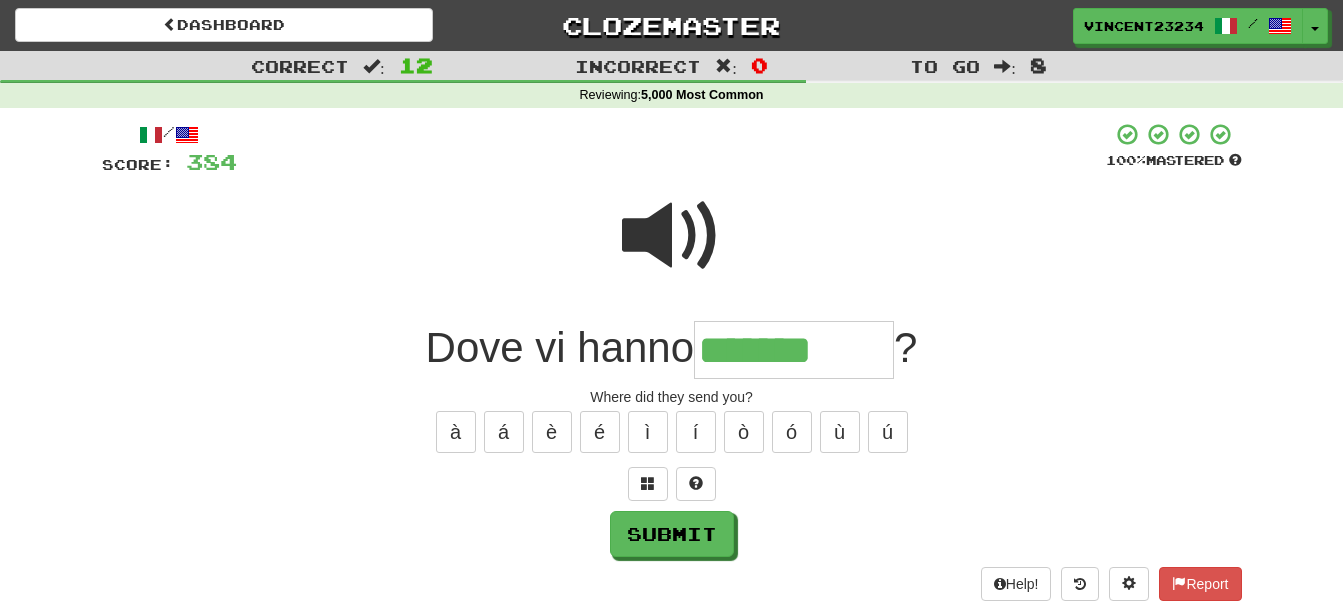 type on "*******" 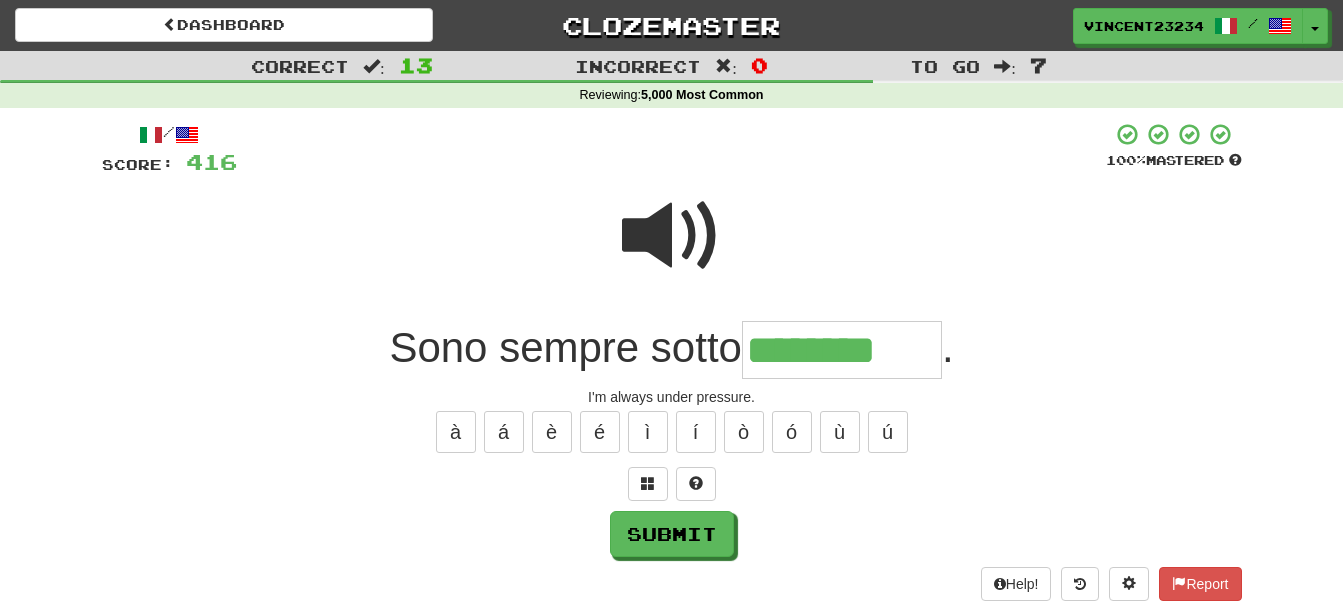 type on "********" 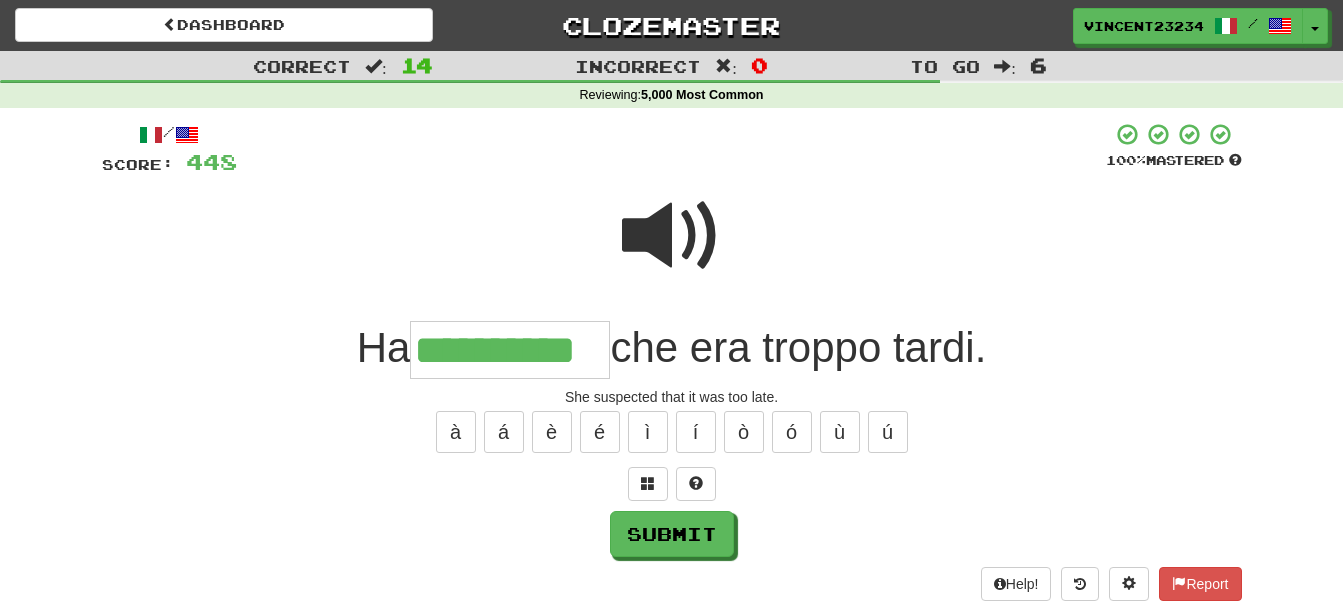 scroll, scrollTop: 0, scrollLeft: 2, axis: horizontal 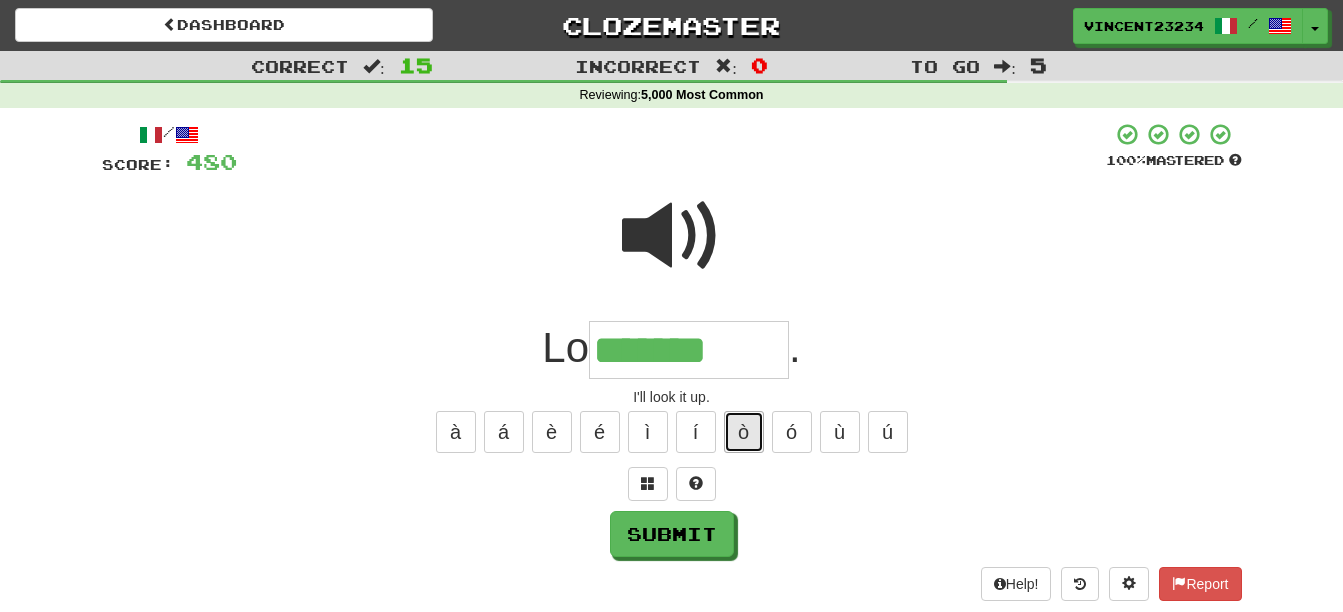 click on "ò" at bounding box center [744, 432] 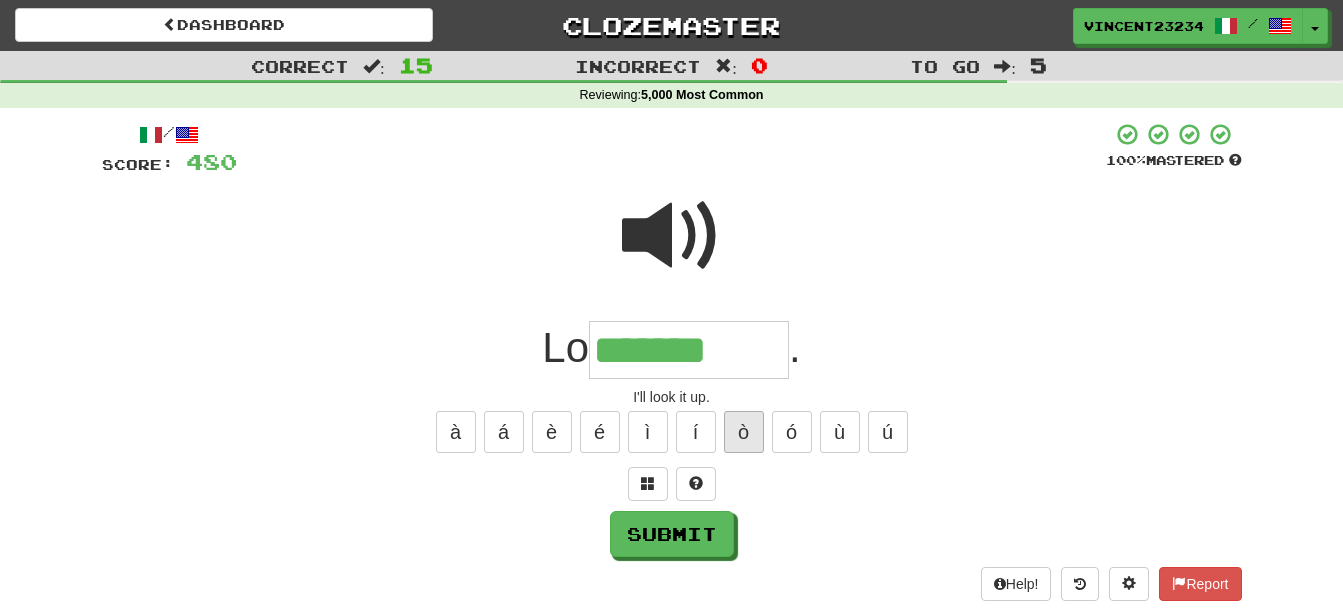 type on "********" 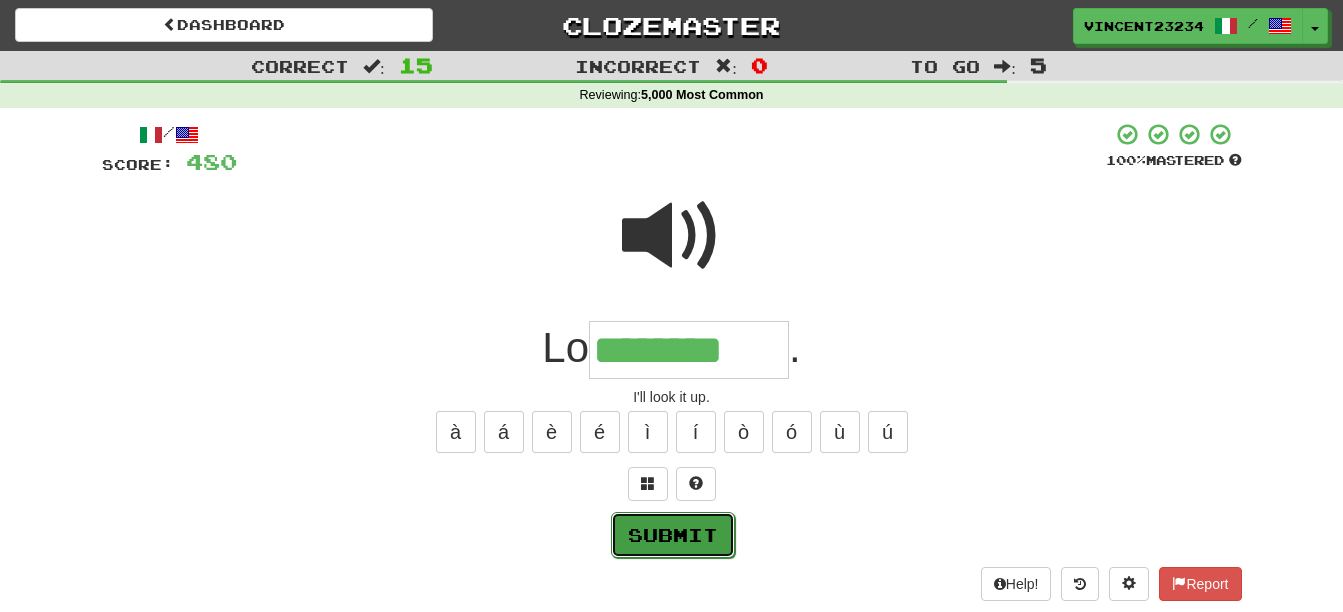 click on "Submit" at bounding box center (673, 535) 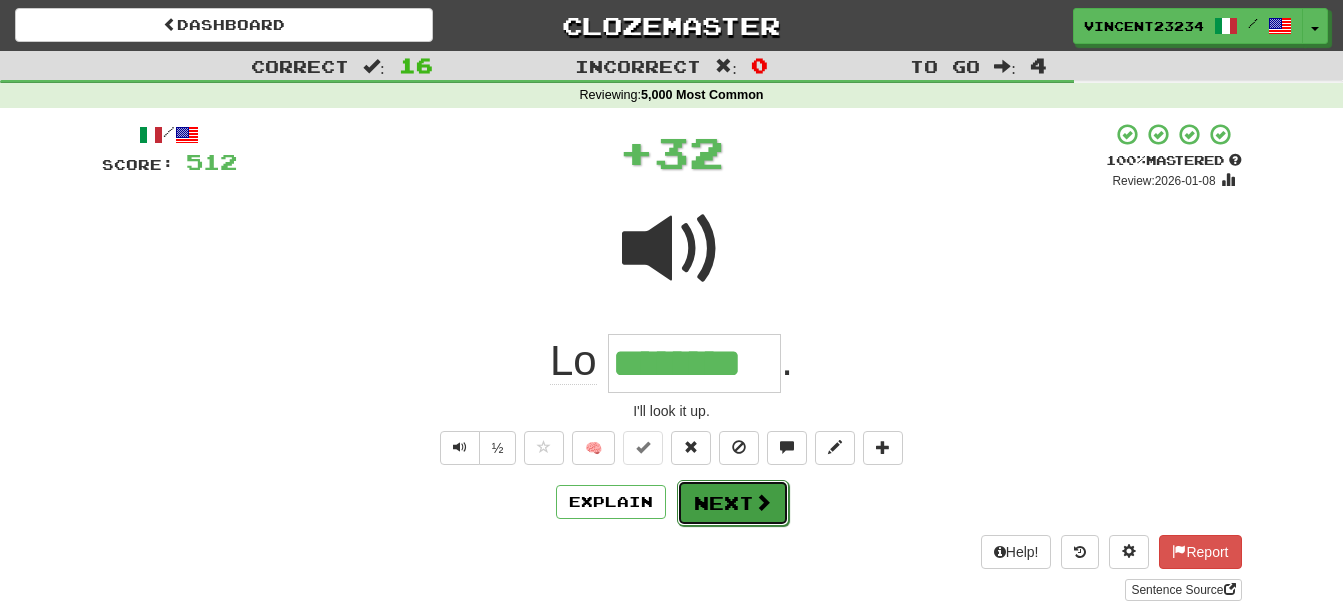 click on "Next" at bounding box center (733, 503) 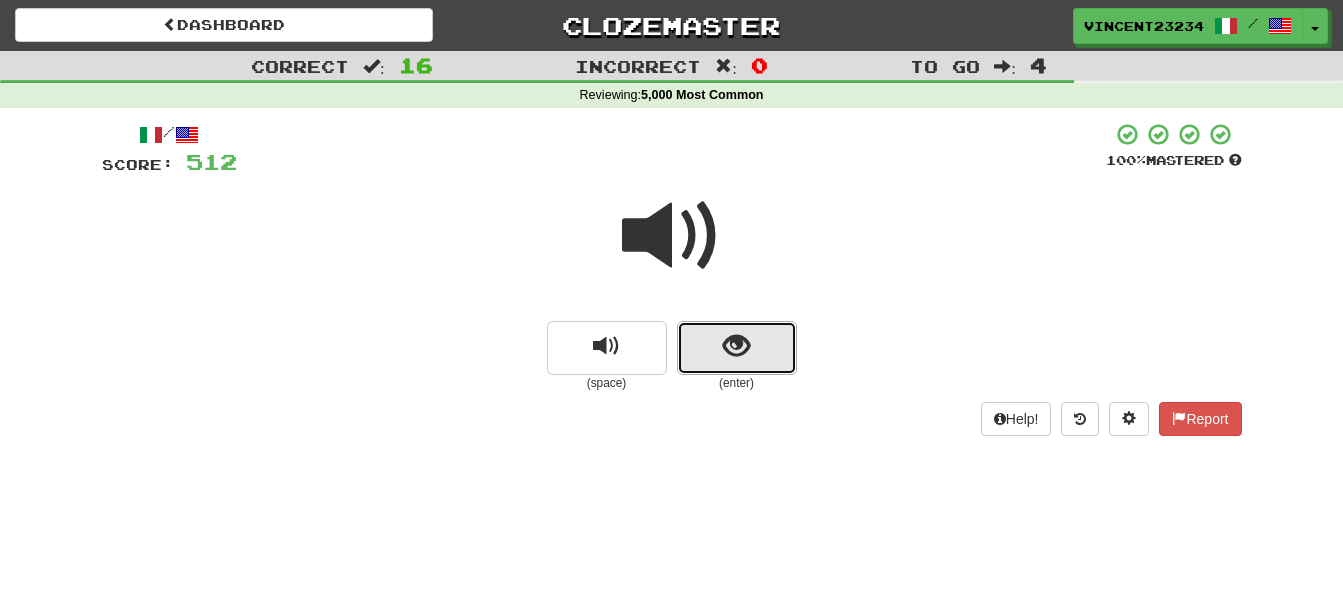 click at bounding box center [737, 348] 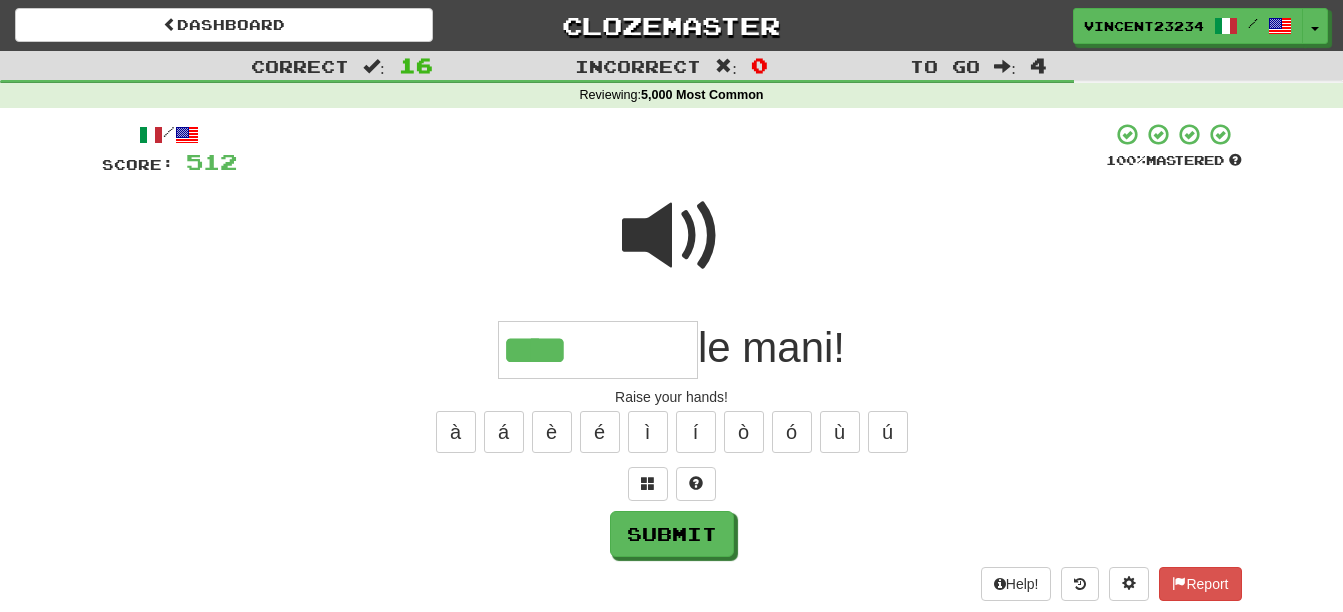 type on "****" 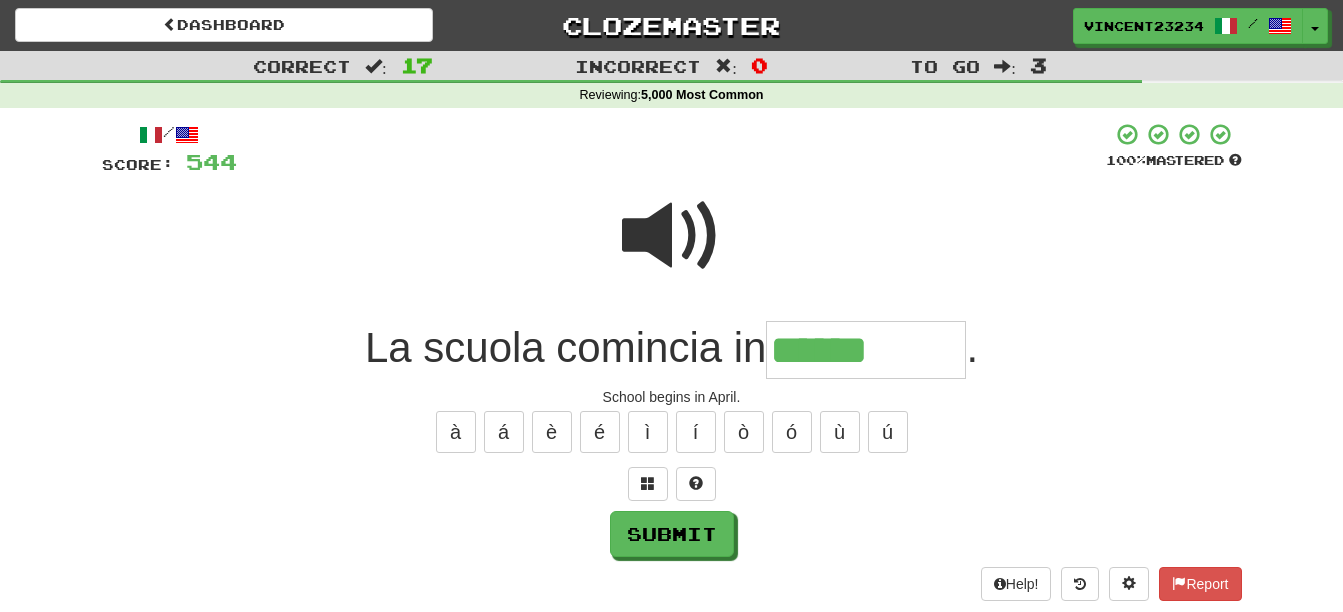 type on "******" 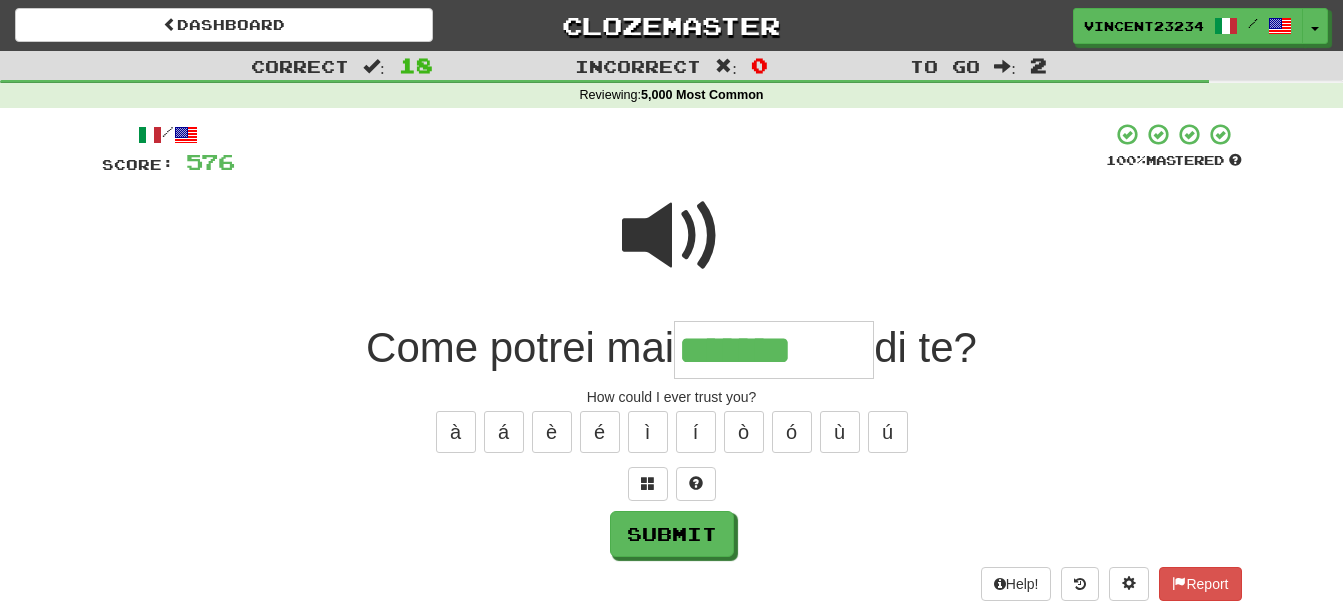 type on "*******" 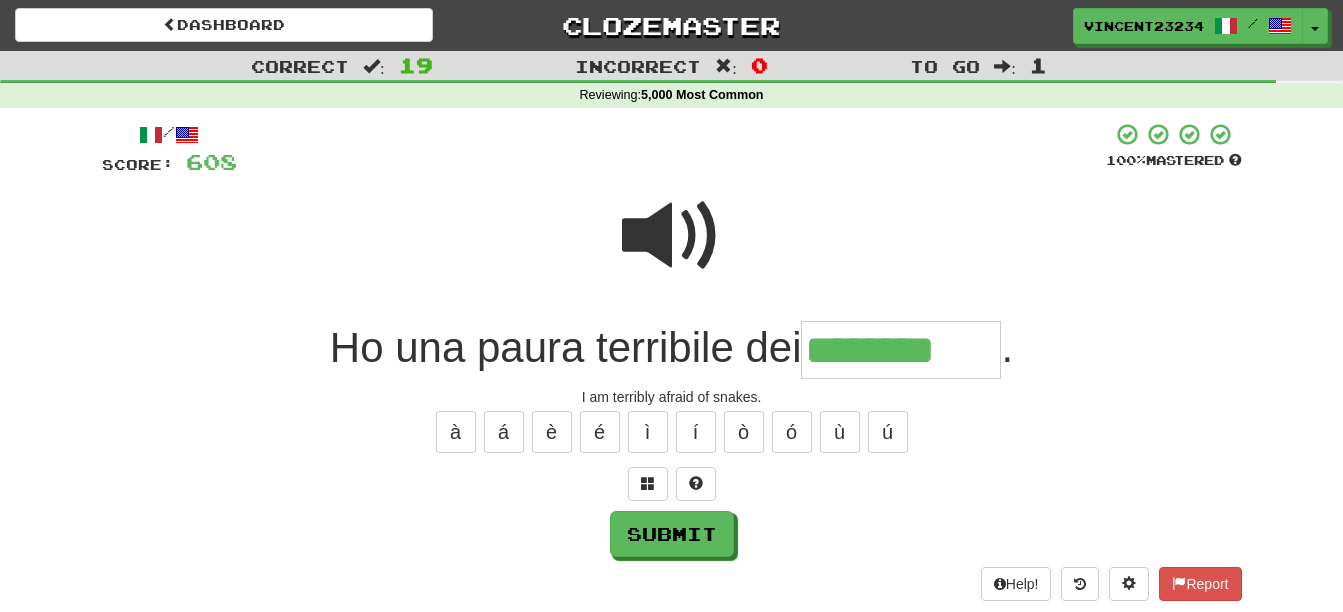 type on "********" 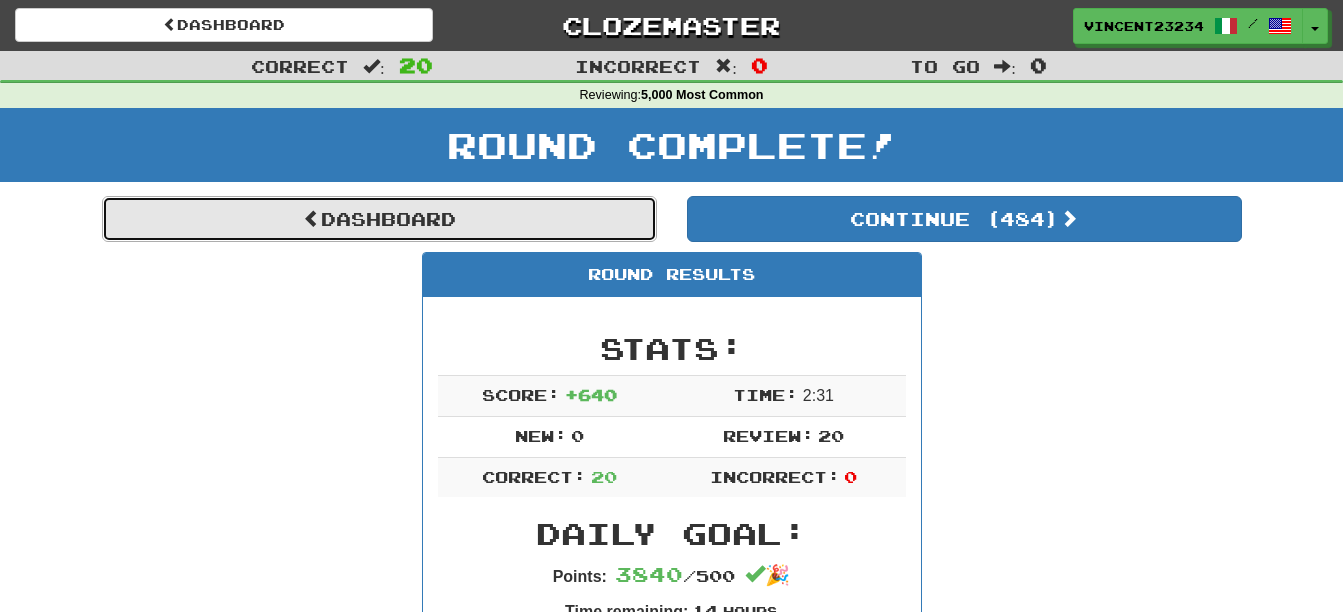 click on "Dashboard" at bounding box center (379, 219) 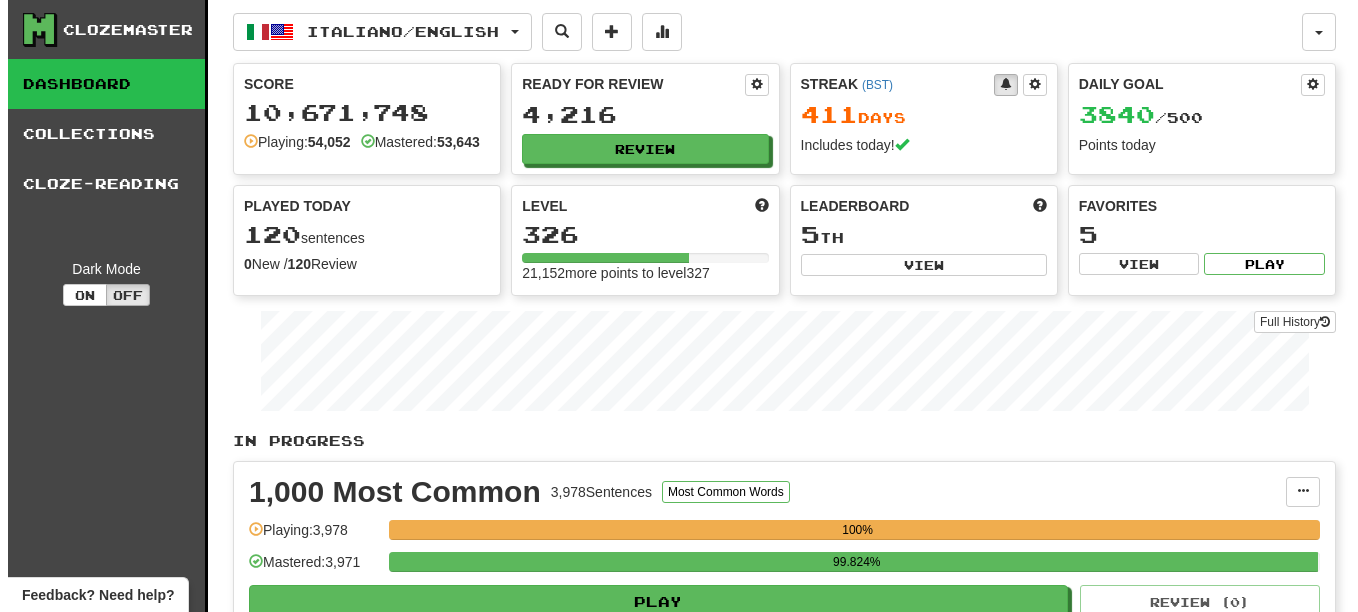 scroll, scrollTop: 0, scrollLeft: 0, axis: both 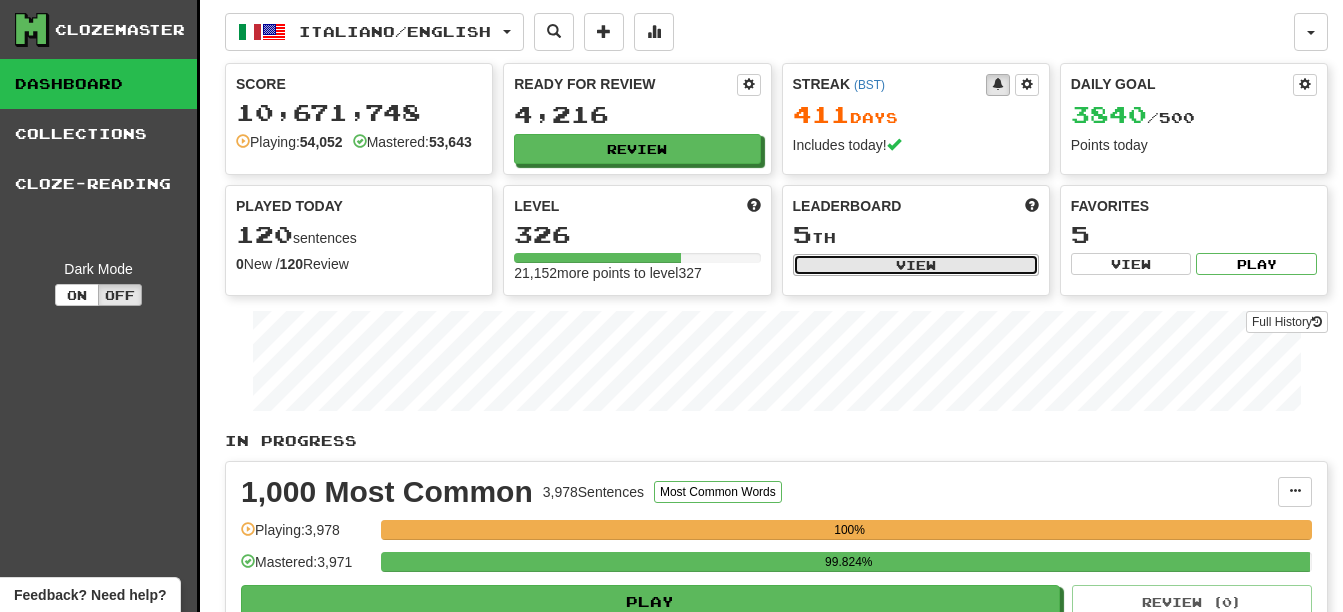 click on "View" at bounding box center [916, 265] 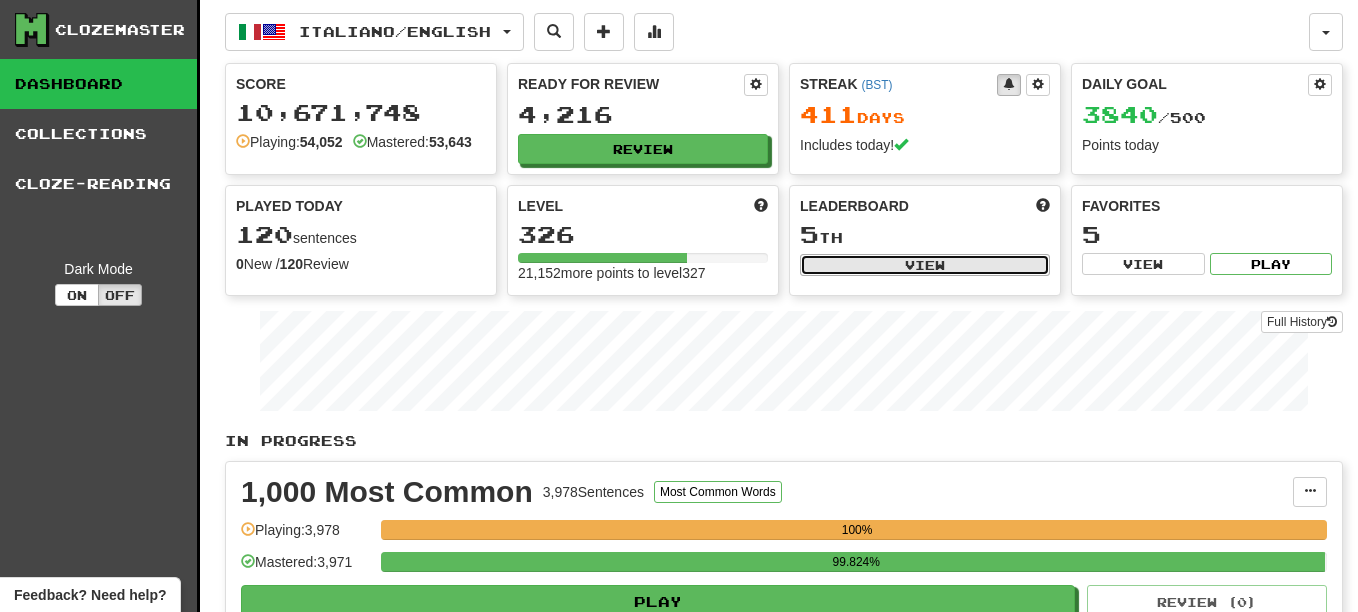 select on "**********" 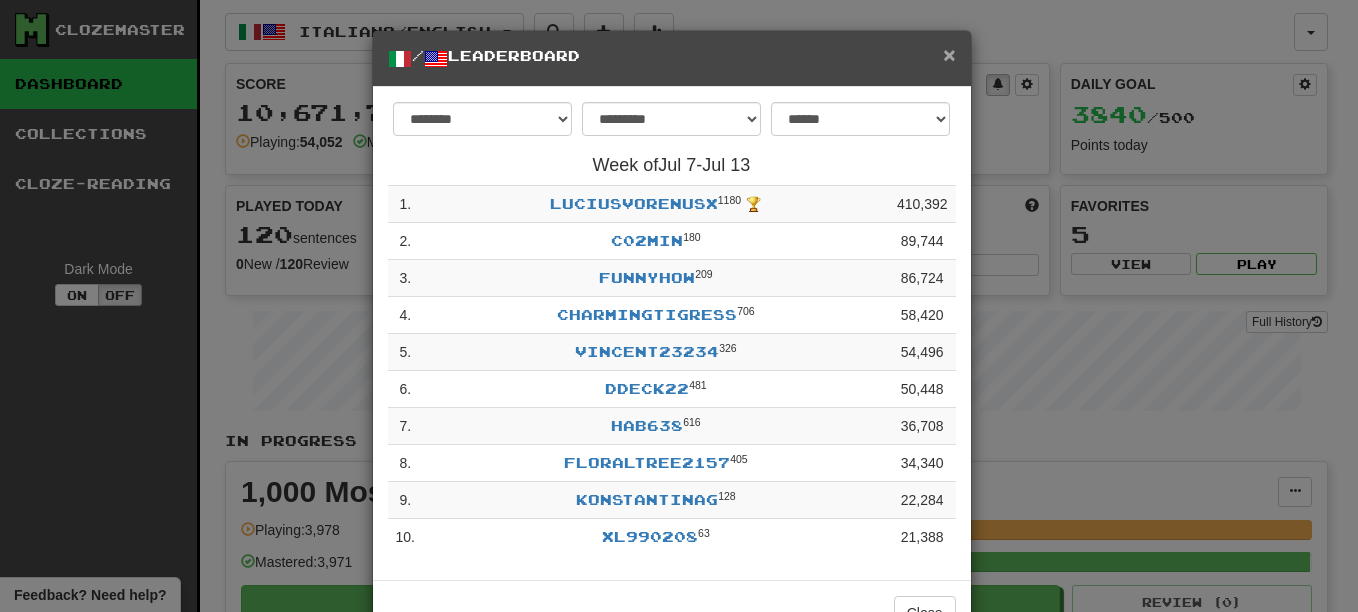 click on "×" at bounding box center (949, 54) 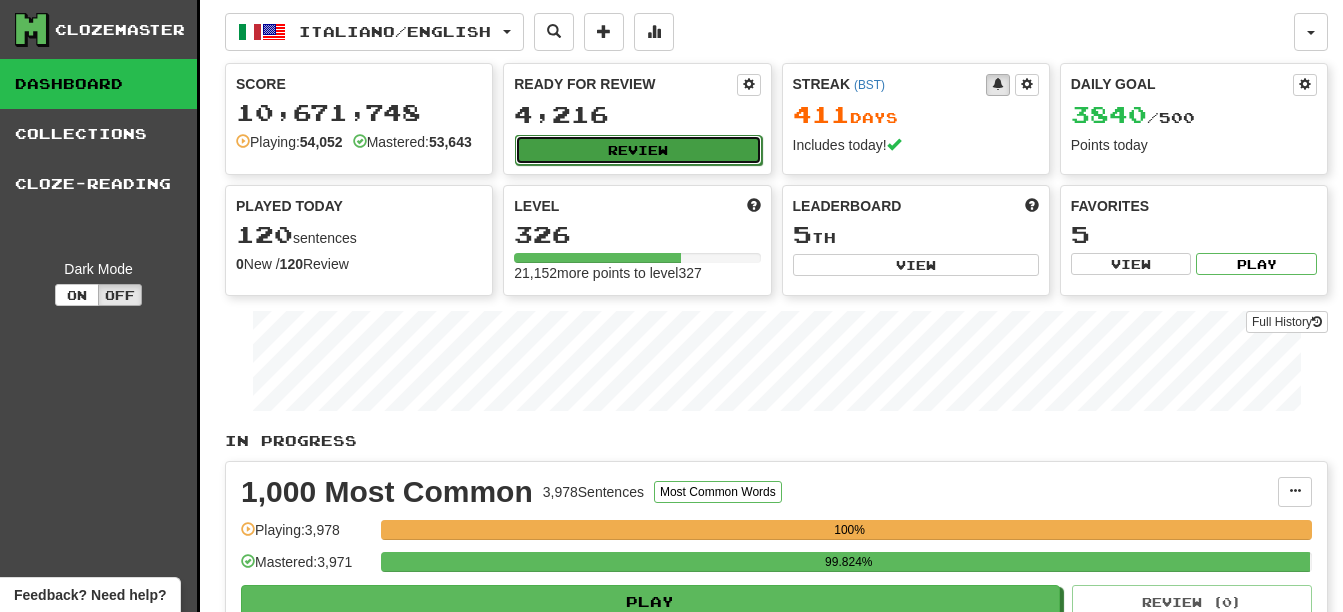 click on "Review" at bounding box center (638, 150) 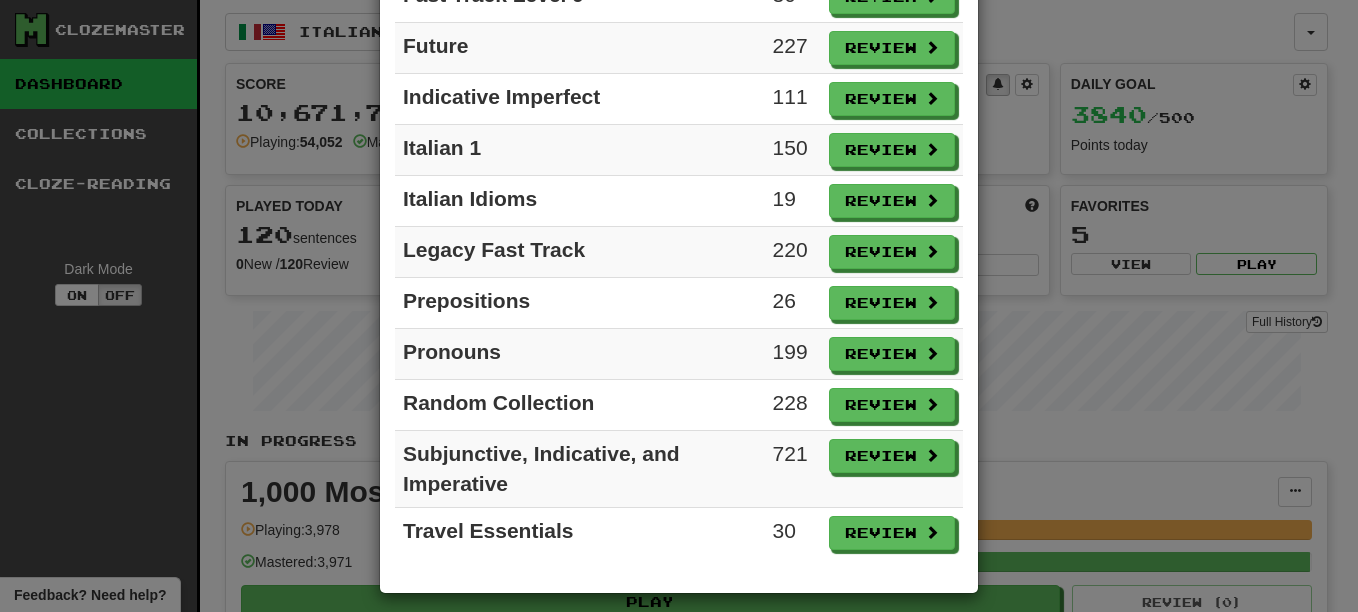 scroll, scrollTop: 1088, scrollLeft: 0, axis: vertical 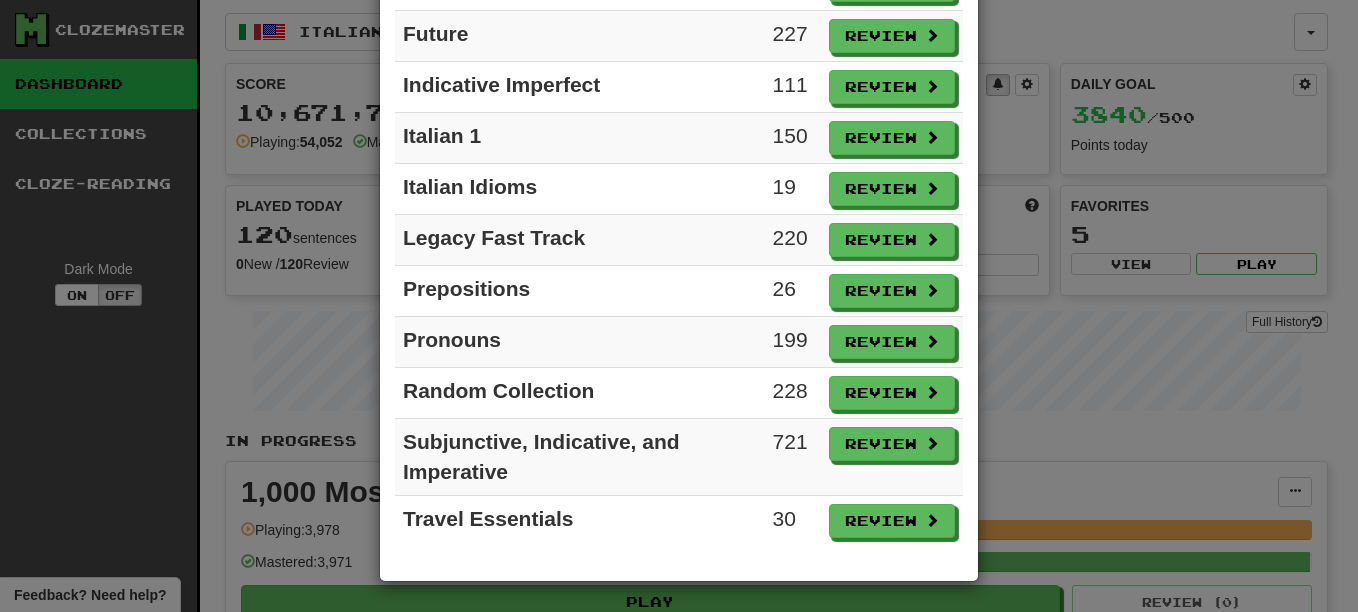 click on "Review" at bounding box center (892, 240) 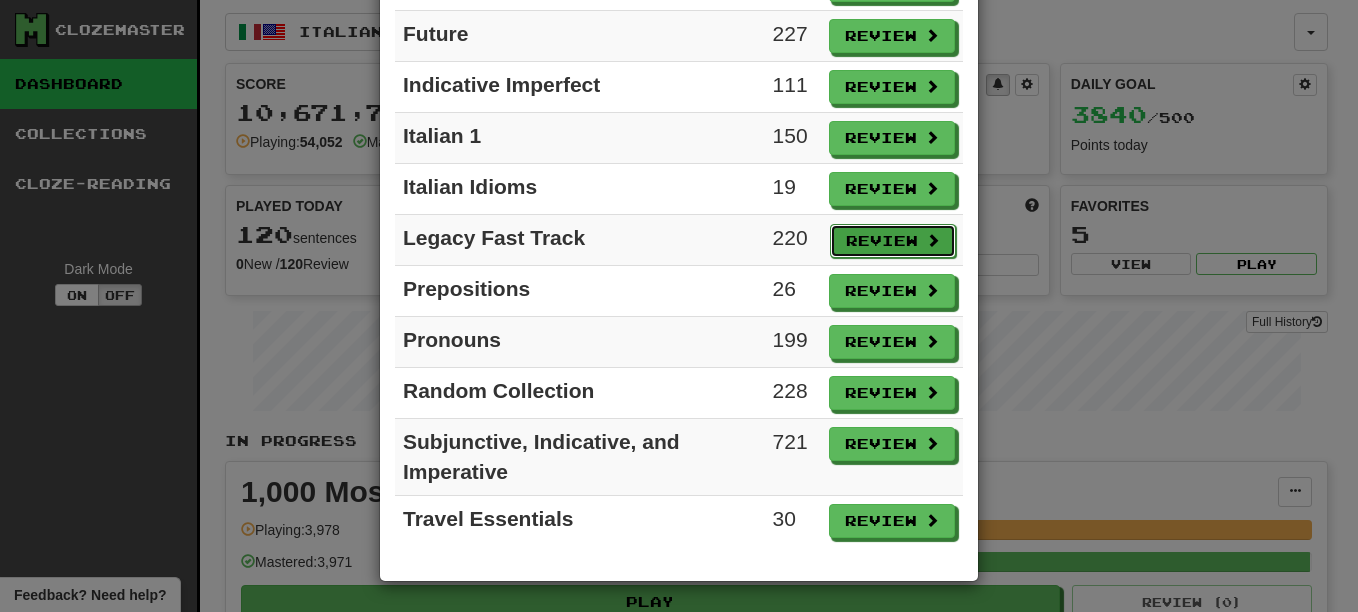 click on "Review" at bounding box center [893, 241] 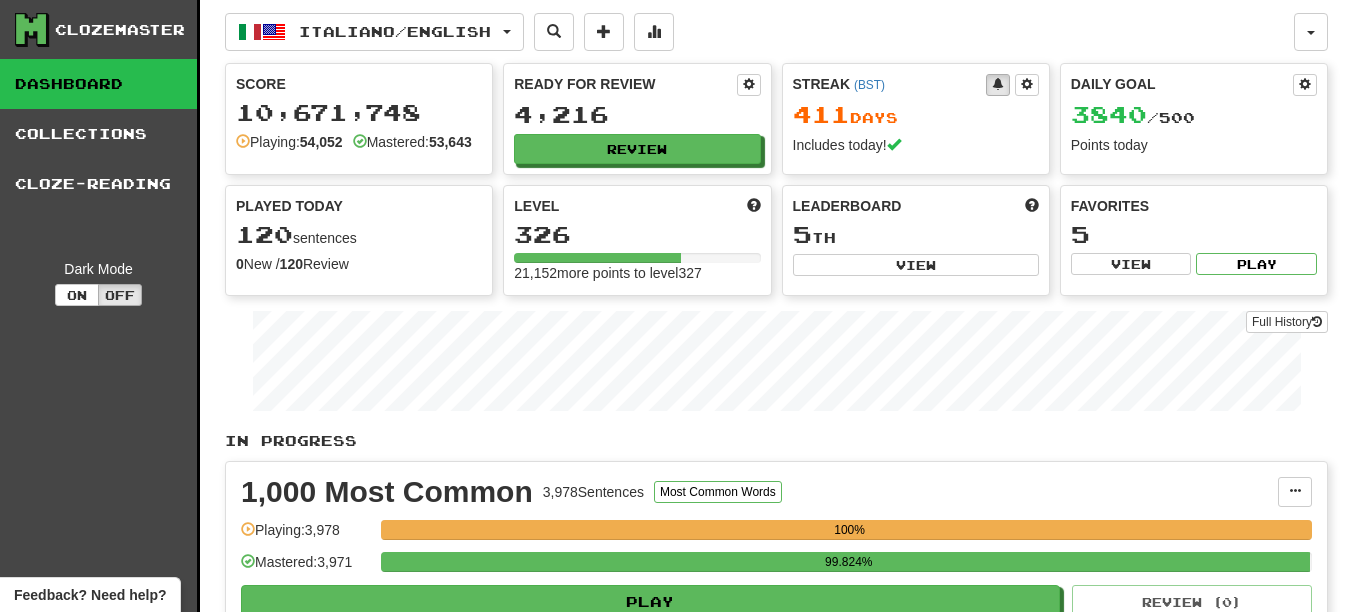 select on "**" 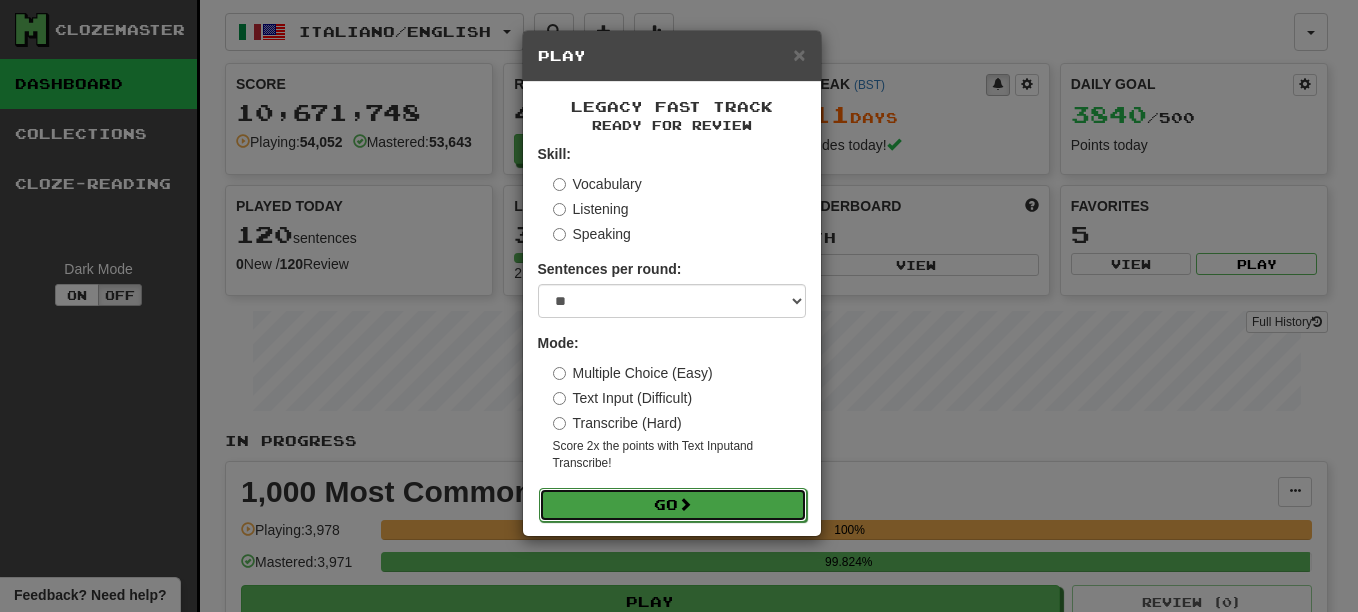 click on "Go" at bounding box center (673, 505) 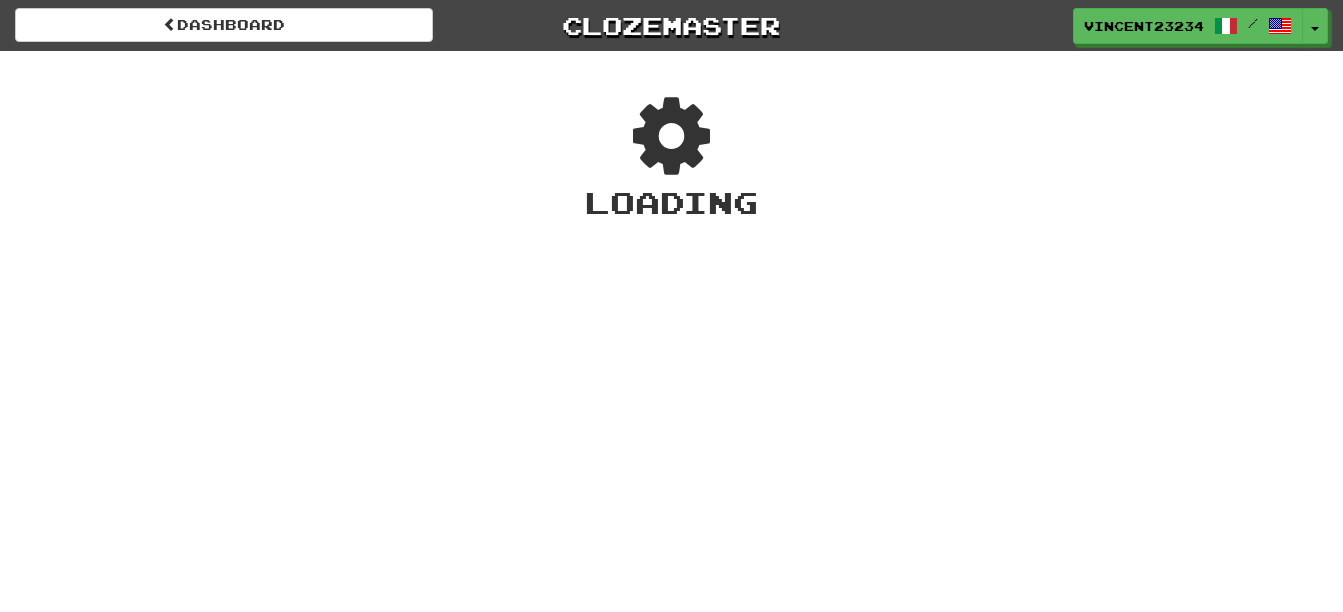 scroll, scrollTop: 0, scrollLeft: 0, axis: both 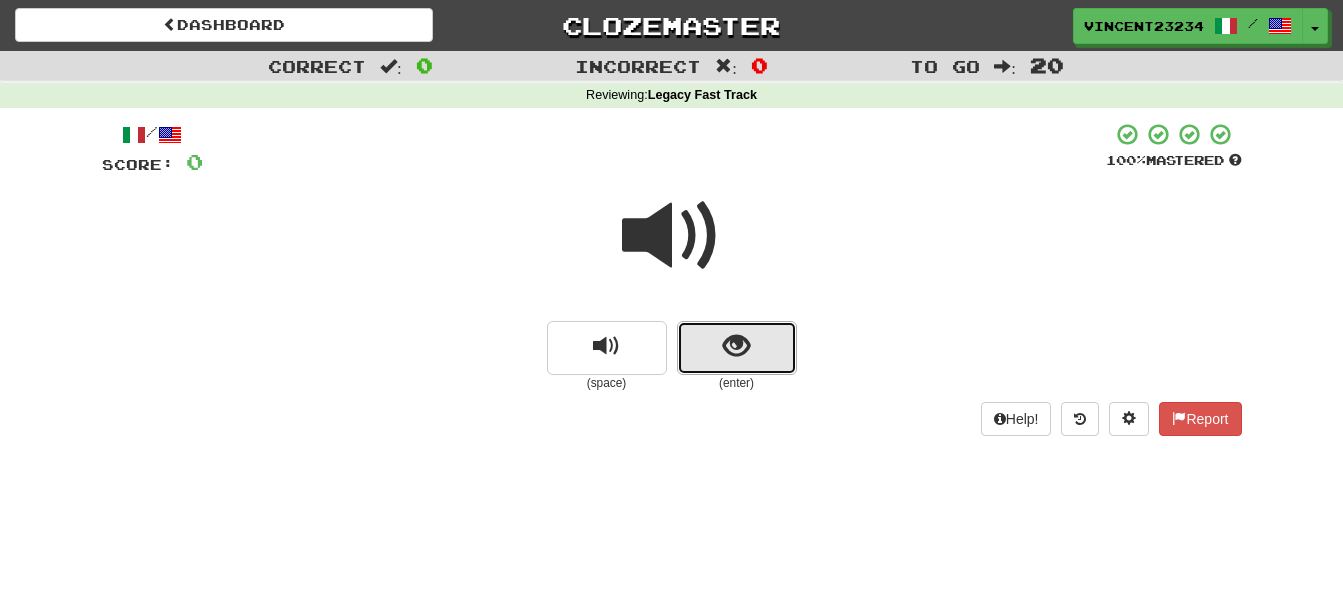 click at bounding box center (737, 348) 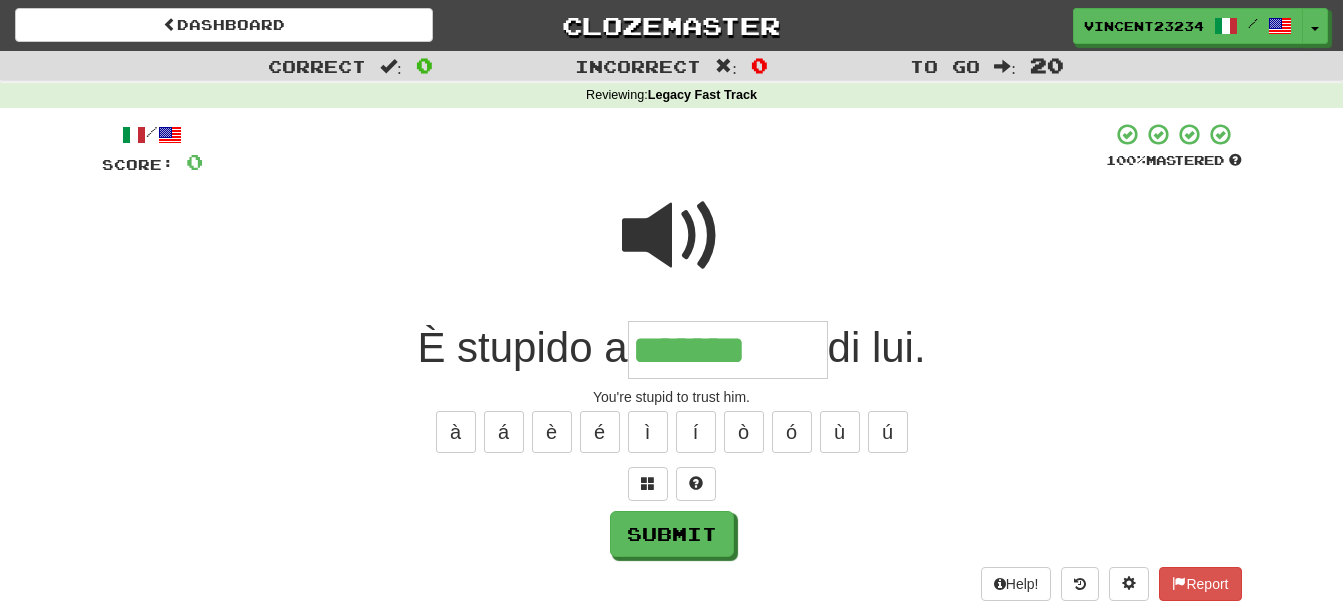 type on "*******" 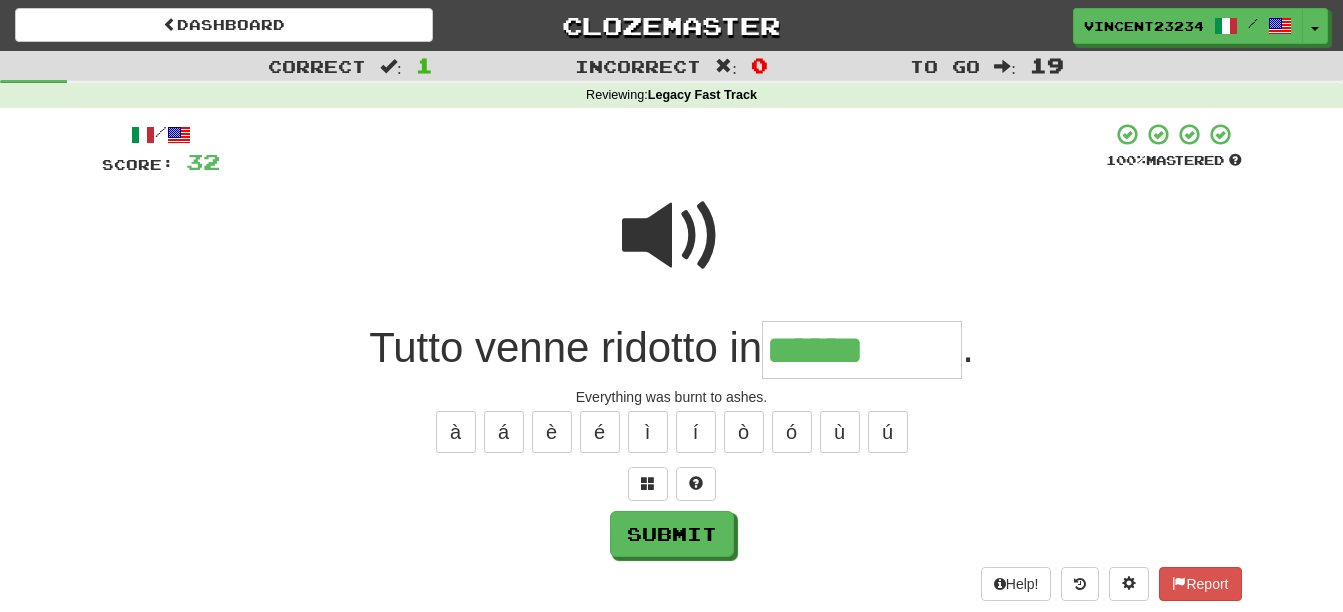 type on "******" 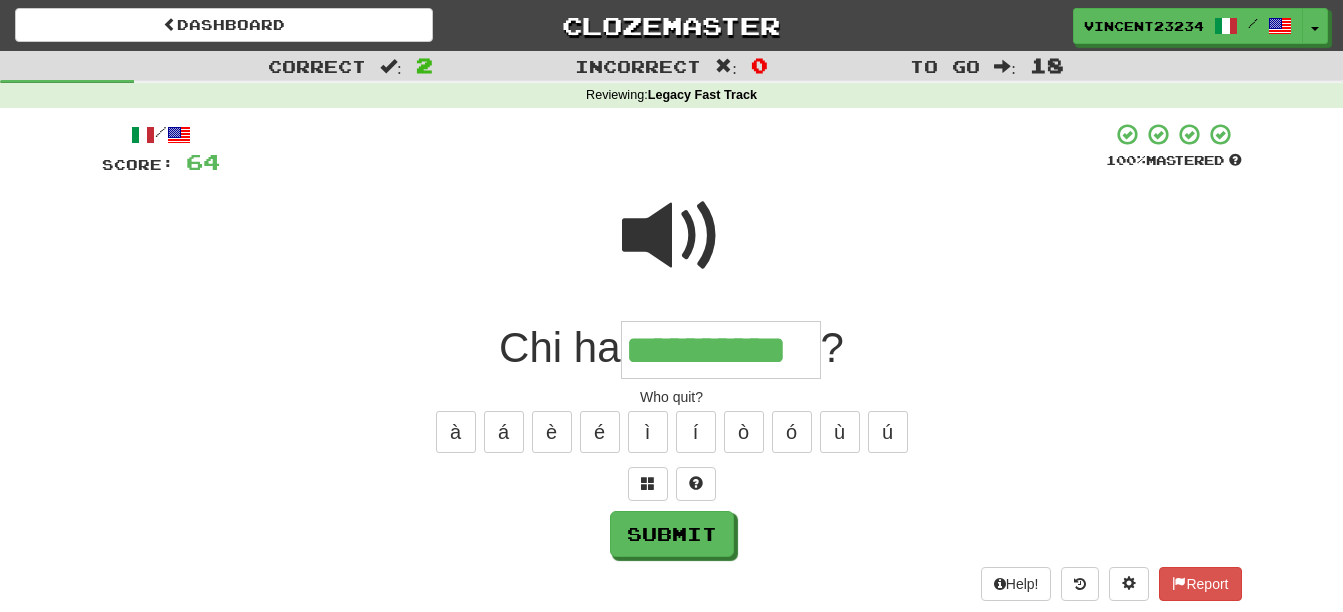type on "**********" 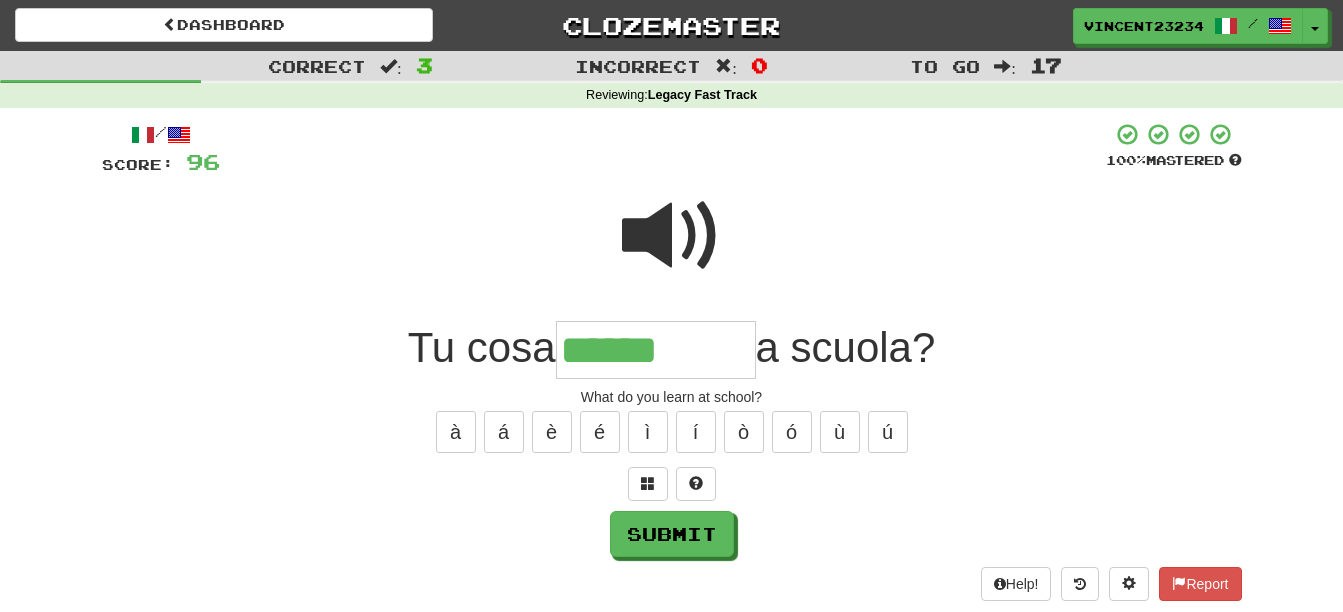 type on "******" 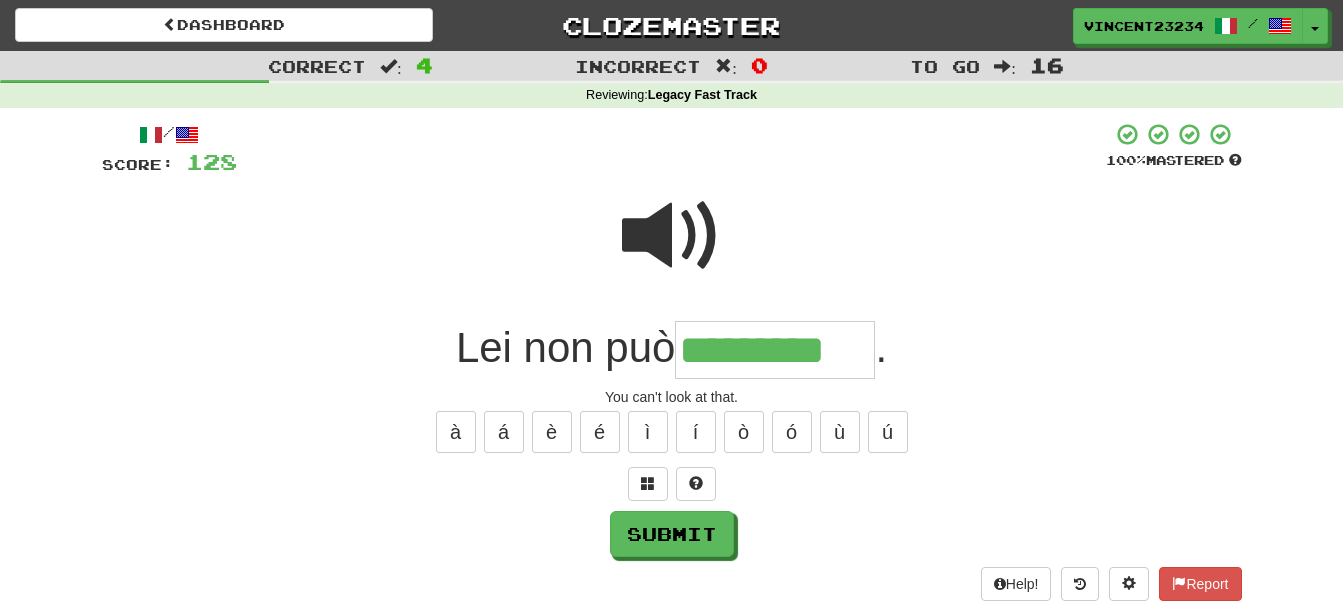 type on "*********" 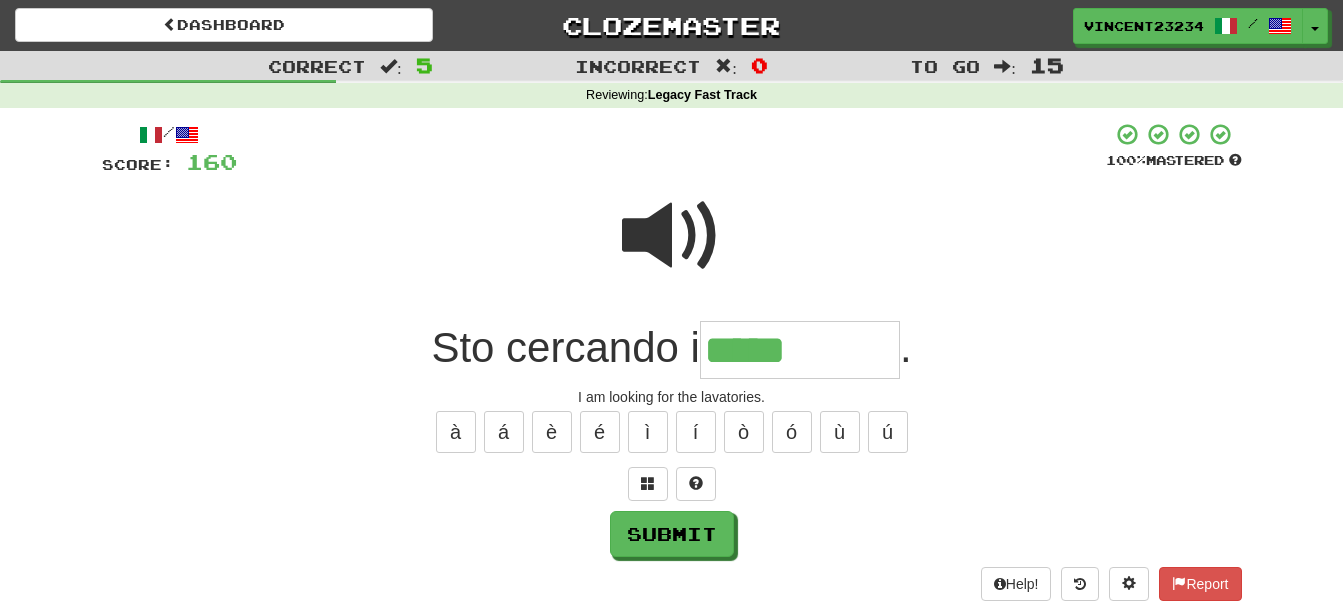 type on "*****" 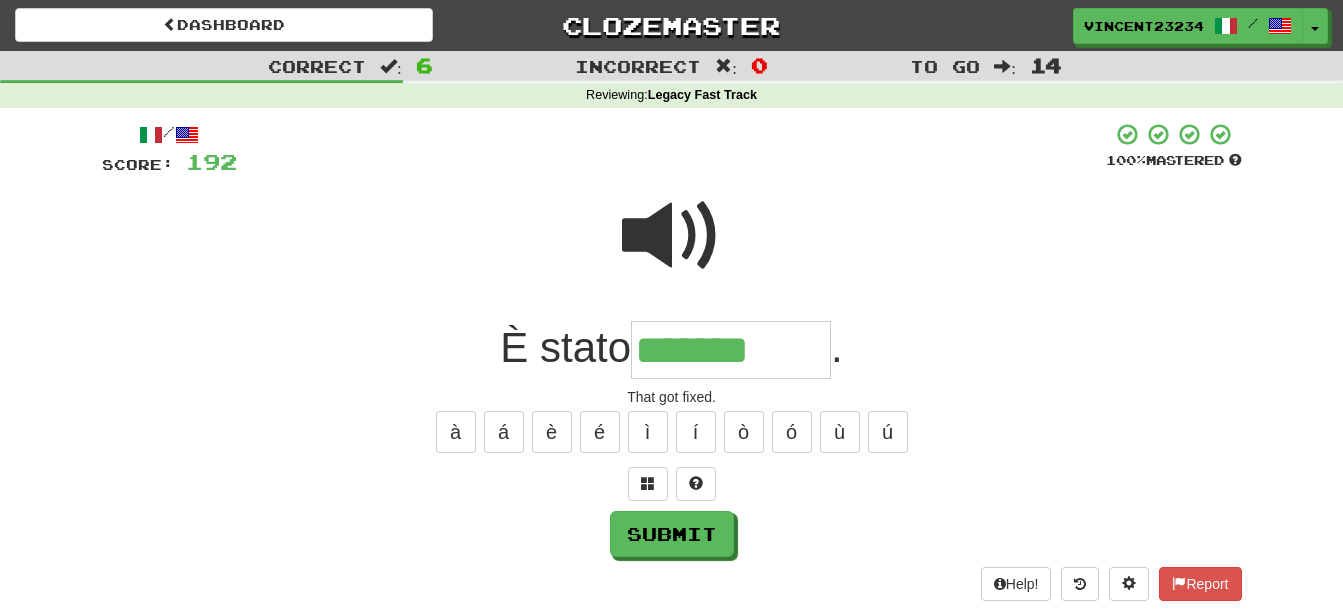 type on "*******" 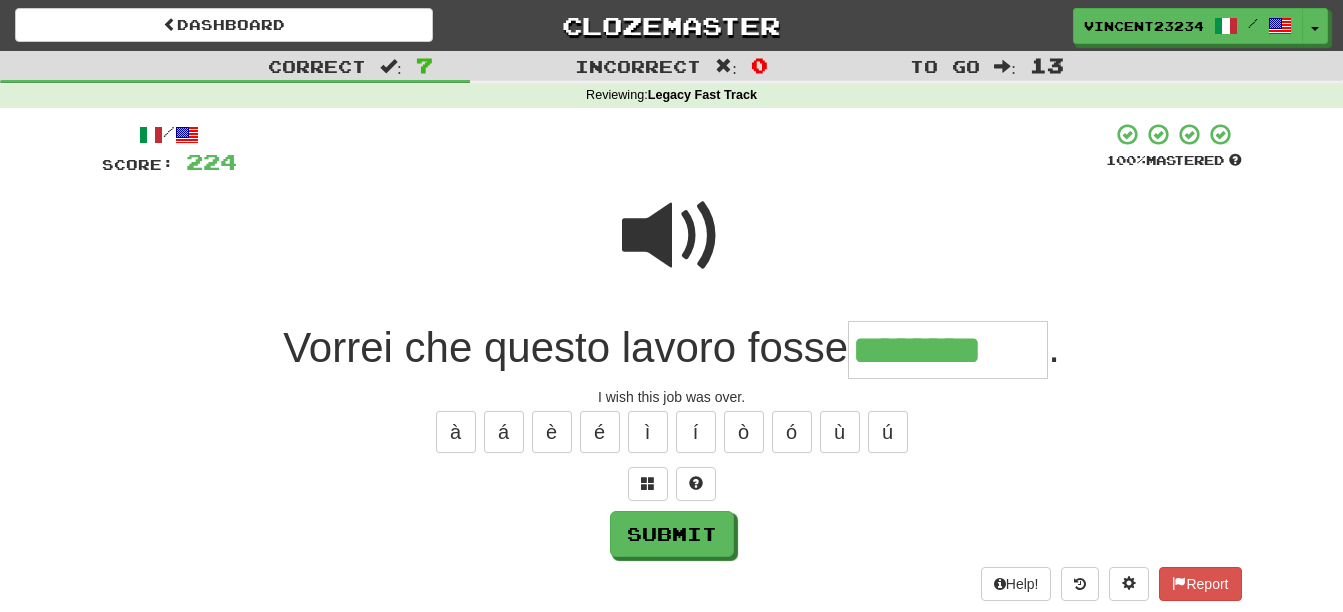 type on "********" 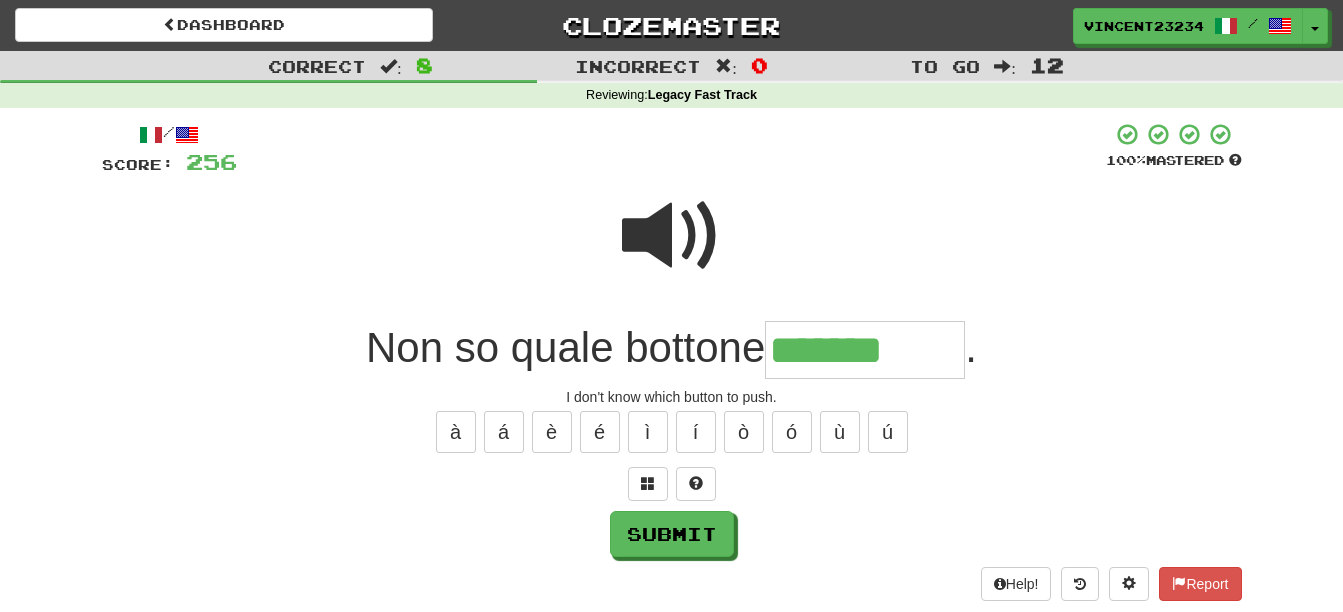 type on "*******" 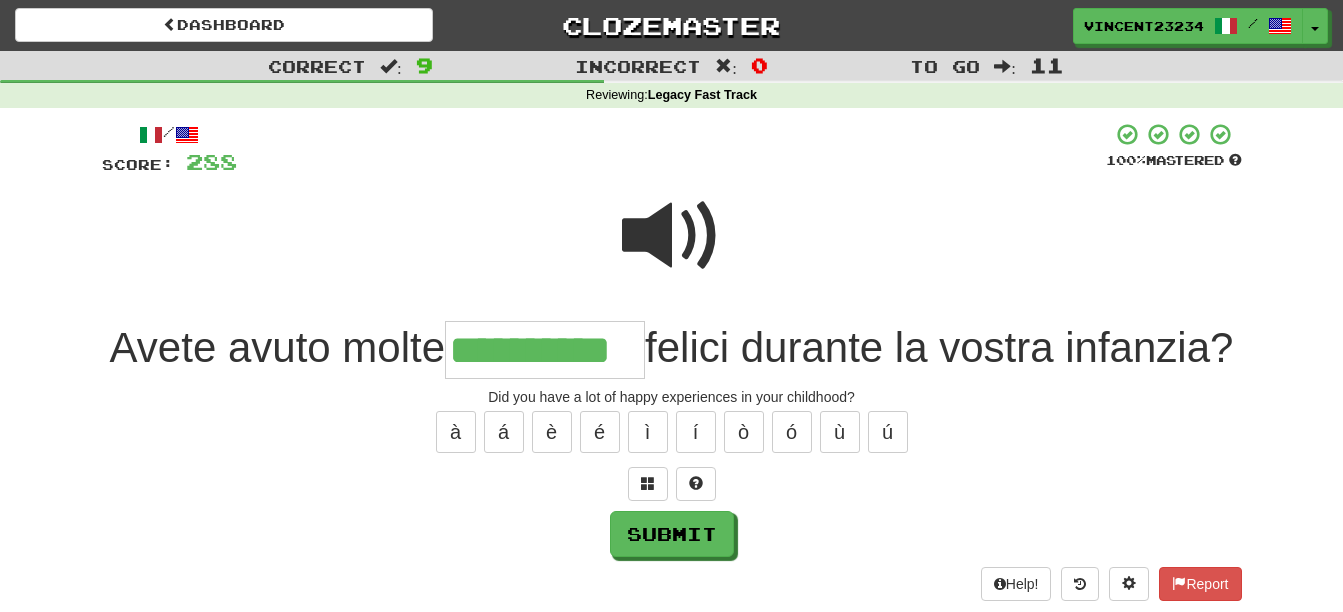 scroll, scrollTop: 0, scrollLeft: 13, axis: horizontal 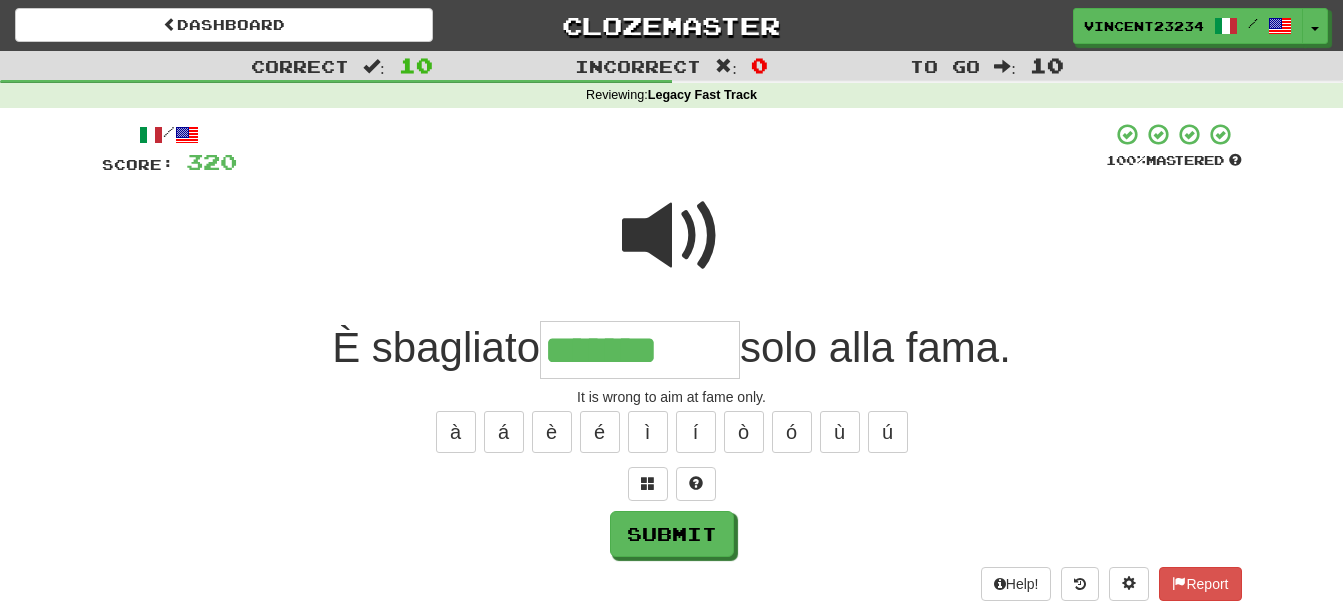 type on "*******" 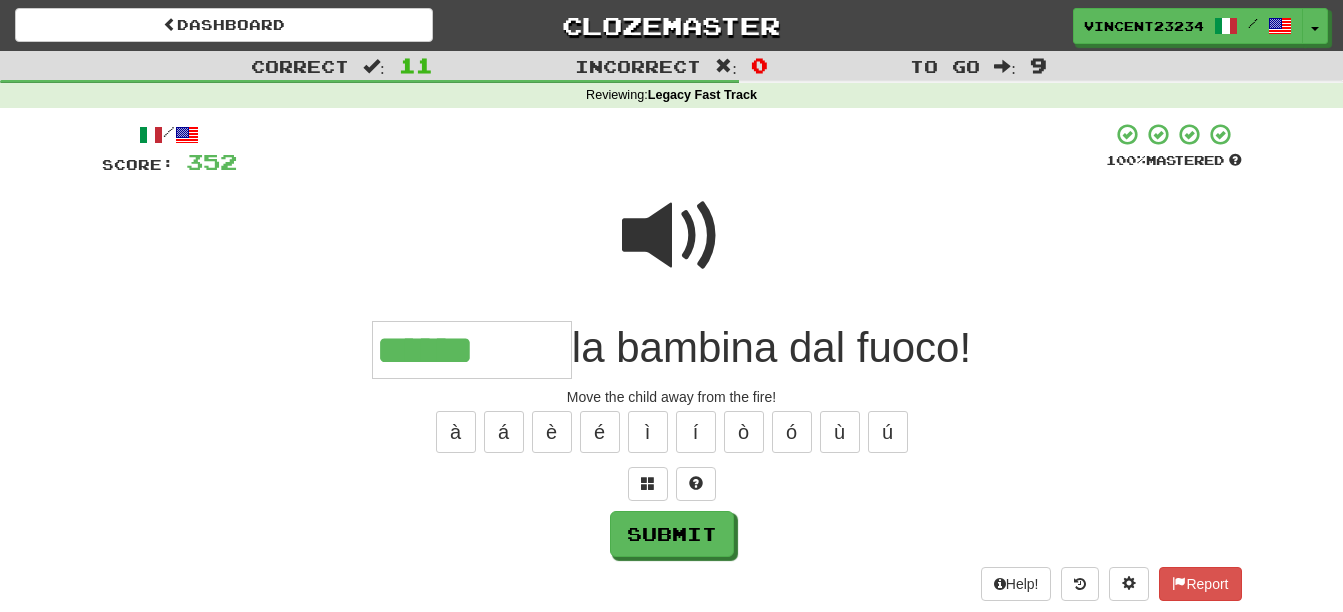 type on "******" 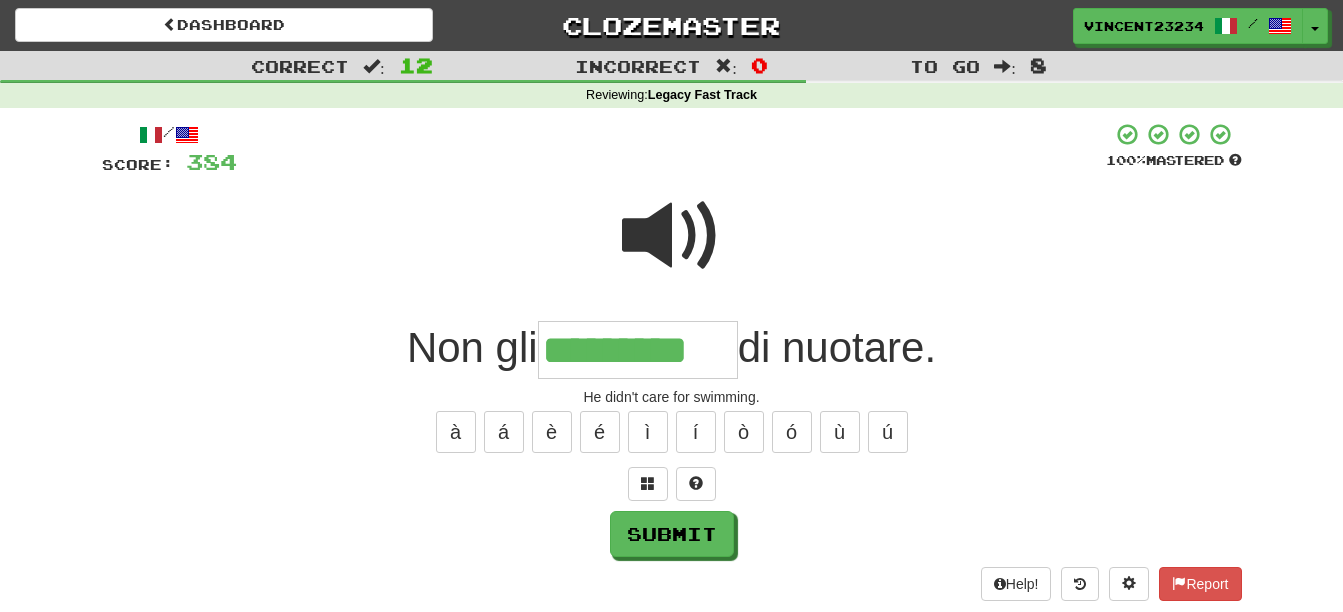 type on "*********" 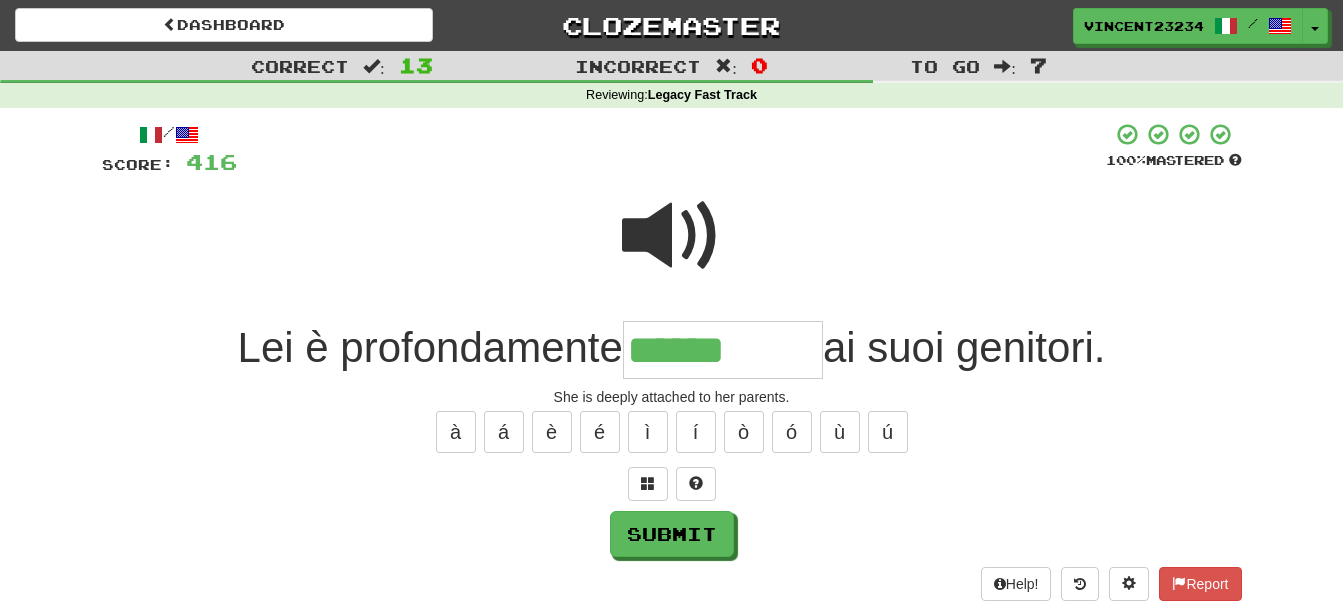 type on "******" 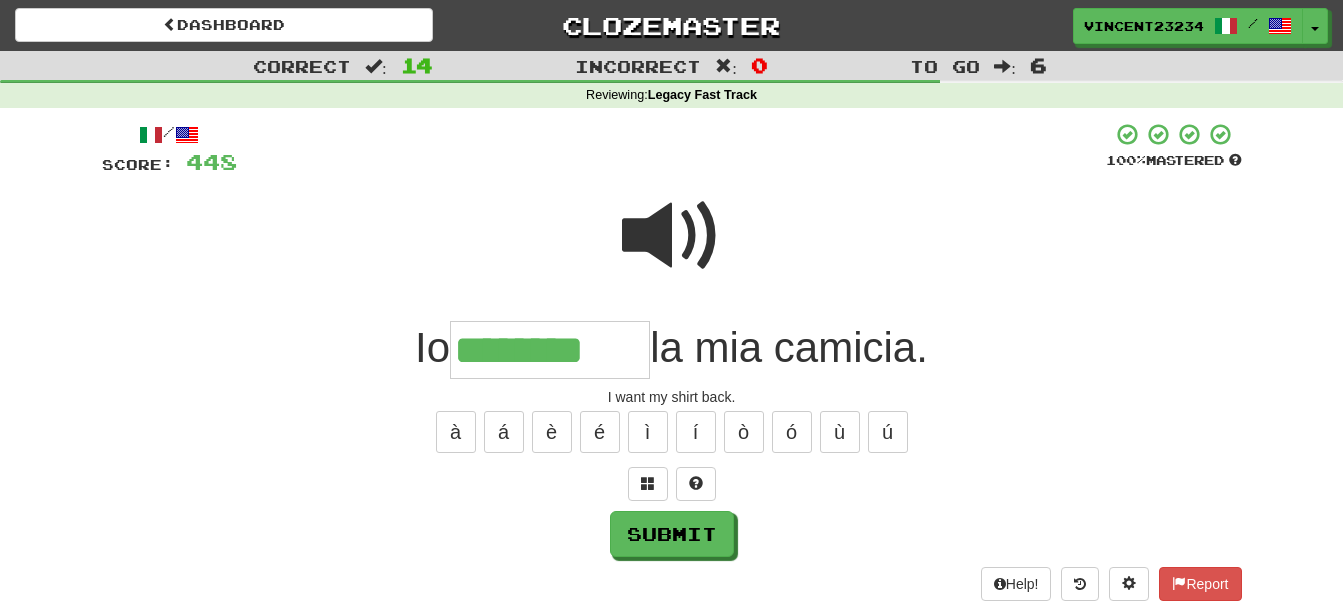 type on "********" 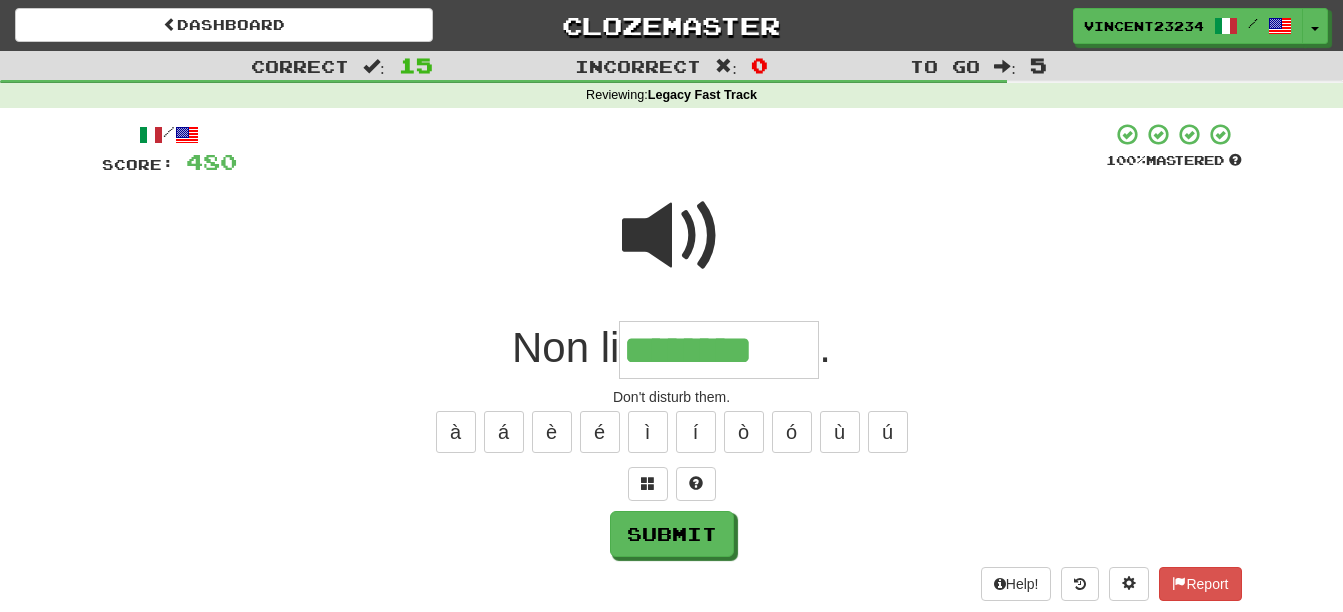type on "********" 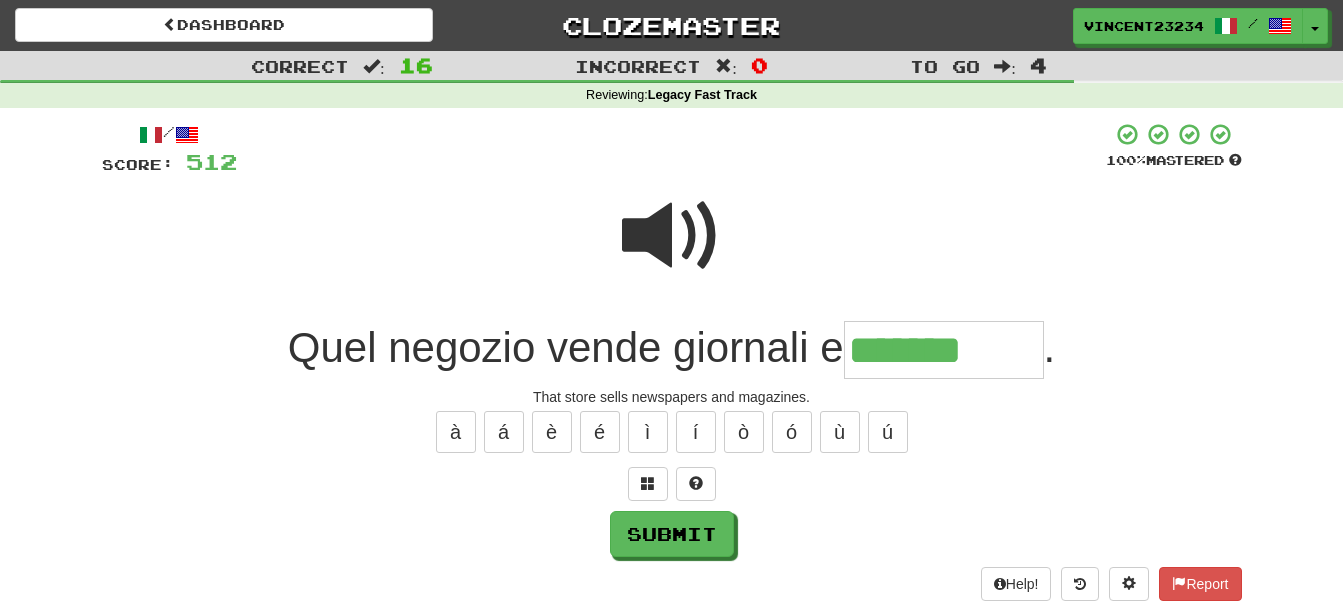 type on "*******" 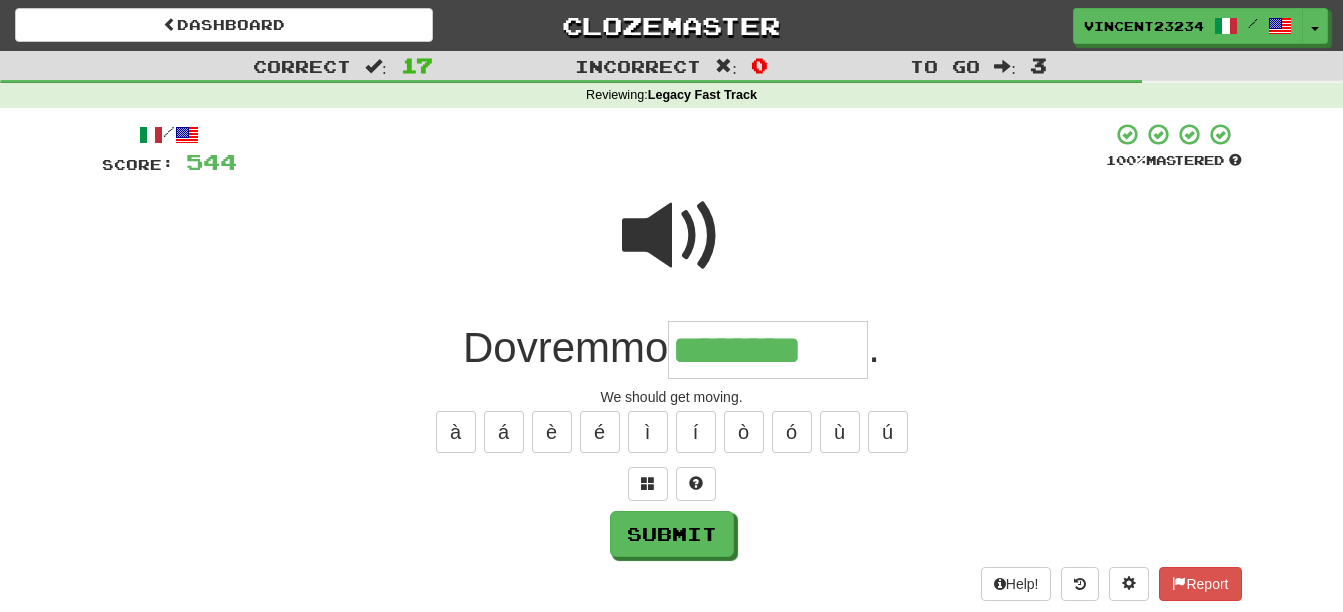 type on "********" 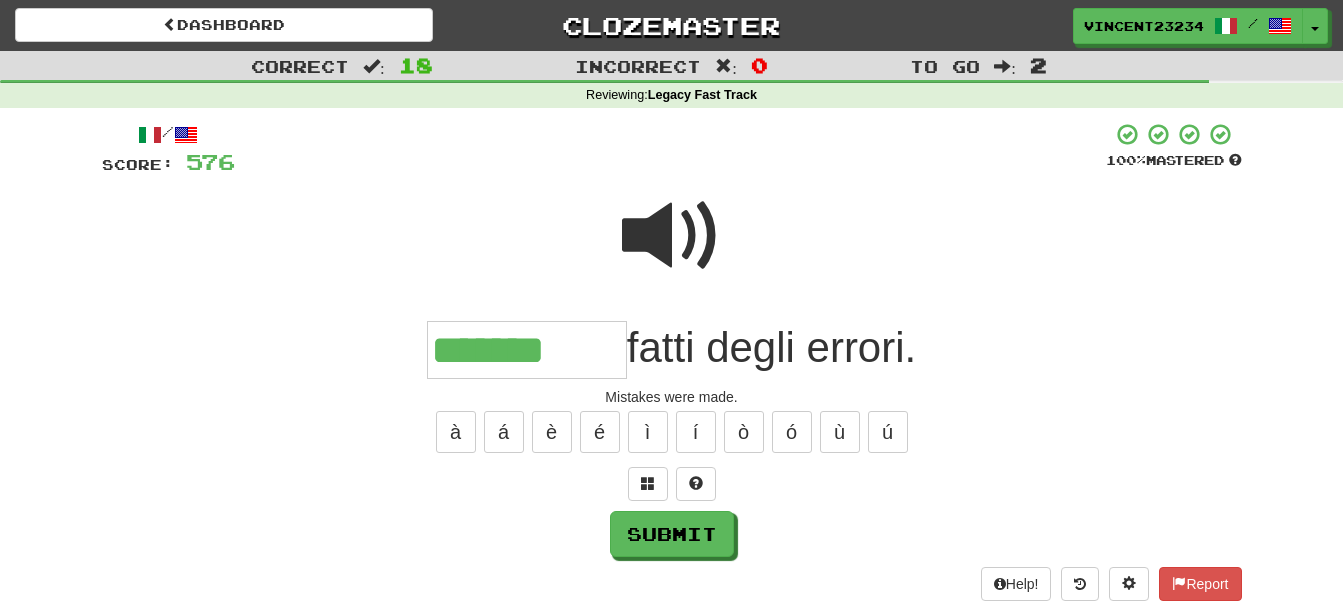 type on "*******" 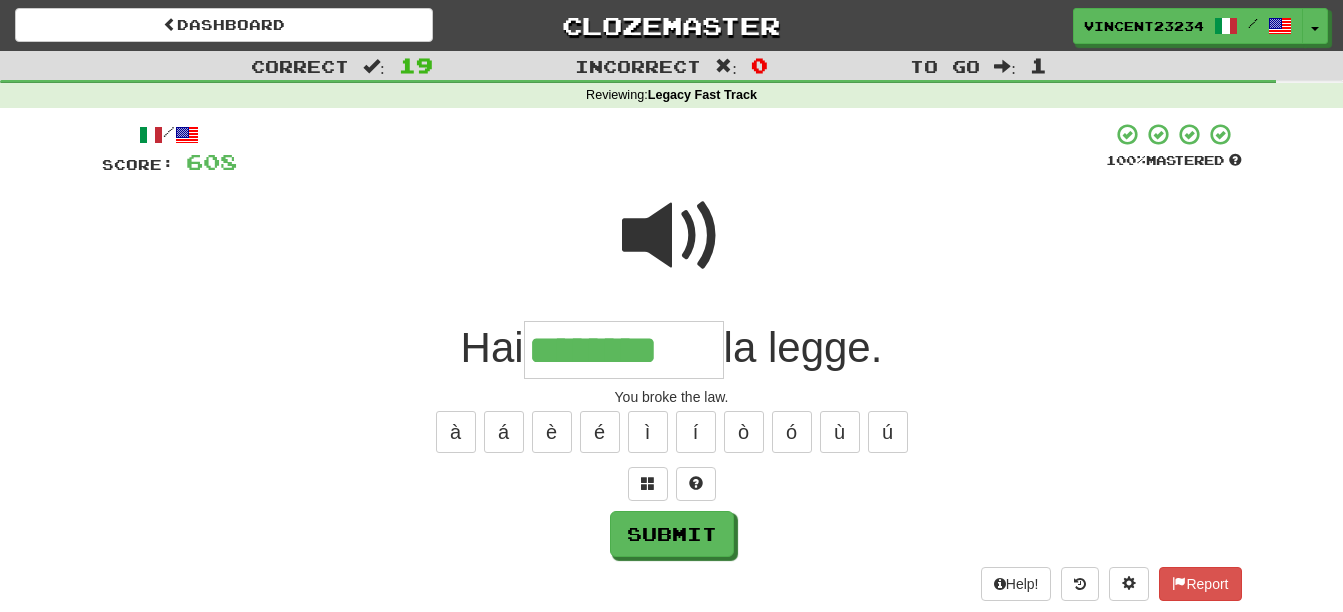 type on "********" 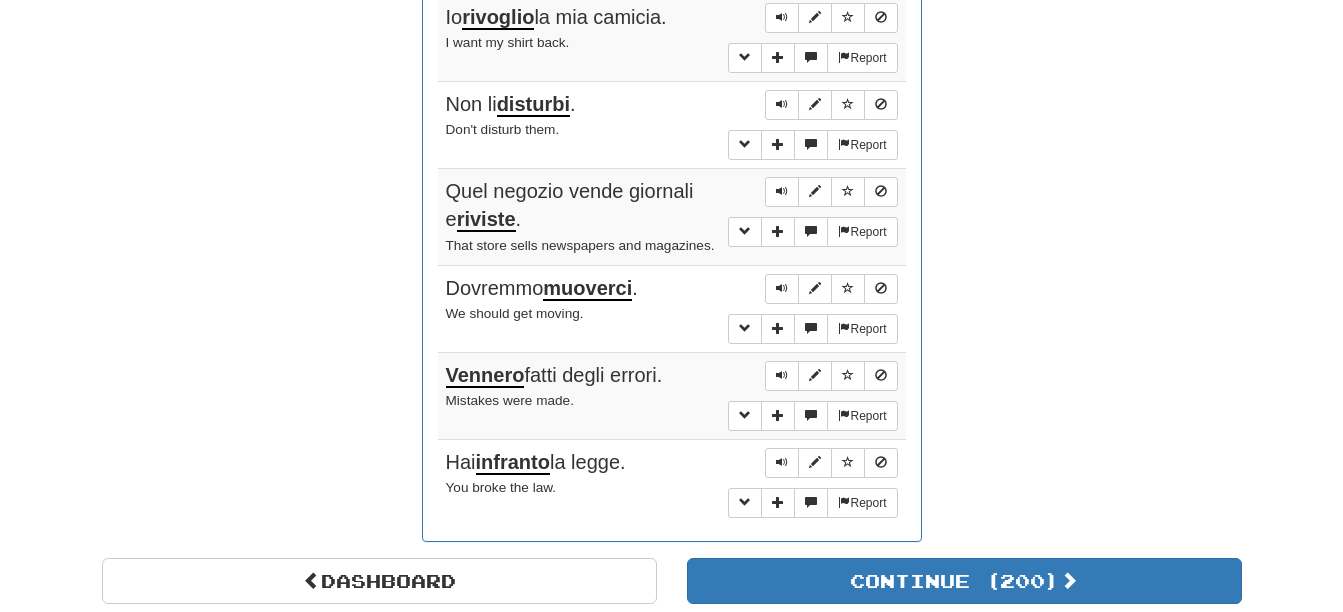 scroll, scrollTop: 2582, scrollLeft: 0, axis: vertical 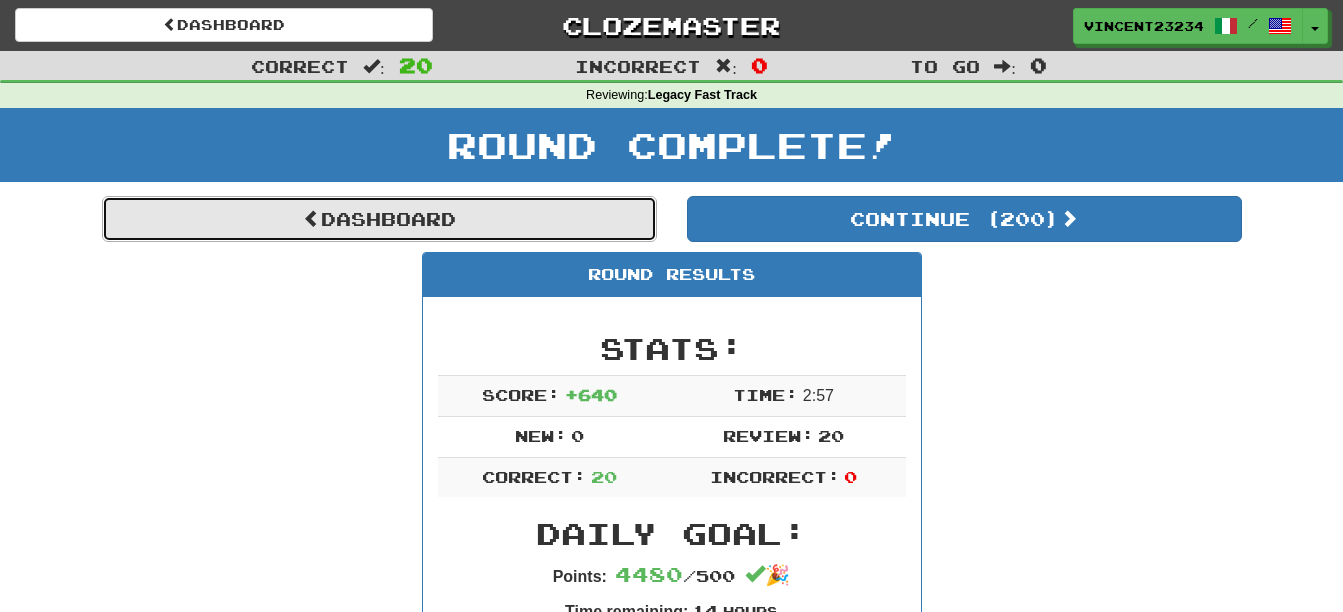 click on "Dashboard" at bounding box center [379, 219] 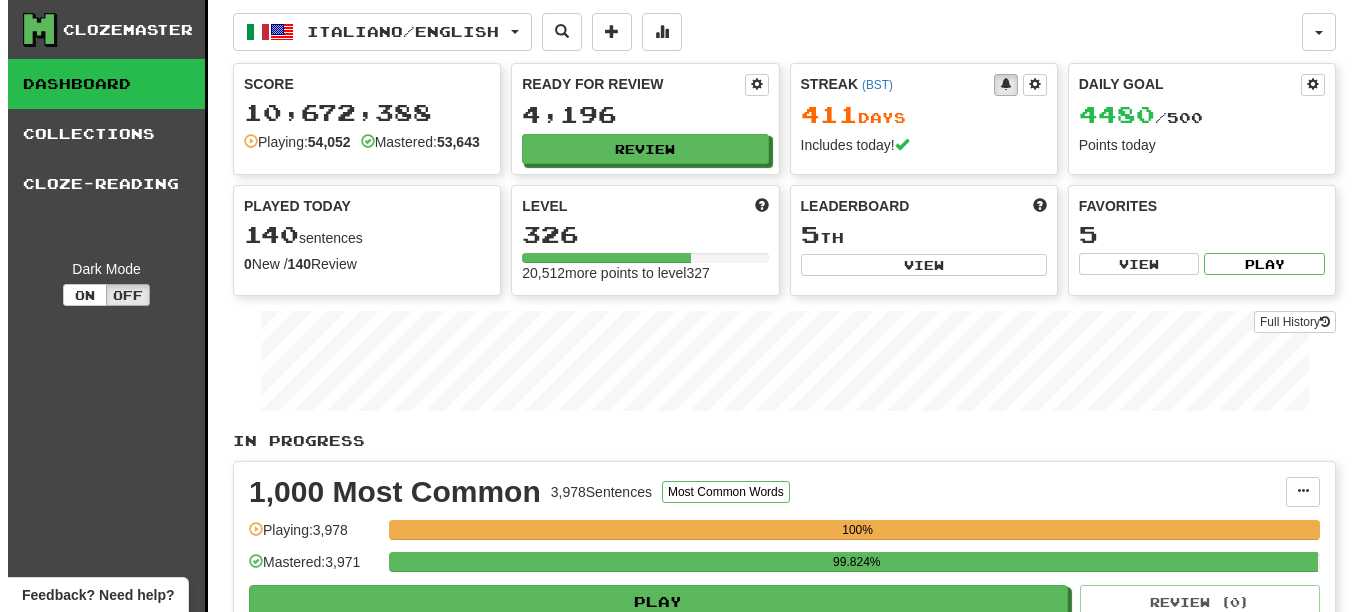 scroll, scrollTop: 0, scrollLeft: 0, axis: both 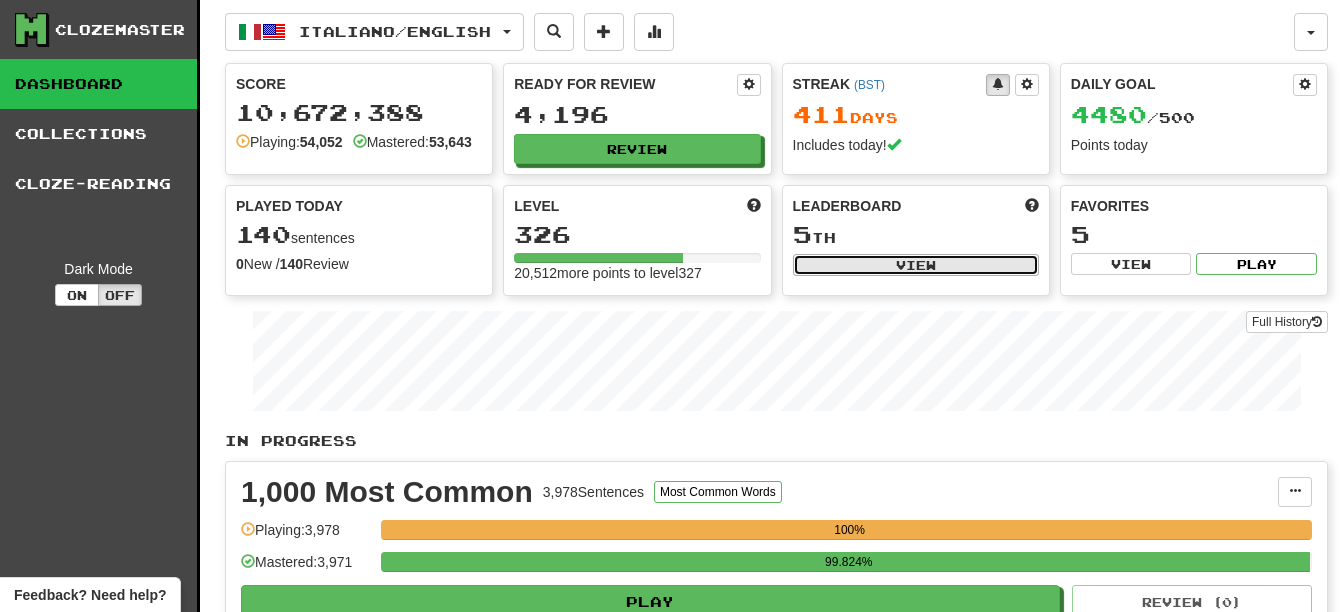 click on "View" at bounding box center (916, 265) 